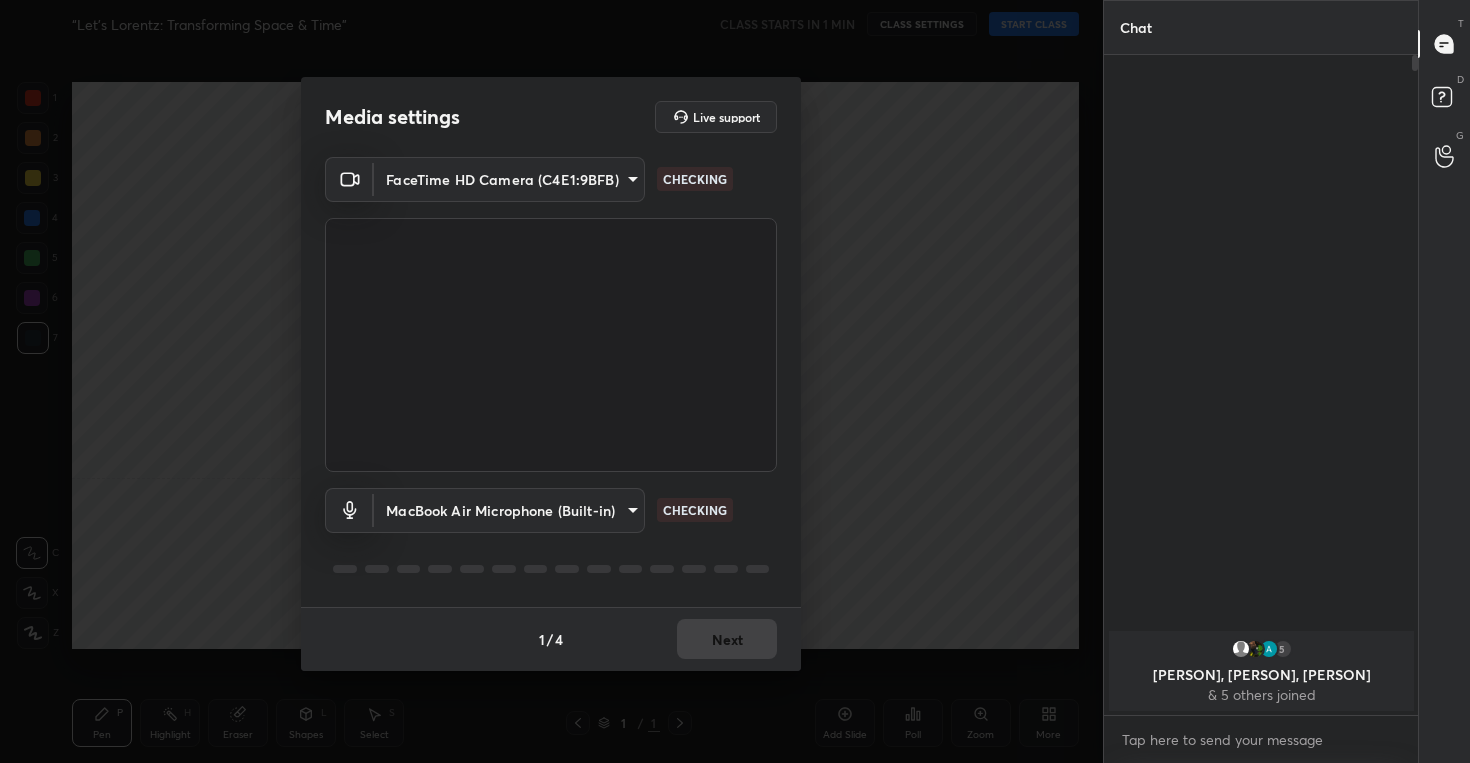scroll, scrollTop: 0, scrollLeft: 0, axis: both 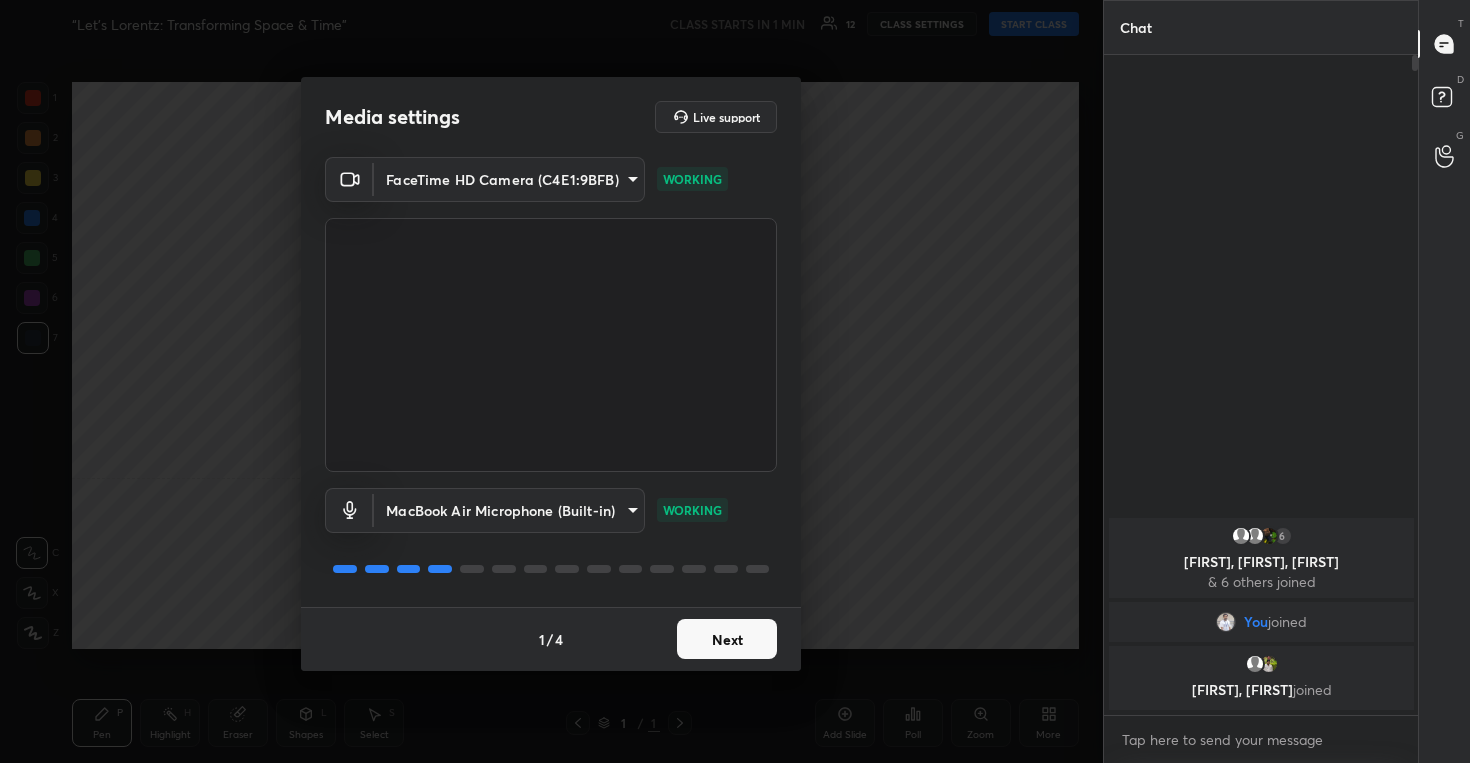click on "Next" at bounding box center (727, 639) 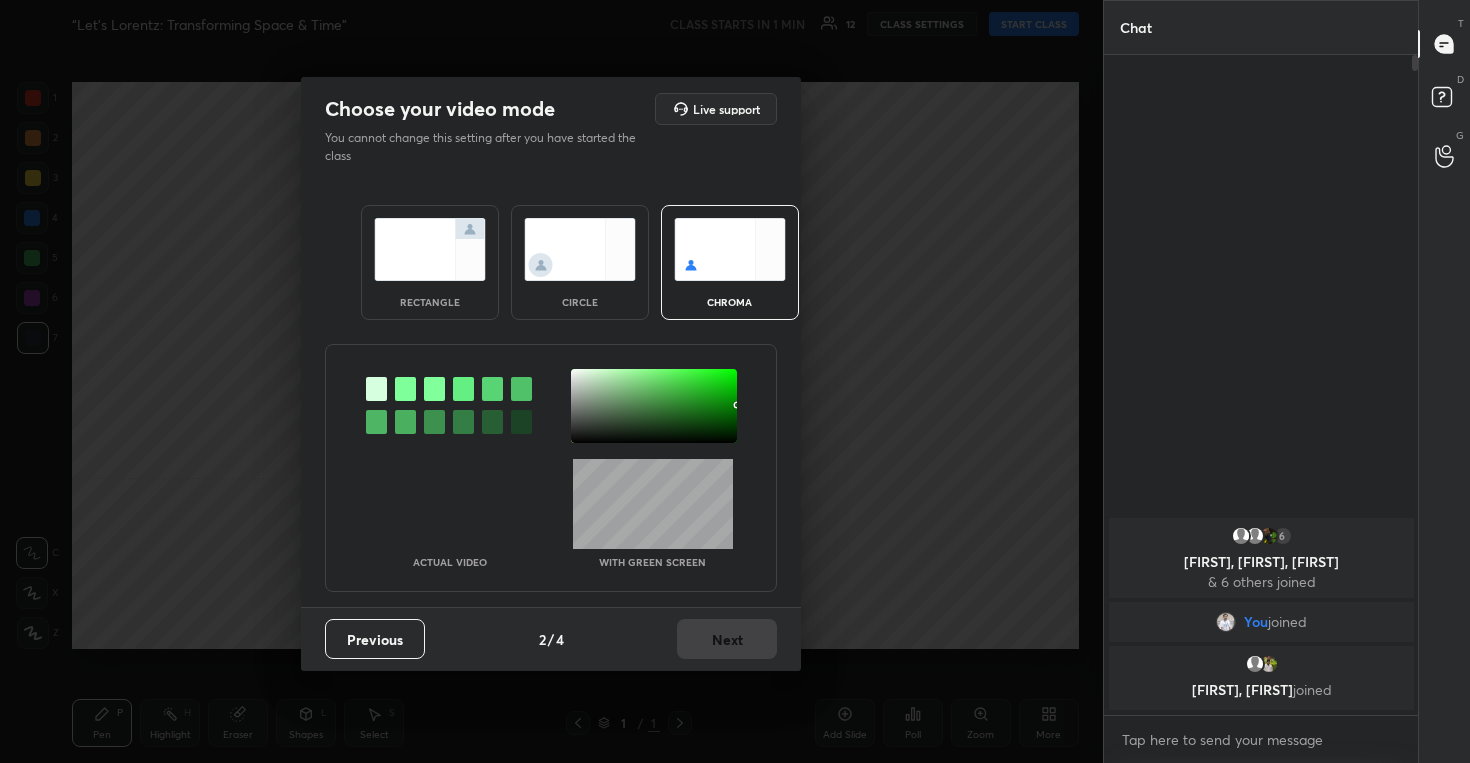 click at bounding box center (580, 249) 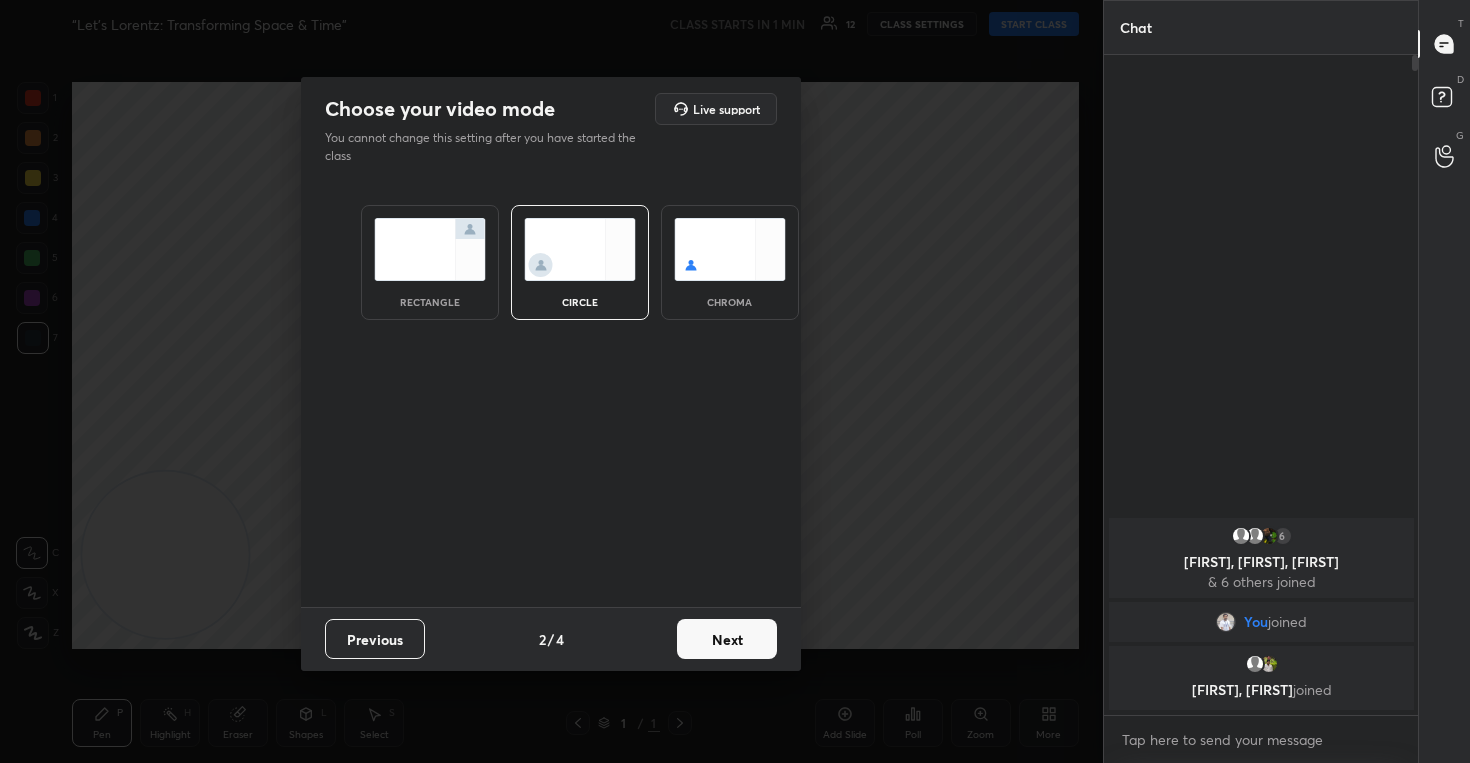 click on "Next" at bounding box center (727, 639) 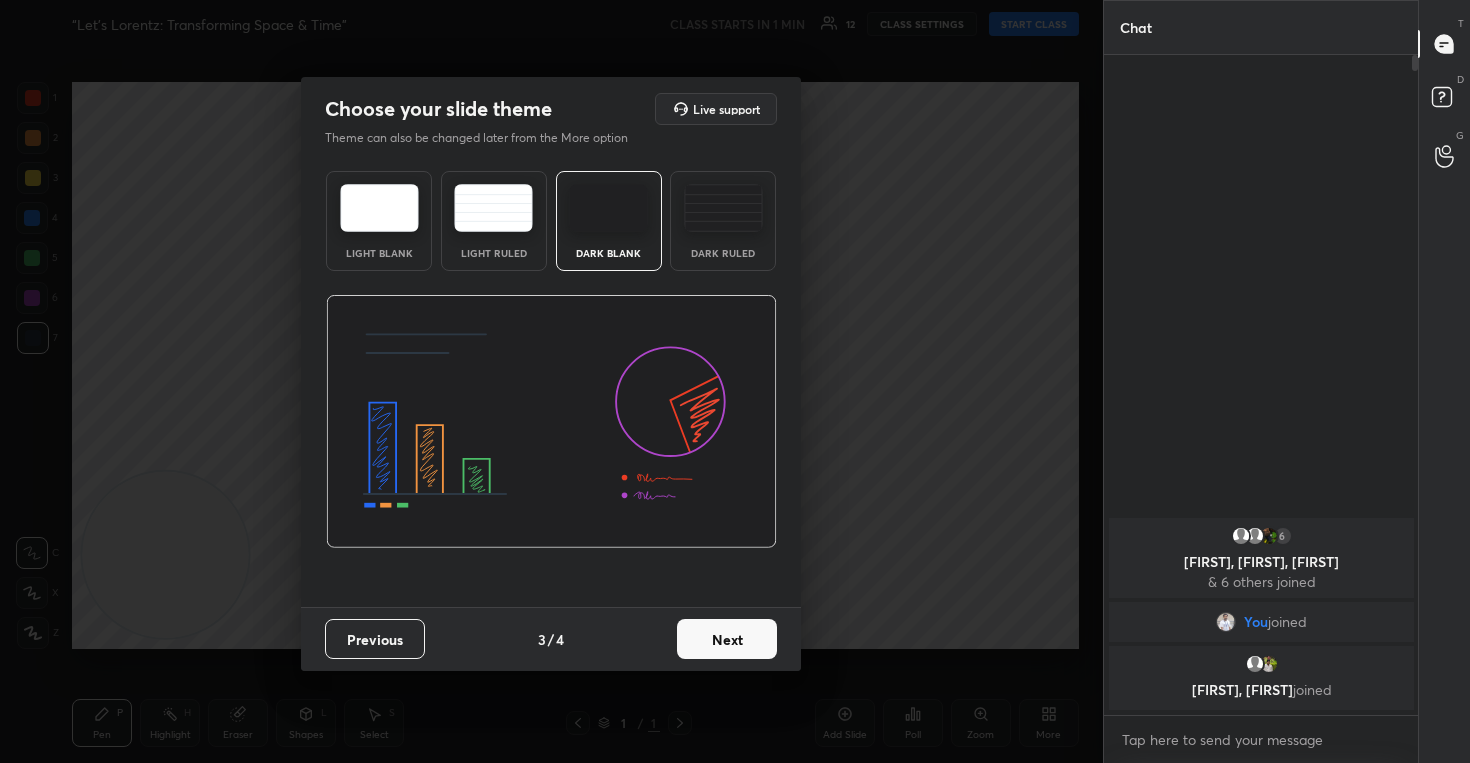 click on "Next" at bounding box center [727, 639] 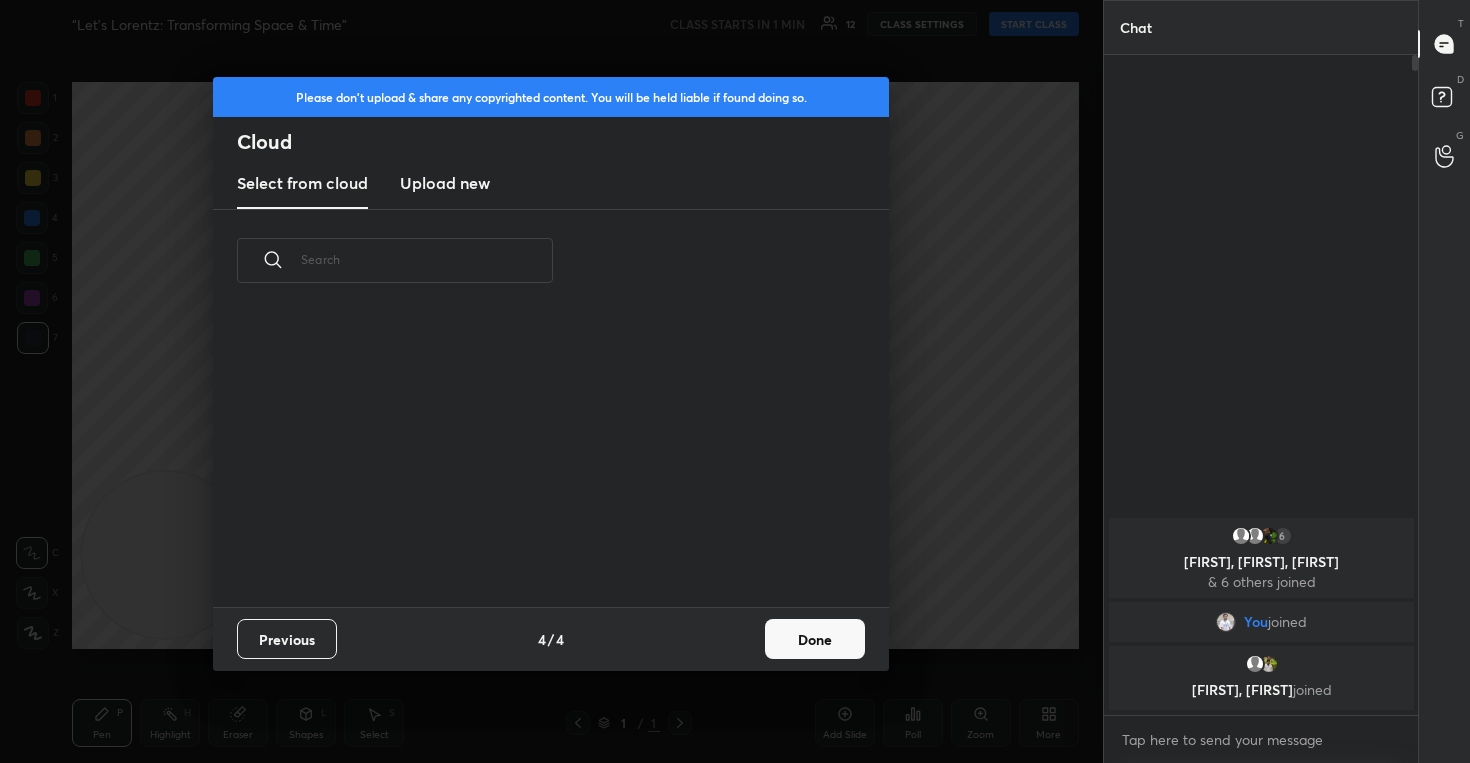 scroll, scrollTop: 7, scrollLeft: 11, axis: both 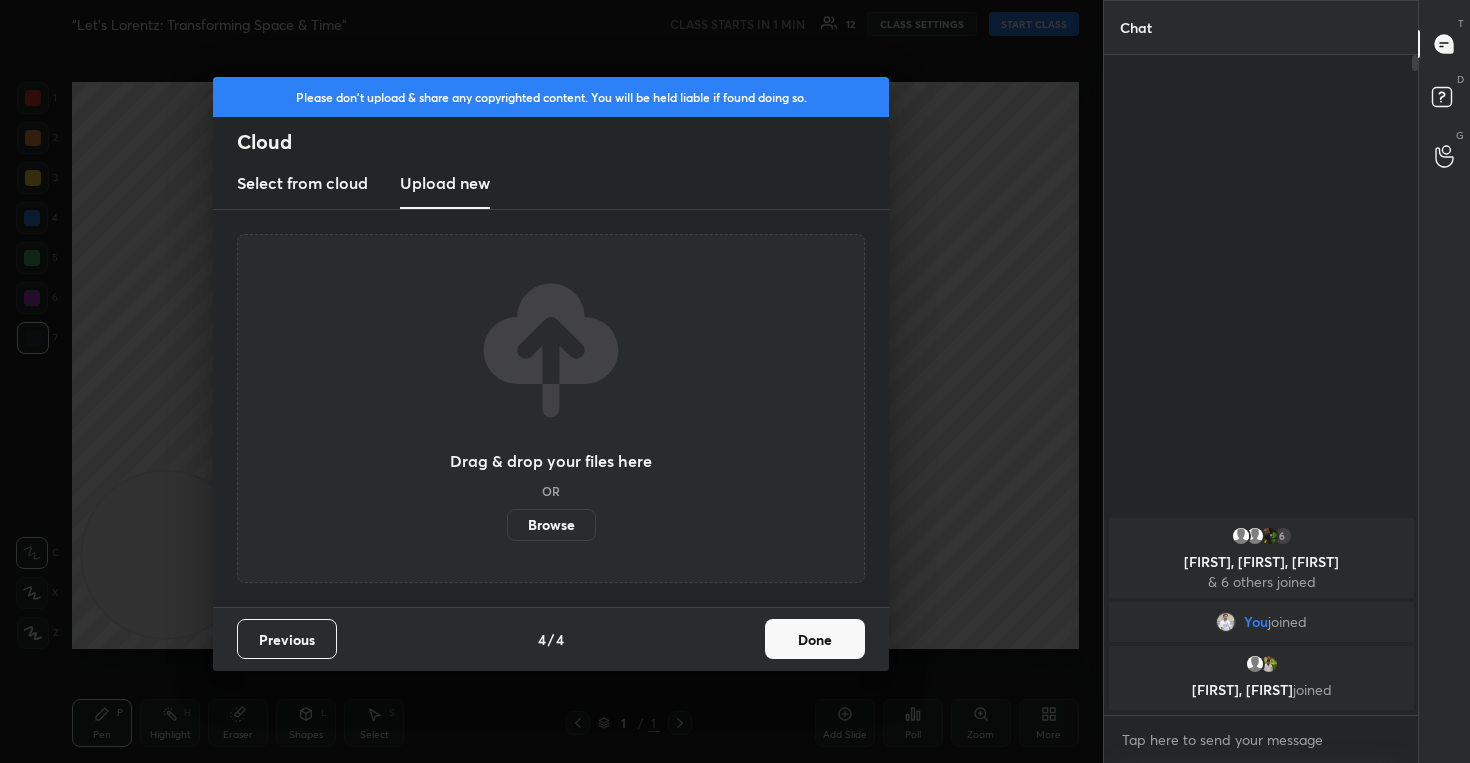 click on "Browse" at bounding box center (551, 525) 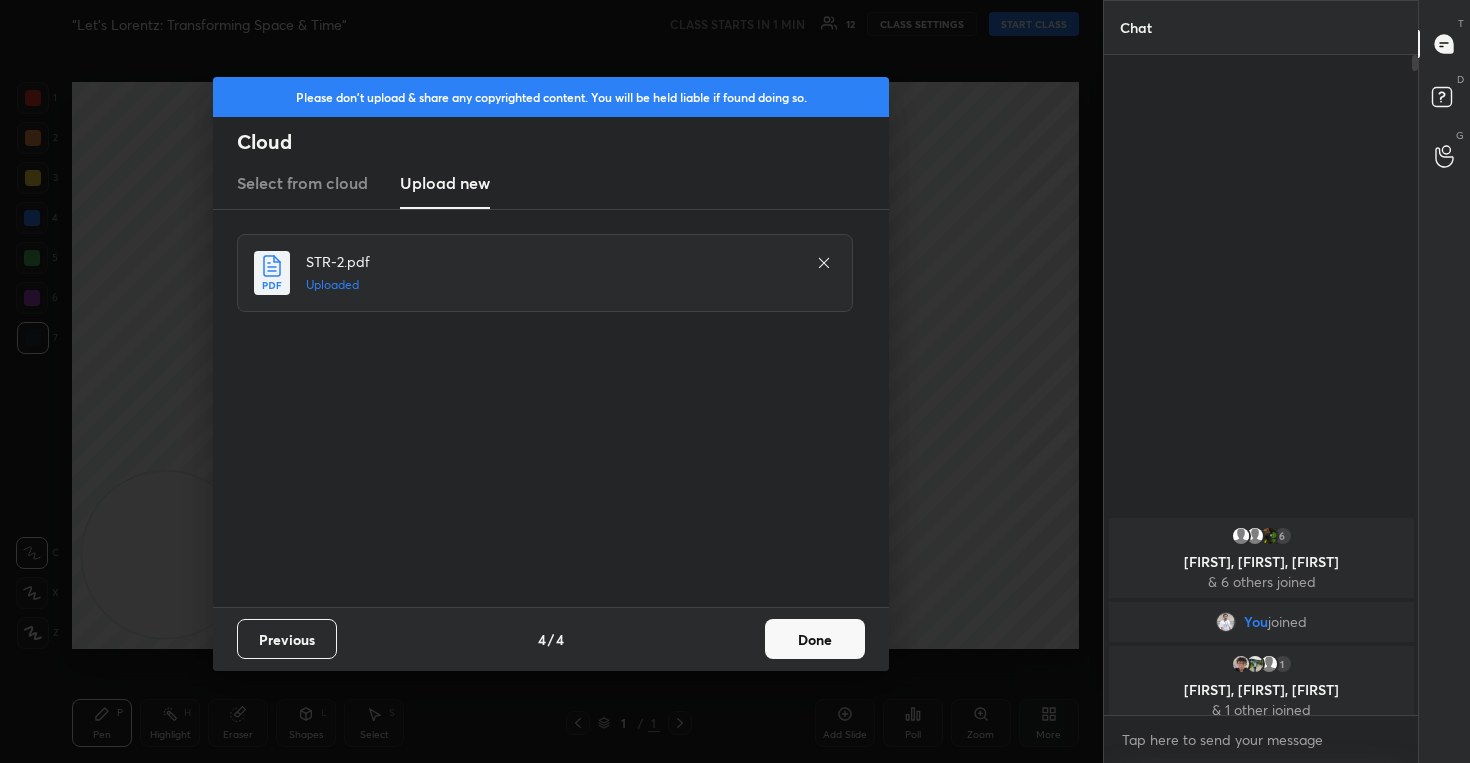 click on "Done" at bounding box center (815, 639) 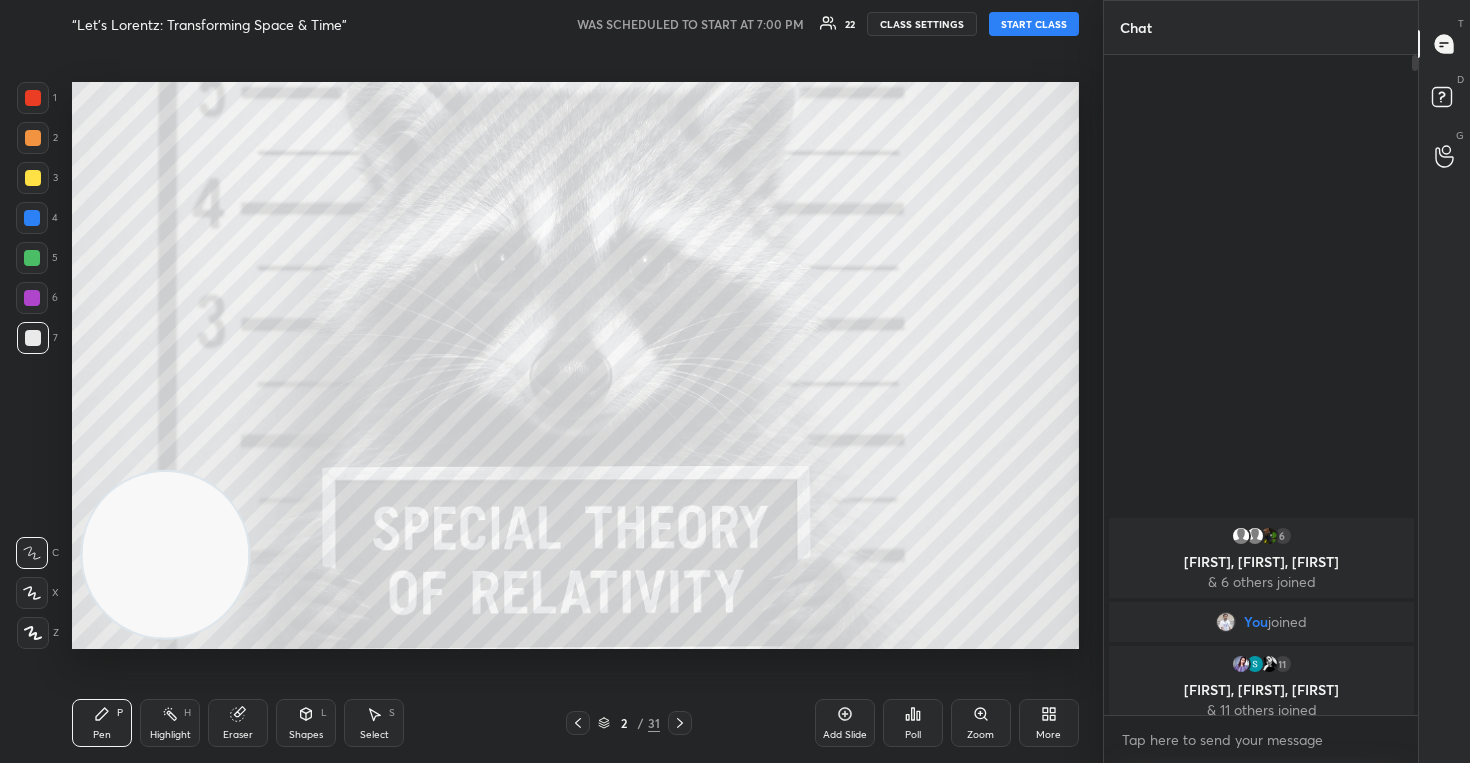 click on "1 2 3 4 5 6 7 C X Z C X Z E E Erase all H H “Let’s Lorentz: Transforming Space & Time” WAS SCHEDULED TO START AT 7:00 PM 22 CLASS SETTINGS START CLASS Setting up your live class Back “Let’s Lorentz: Transforming Space & Time” Amit Ranjan Pen P Highlight H Eraser Shapes L Select S 2 / 31 Add Slide Poll Zoom More Chat 6 PREETI, Breetish, Sai & 6 others joined You joined 11 Anjali, Sumit, Manisha & 11 others joined New MESSAGES Enable hand raising Enable raise hand to speak to learners. Once enabled, chat will be turned off temporarily. Enable x introducing Raise a hand with a doubt Now learners can raise their hand along with a doubt How it works? Doubts asked by learners will show up here Raise hand disabled You have disabled Raise hand currently. Enable it to invite learners to speak Enable Can't raise hand Looks like educator just invited you to speak. Please wait before you can raise your hand again. Got it T Messages (T) D Doubts (D) G Raise Hand (G) Report an issue Buffering" at bounding box center (735, 381) 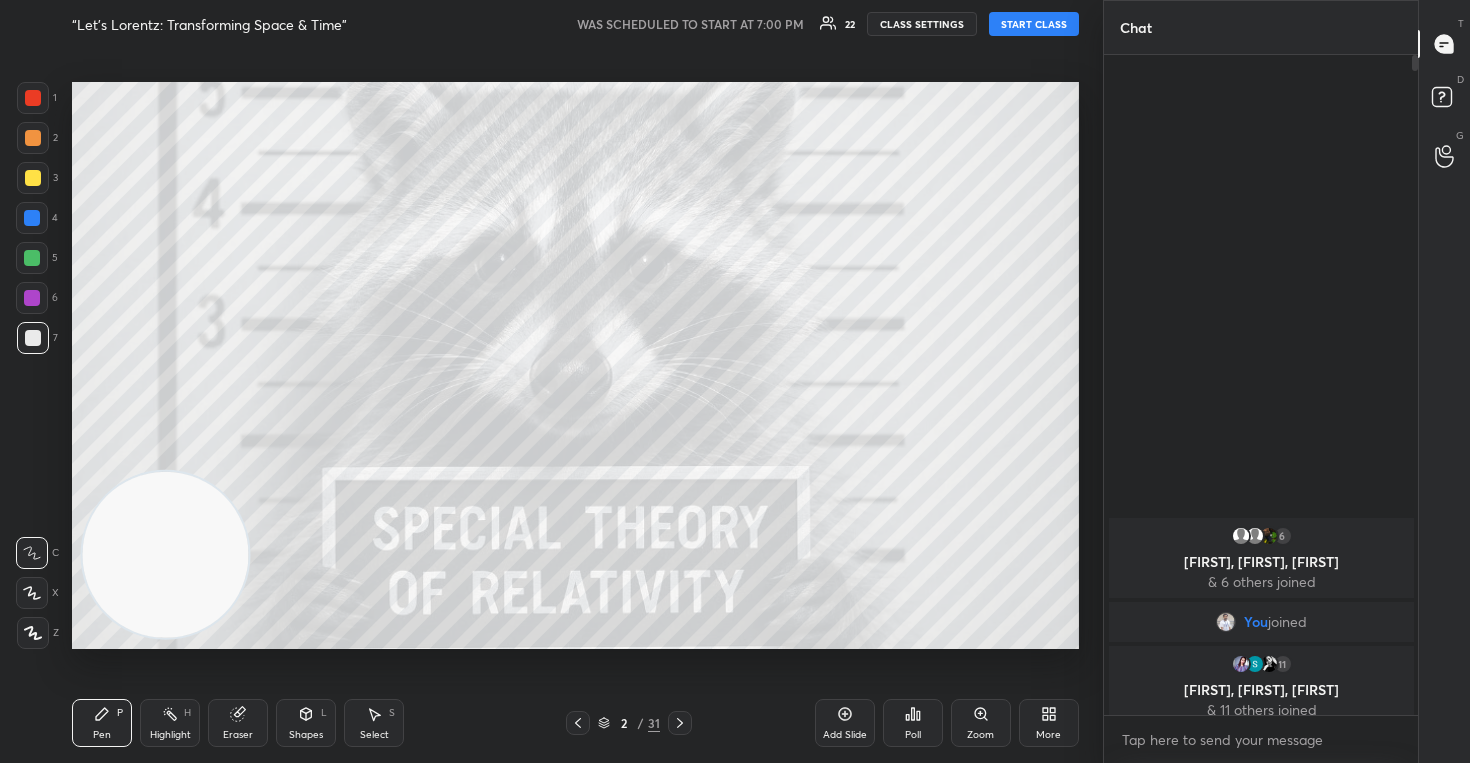 click at bounding box center (165, 555) 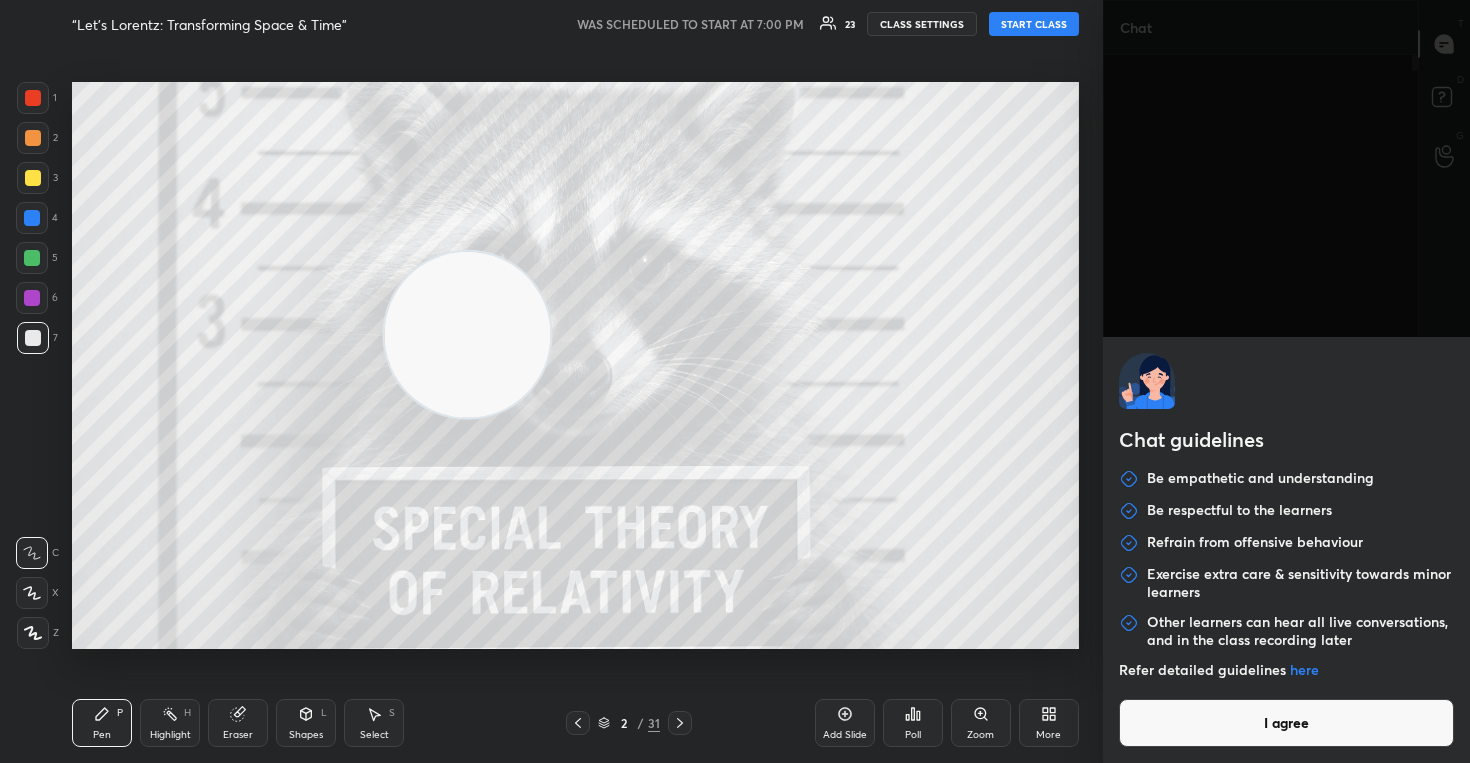 click on "I agree" at bounding box center (1287, 723) 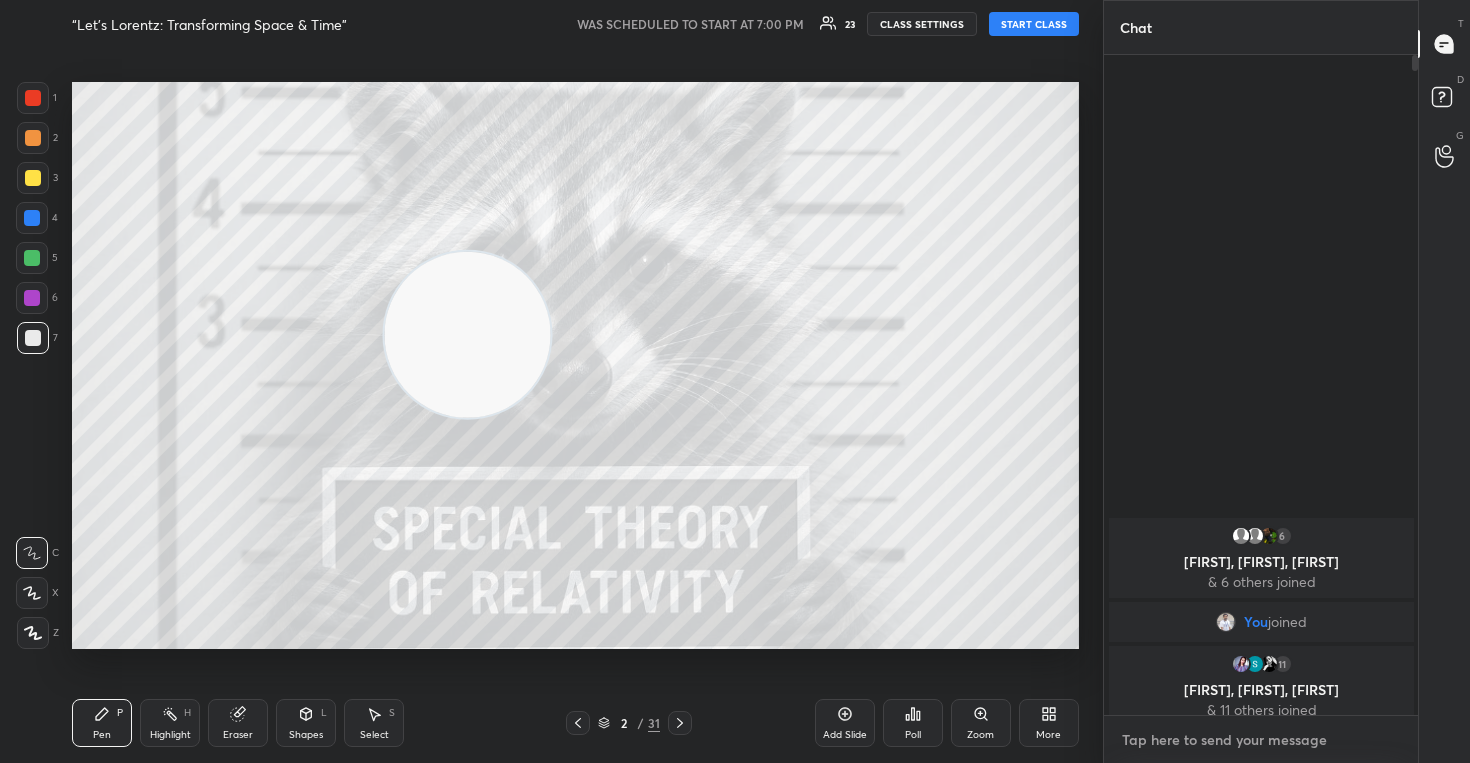 click at bounding box center [1261, 740] 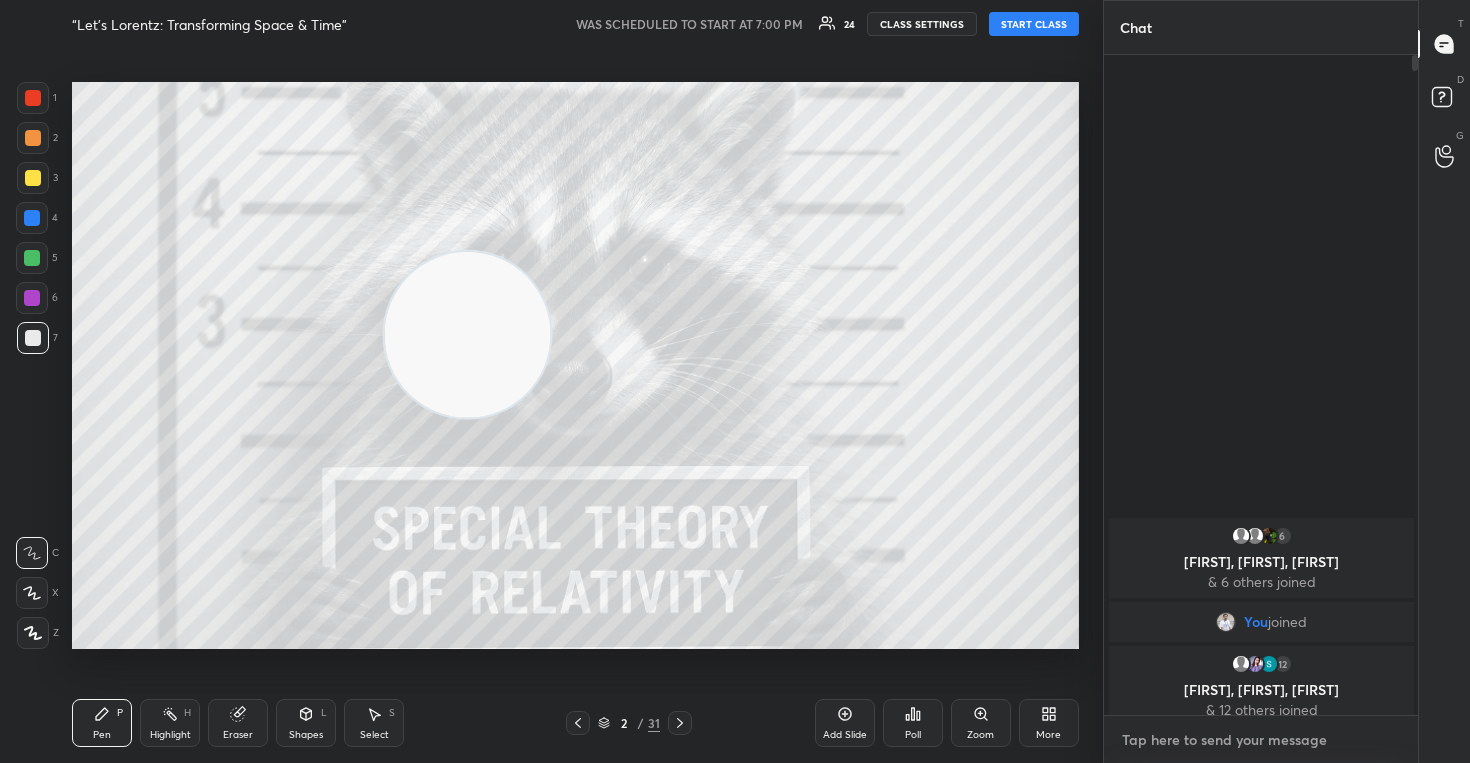 paste on "https://unacademy.com/subscription/free-trial?referral_code=LIVEAMIT10&goal_uid=SIFWL" 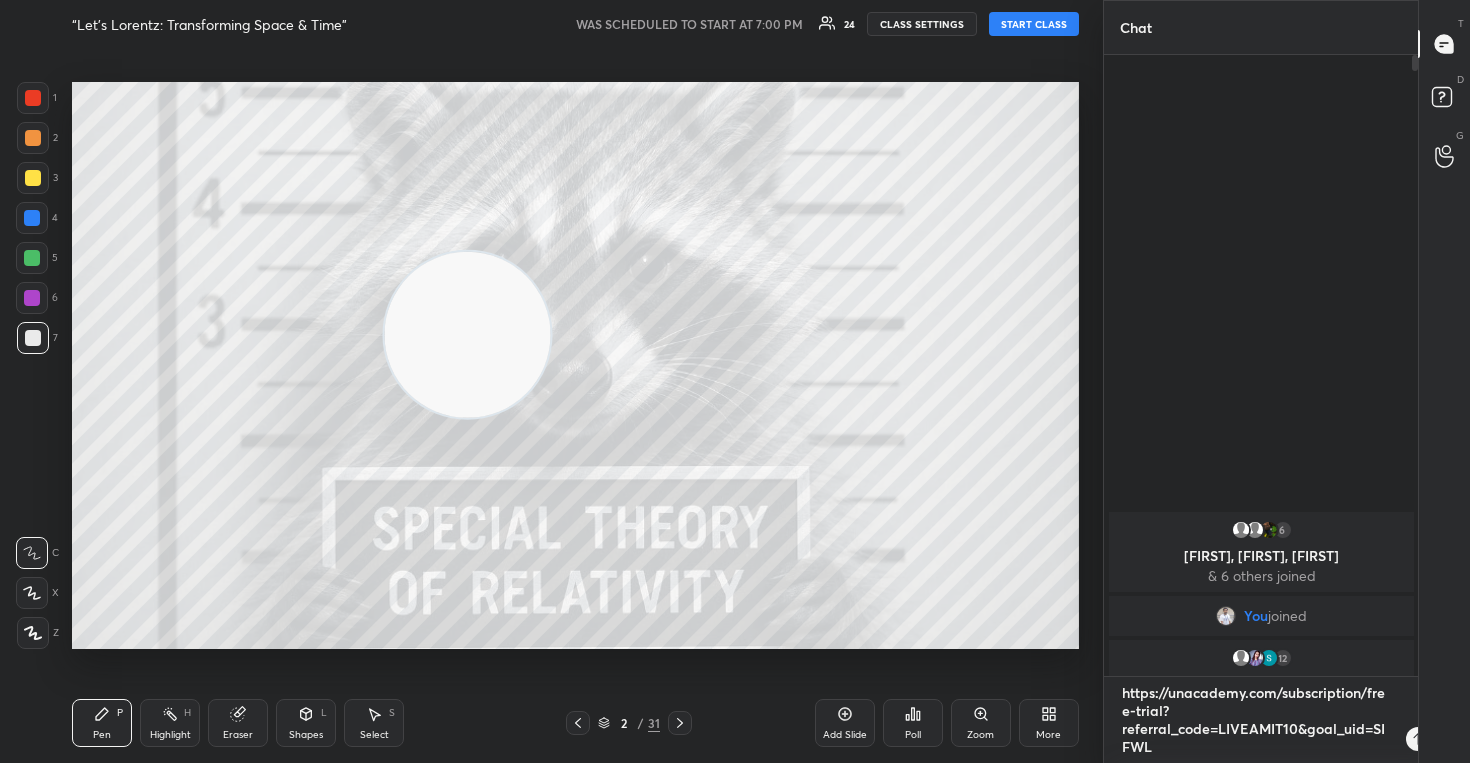 scroll, scrollTop: 0, scrollLeft: 0, axis: both 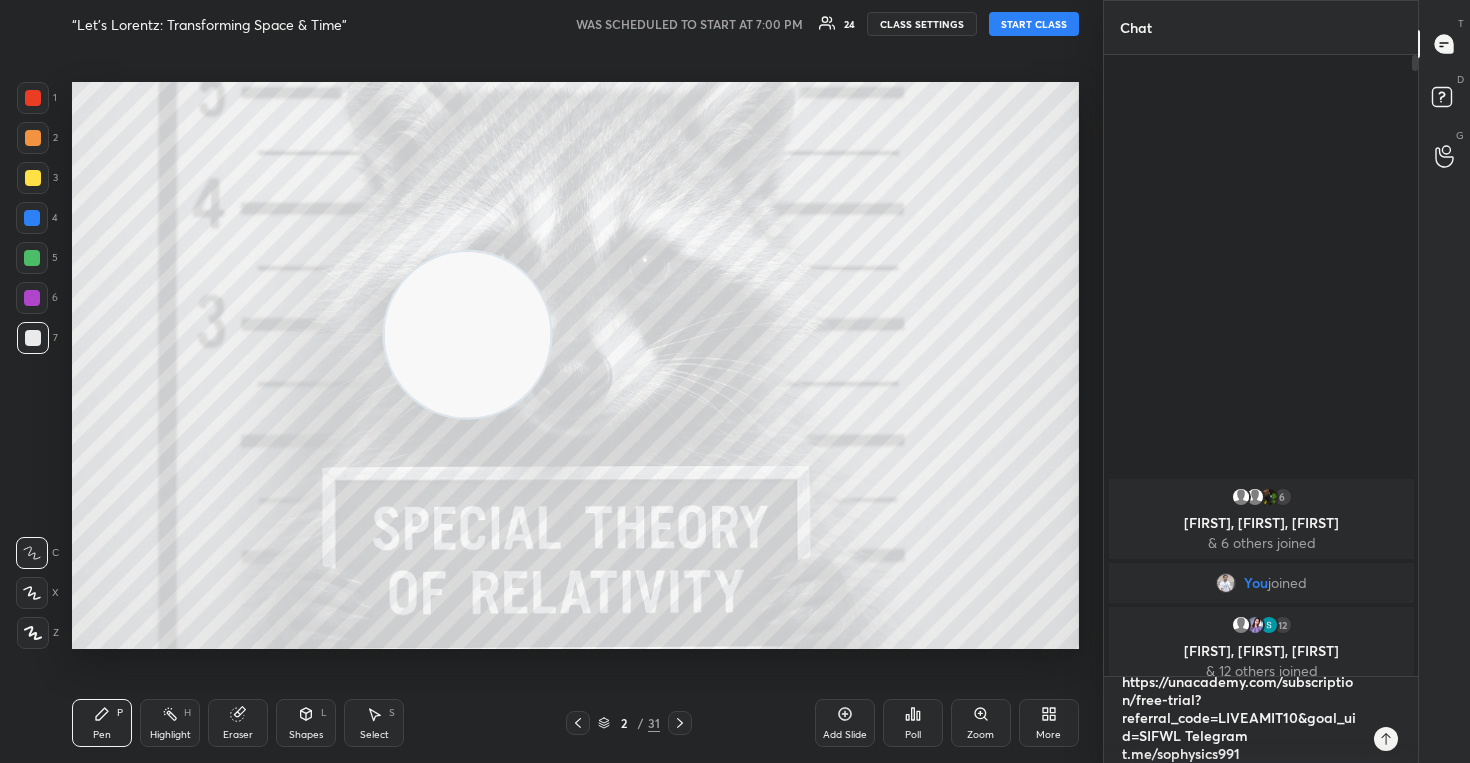 type on "https://unacademy.com/subscription/free-trial?referral_code=LIVEAMIT10&goal_uid=SIFWL Telegram t.me/sophysics9911" 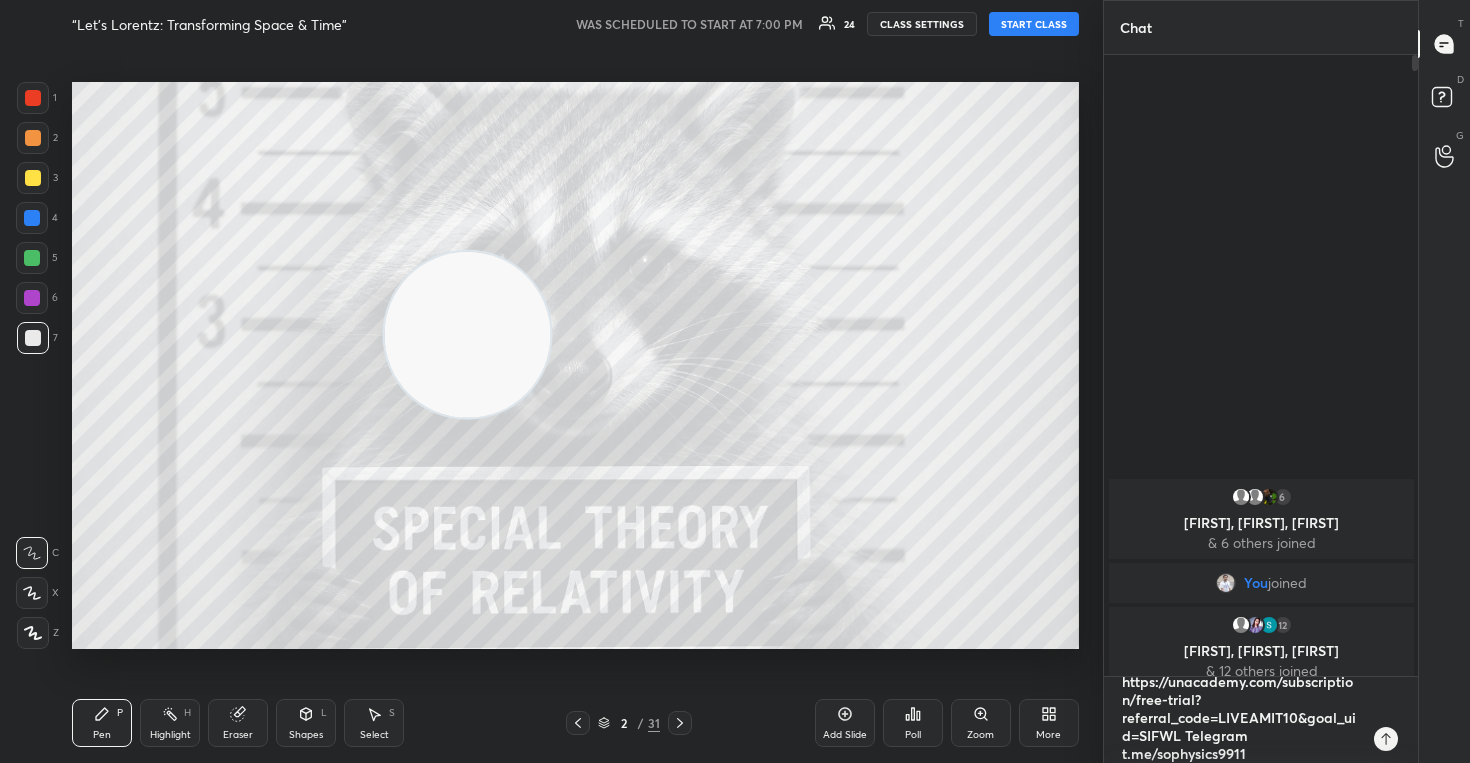 type 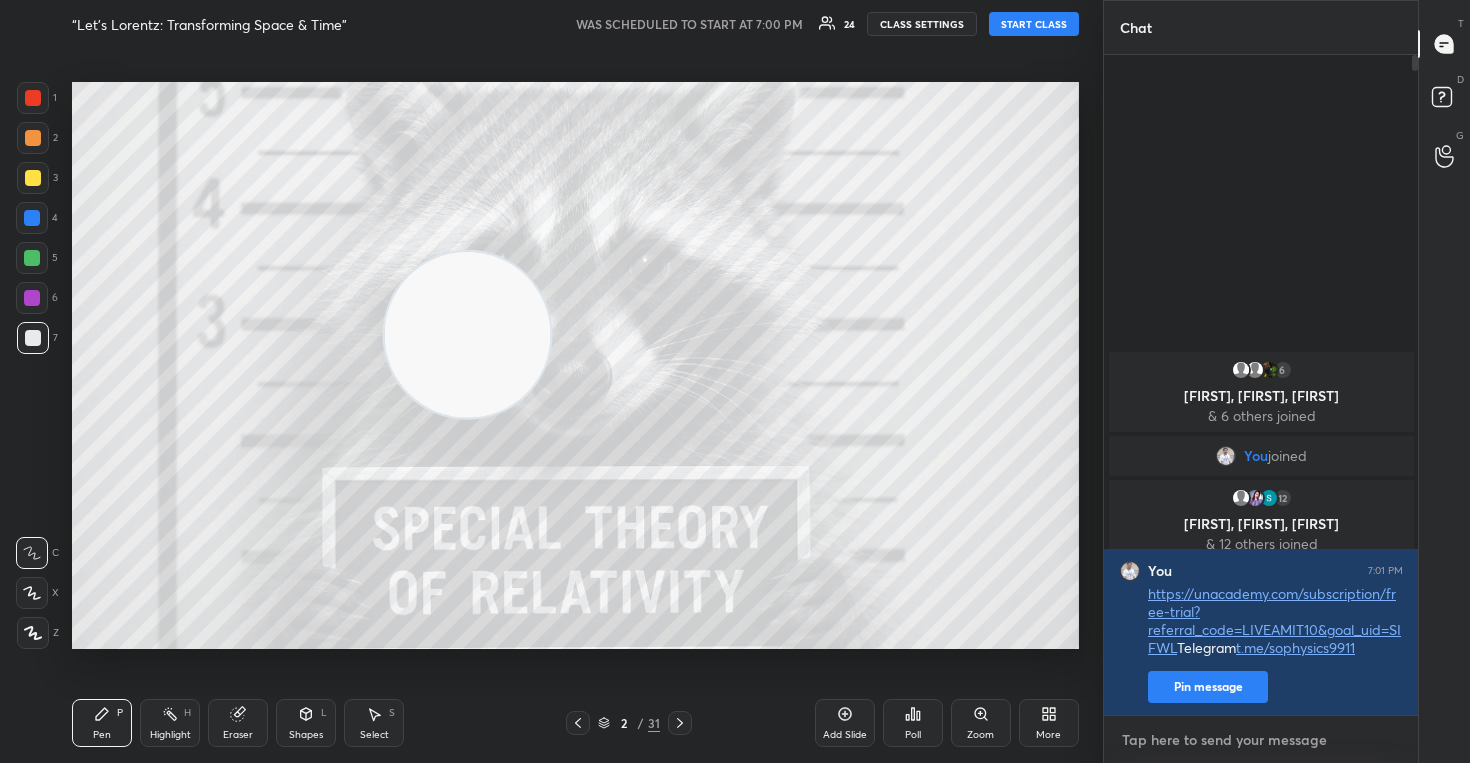 scroll, scrollTop: 0, scrollLeft: 0, axis: both 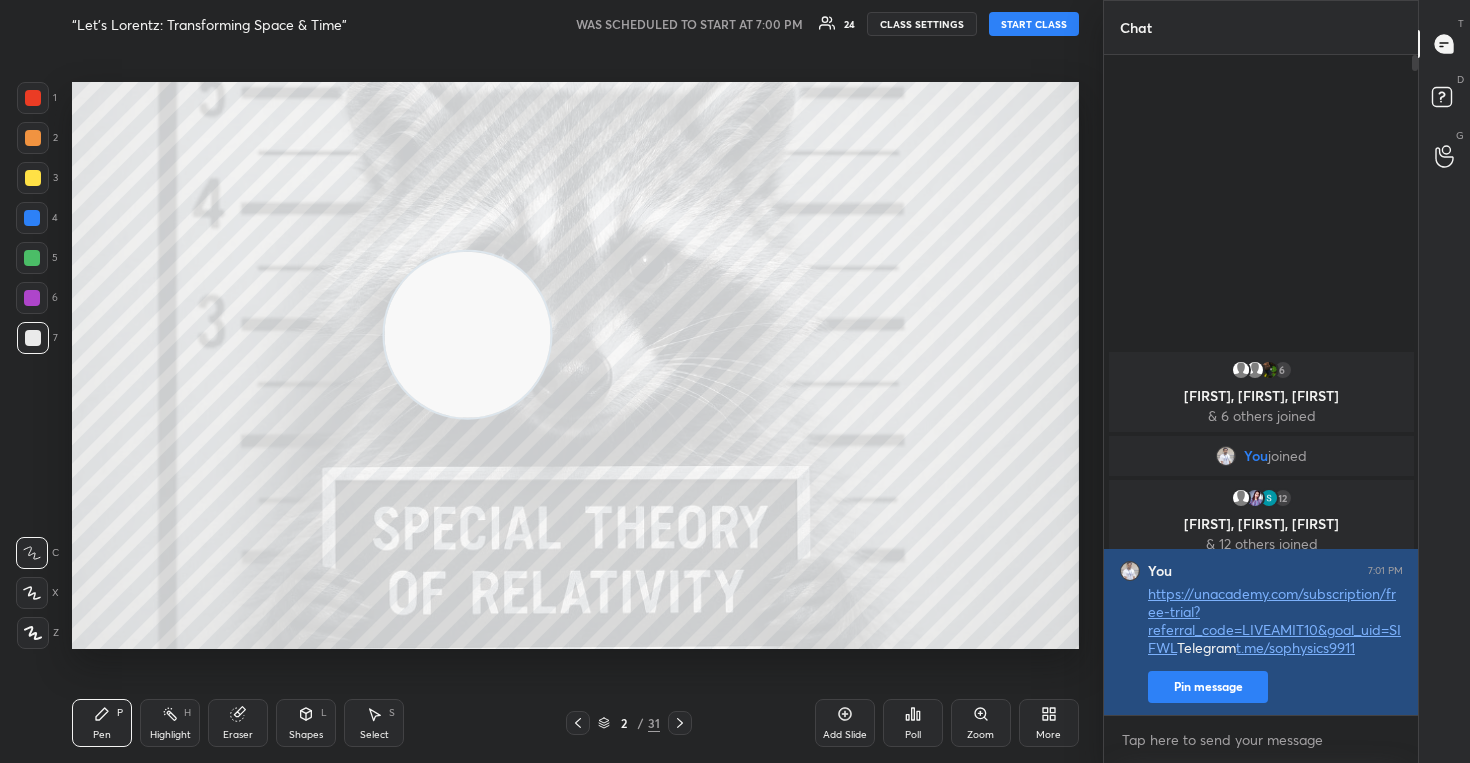 click on "Pin message" at bounding box center [1208, 687] 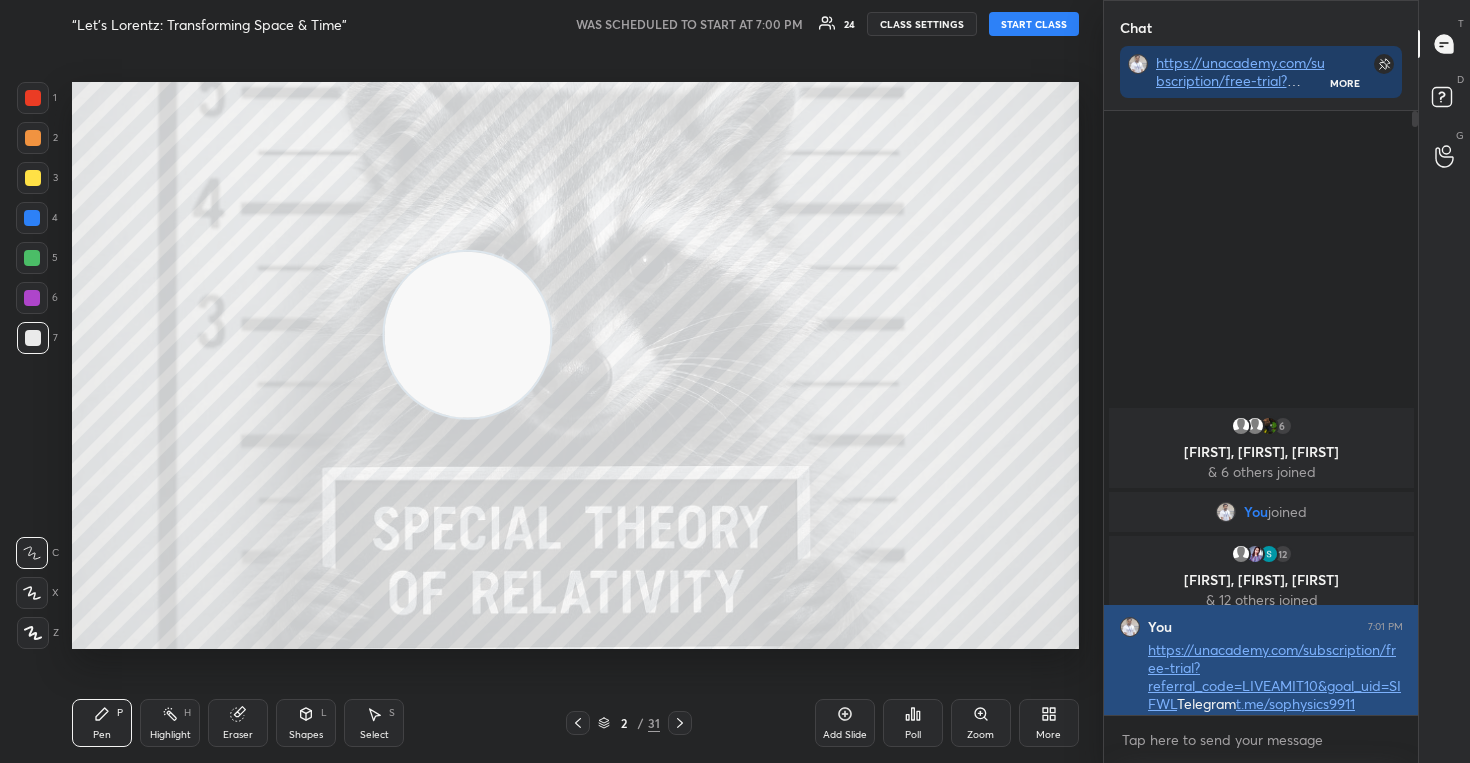 scroll, scrollTop: 598, scrollLeft: 308, axis: both 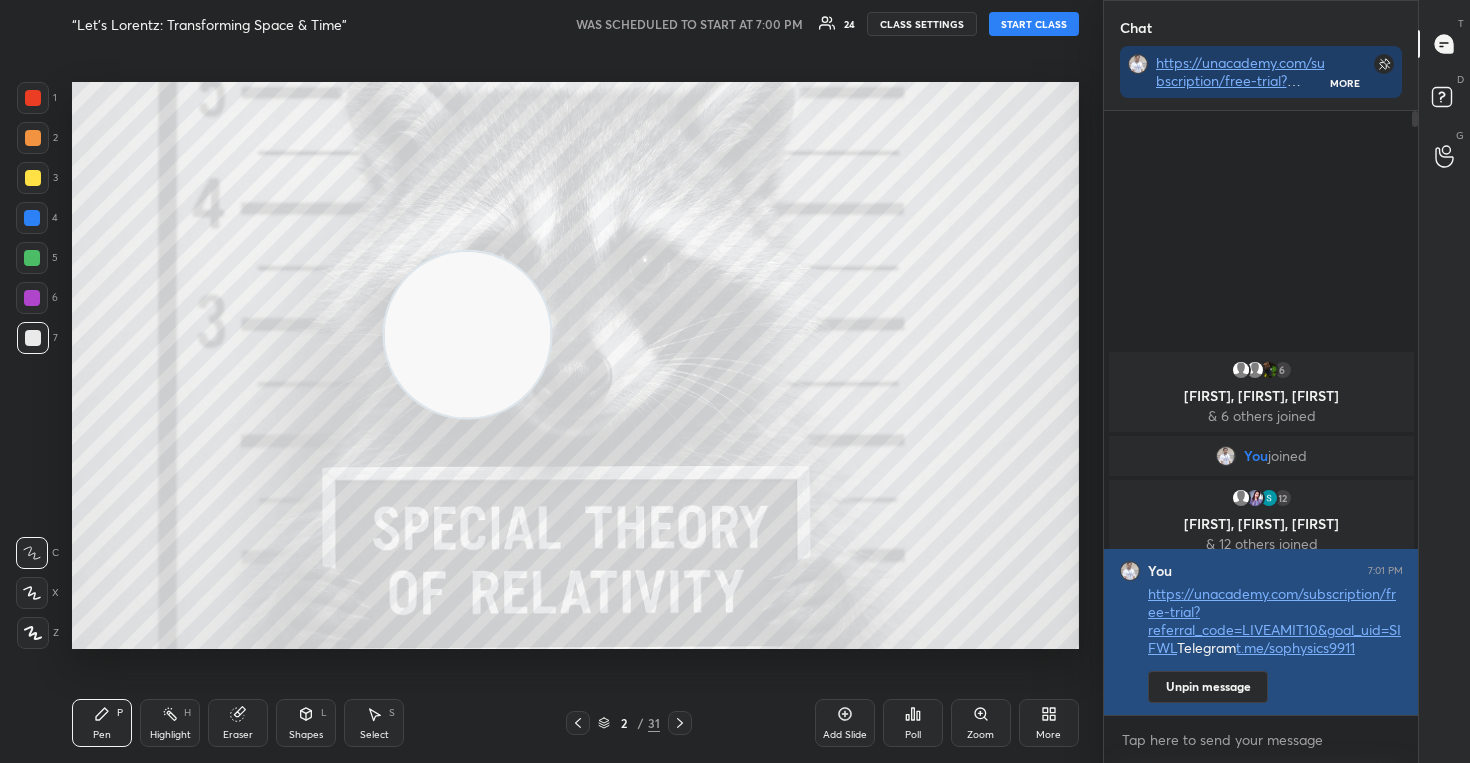 type 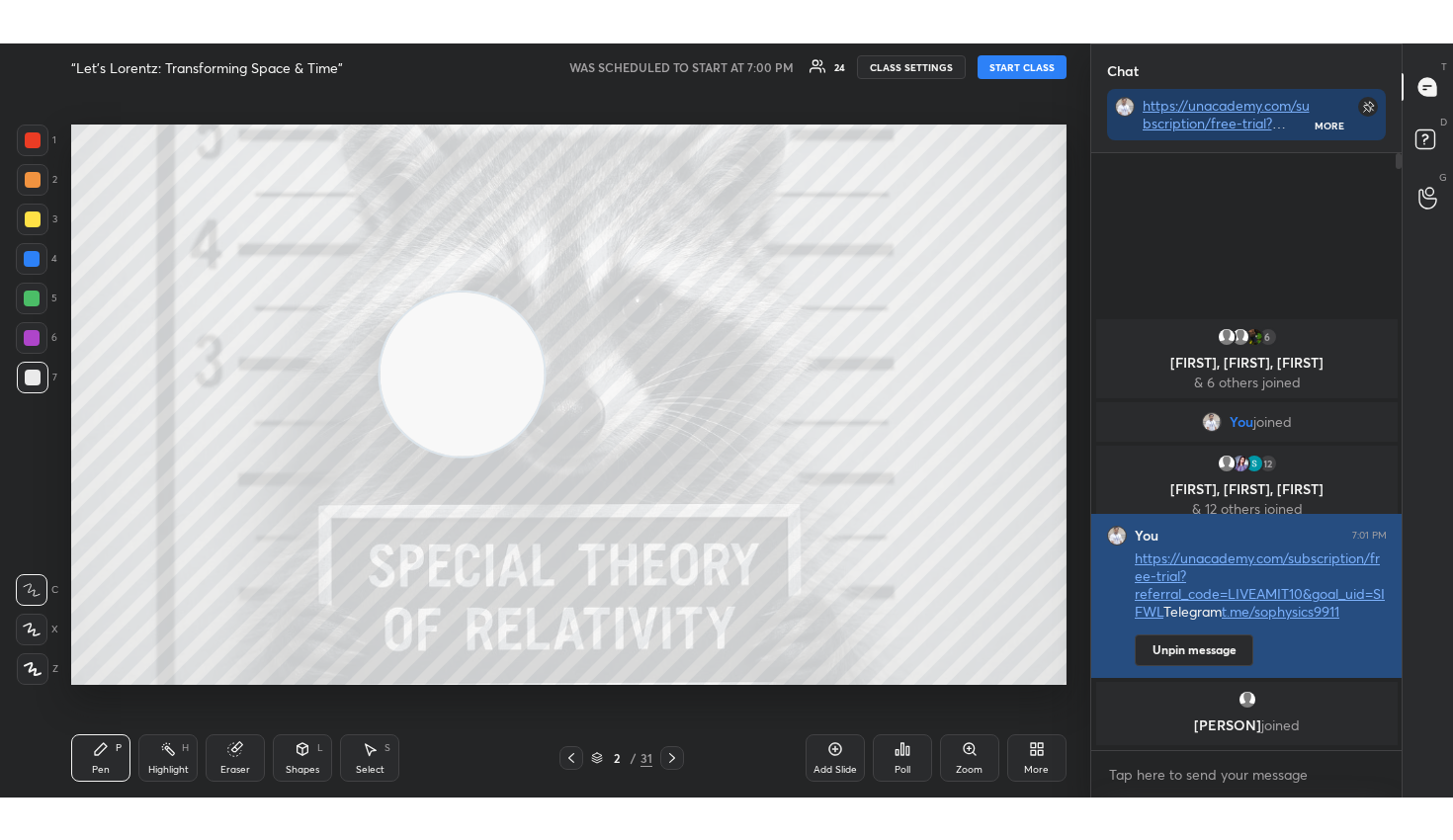 scroll, scrollTop: 98110, scrollLeft: 97832, axis: both 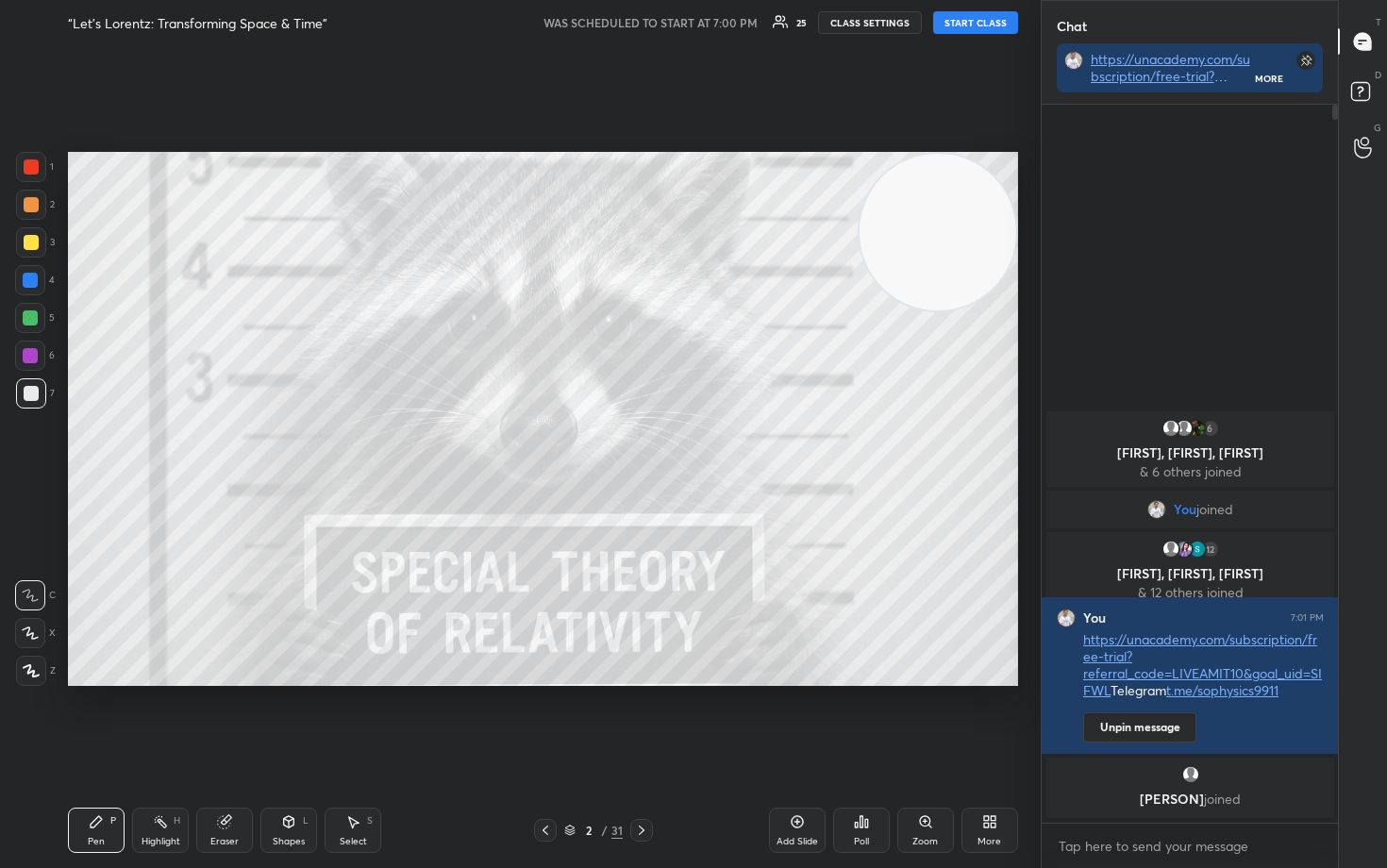 drag, startPoint x: 435, startPoint y: 424, endPoint x: 994, endPoint y: 195, distance: 604.088 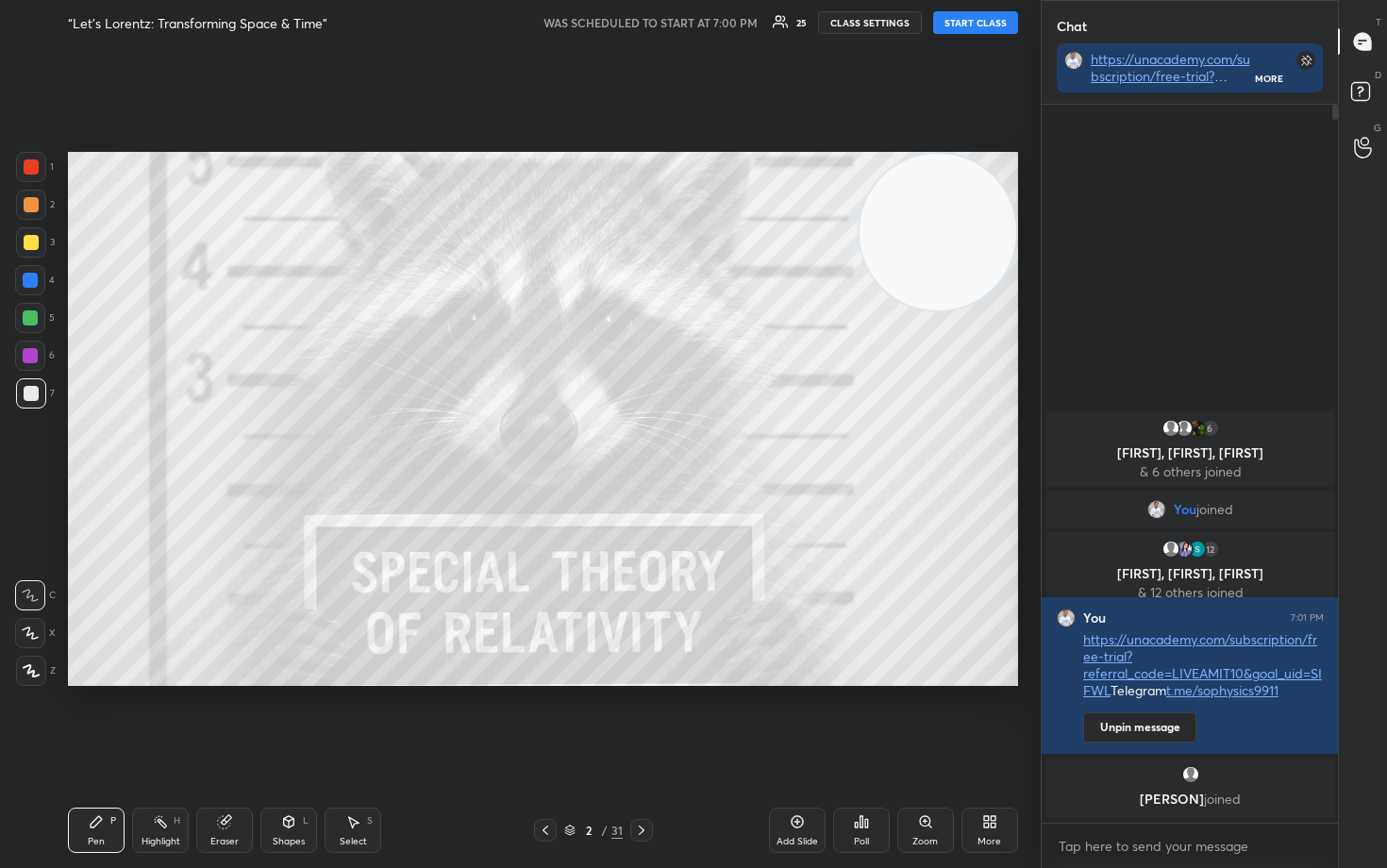 click at bounding box center (938, 232) 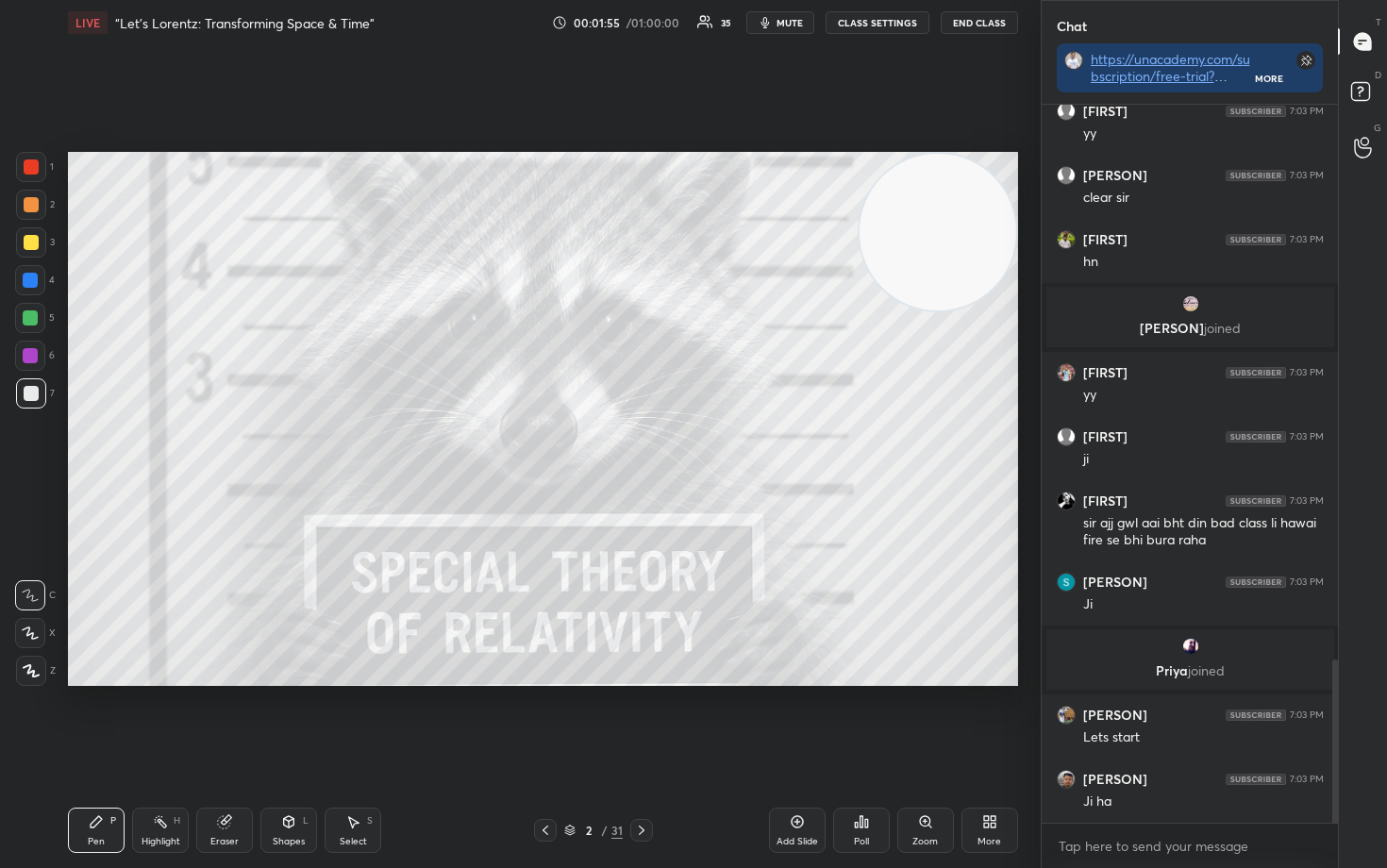 scroll, scrollTop: 2509, scrollLeft: 0, axis: vertical 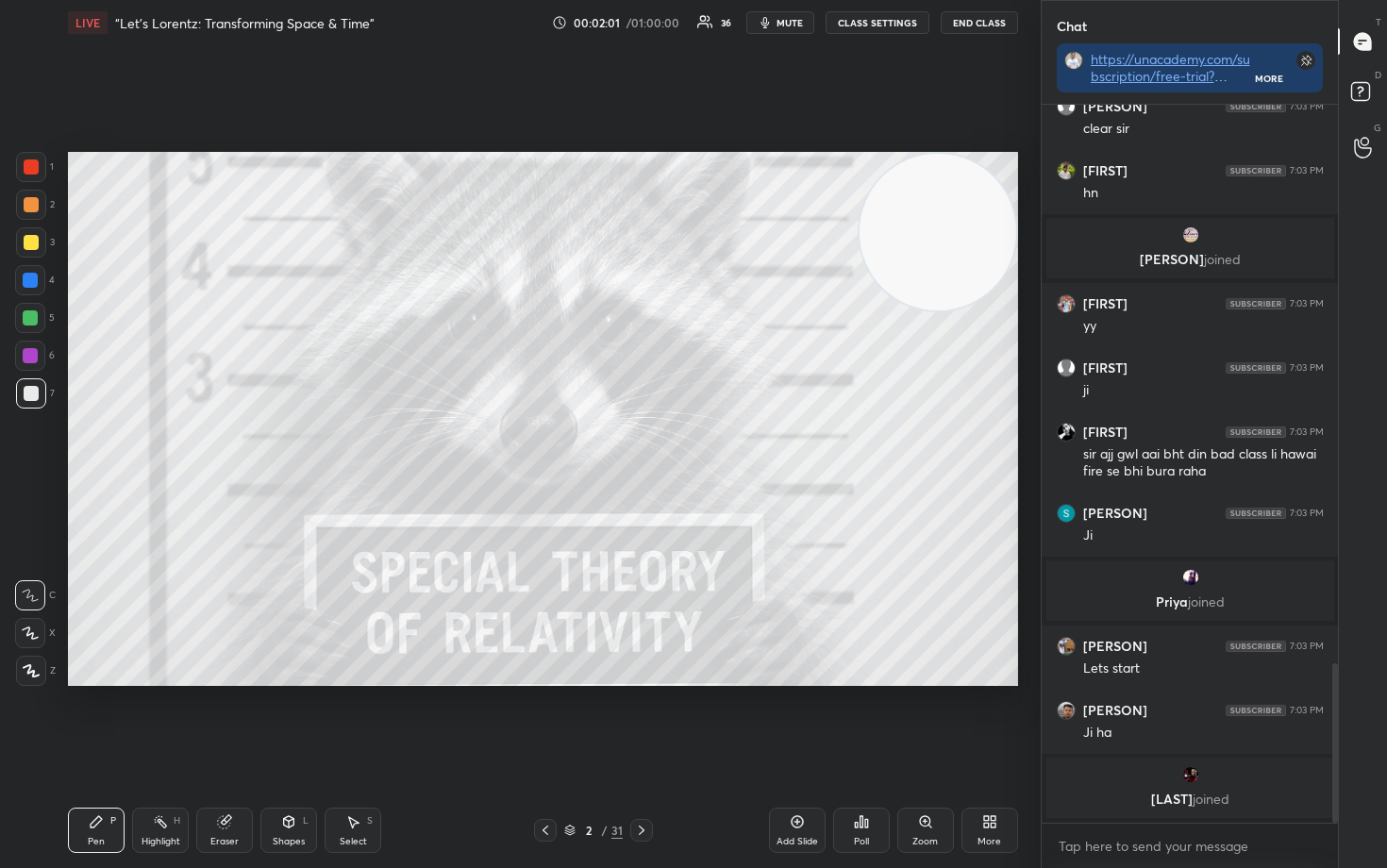 type 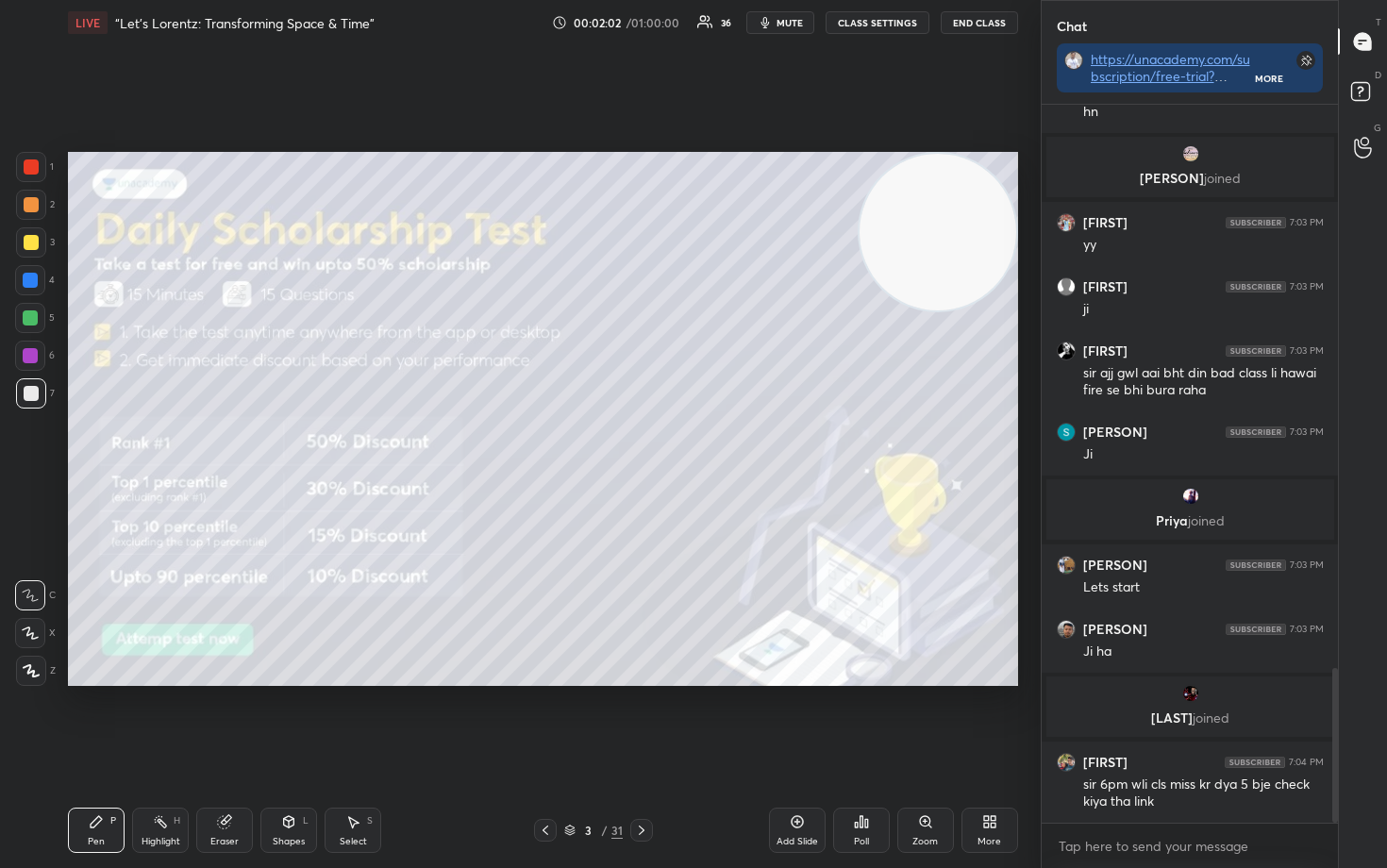 scroll, scrollTop: 2615, scrollLeft: 0, axis: vertical 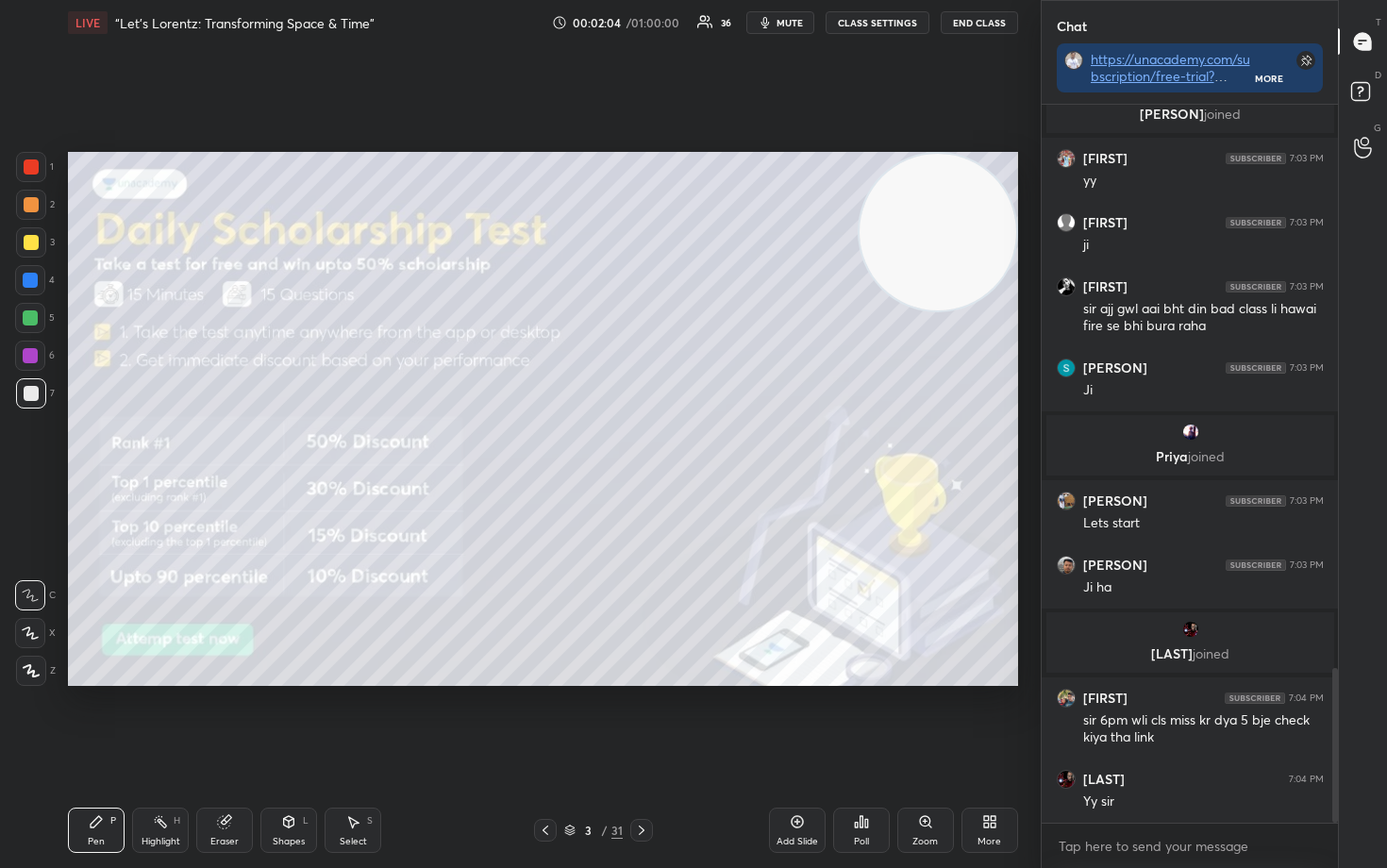 drag, startPoint x: 27, startPoint y: 242, endPoint x: 28, endPoint y: 253, distance: 11.045361 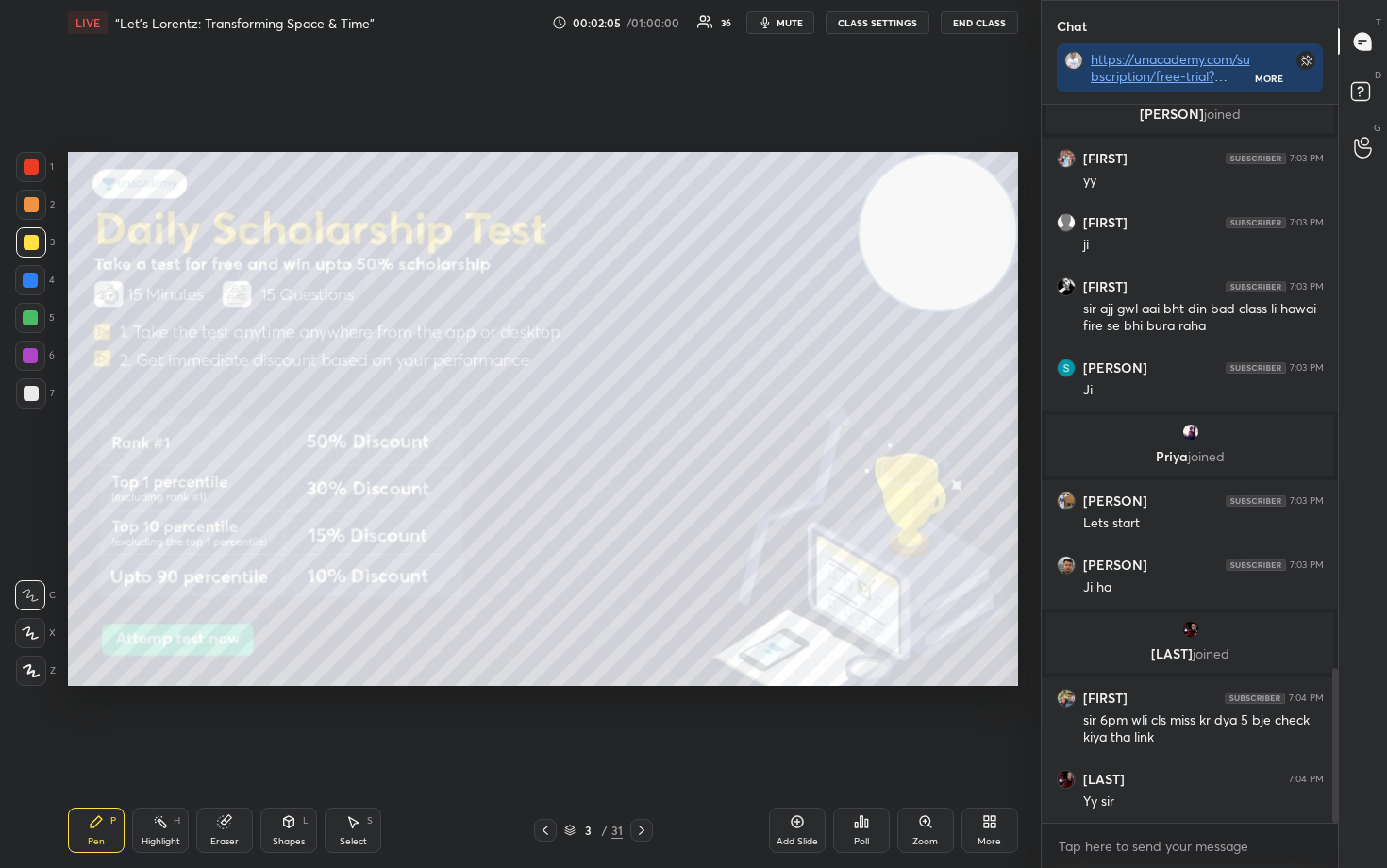 click 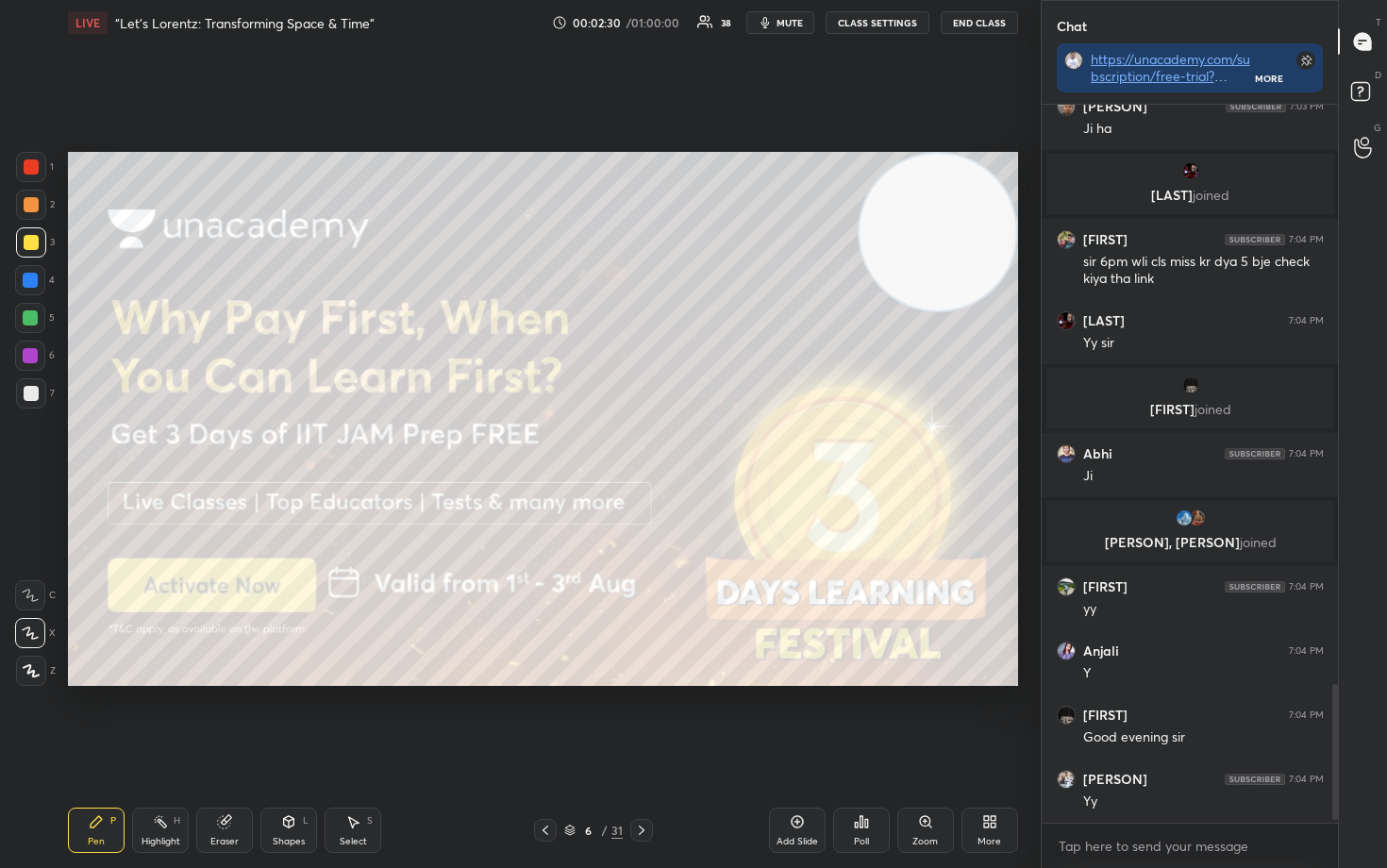 scroll, scrollTop: 3053, scrollLeft: 0, axis: vertical 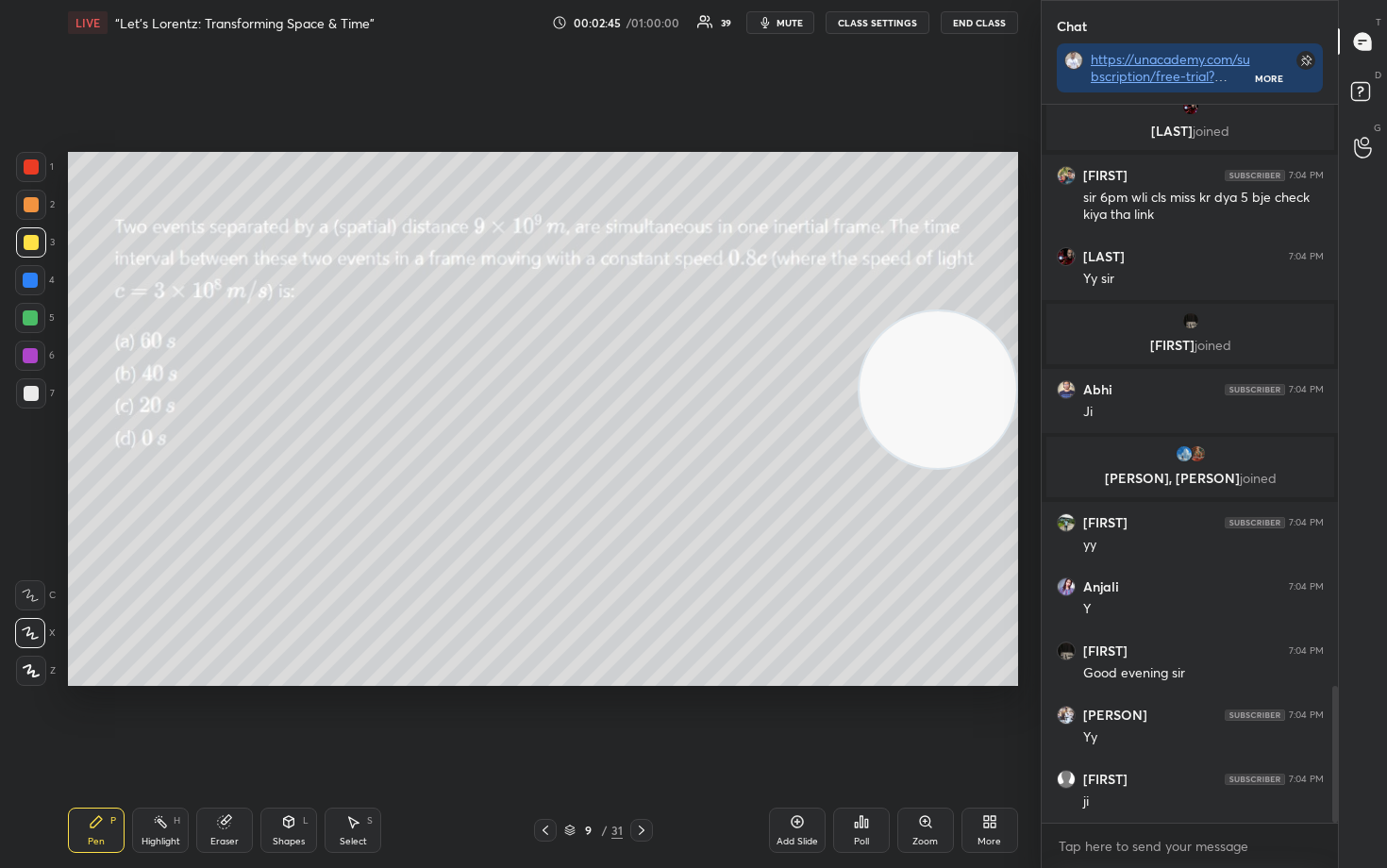 drag, startPoint x: 950, startPoint y: 303, endPoint x: 970, endPoint y: 401, distance: 100.02 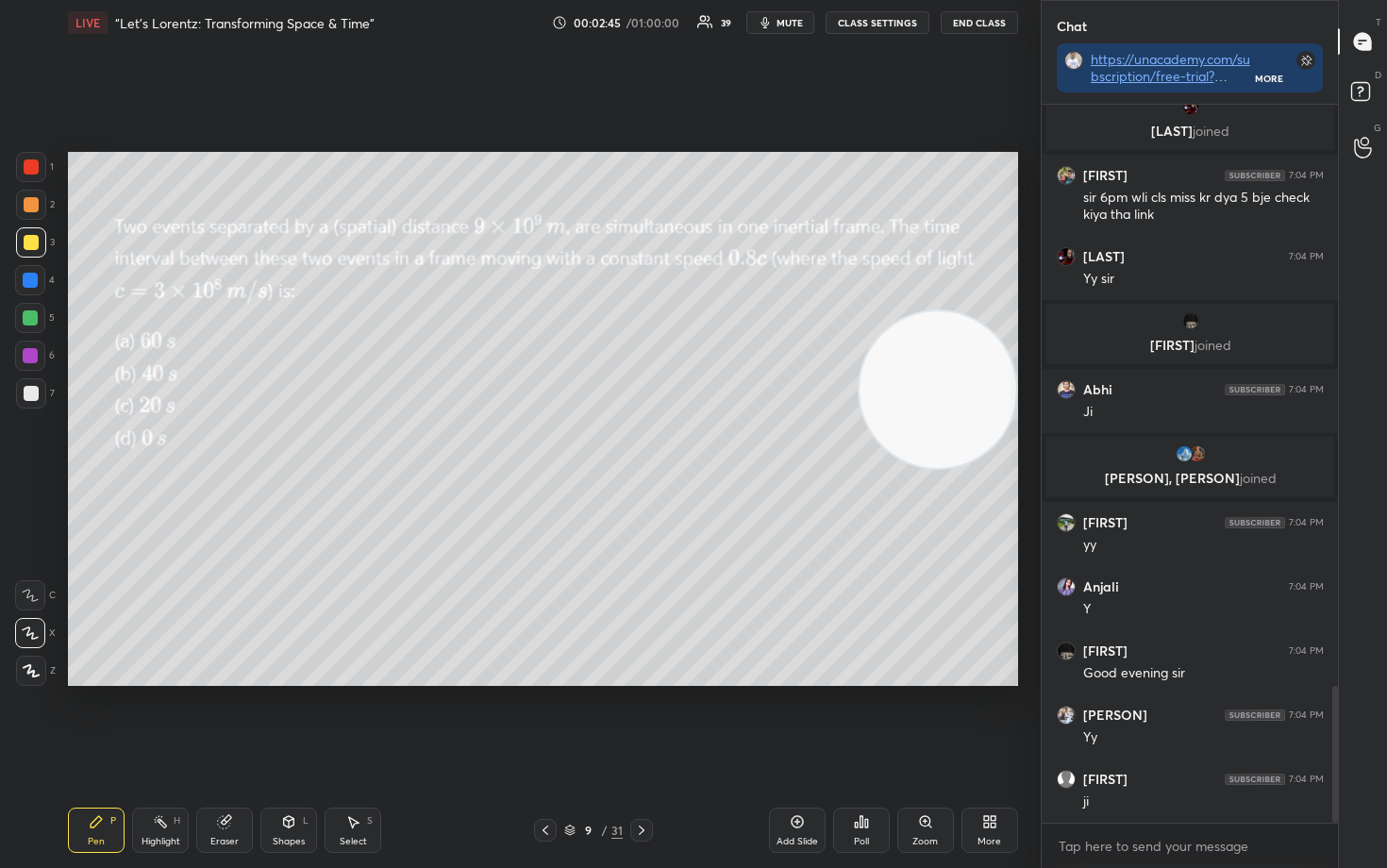 click at bounding box center [938, 390] 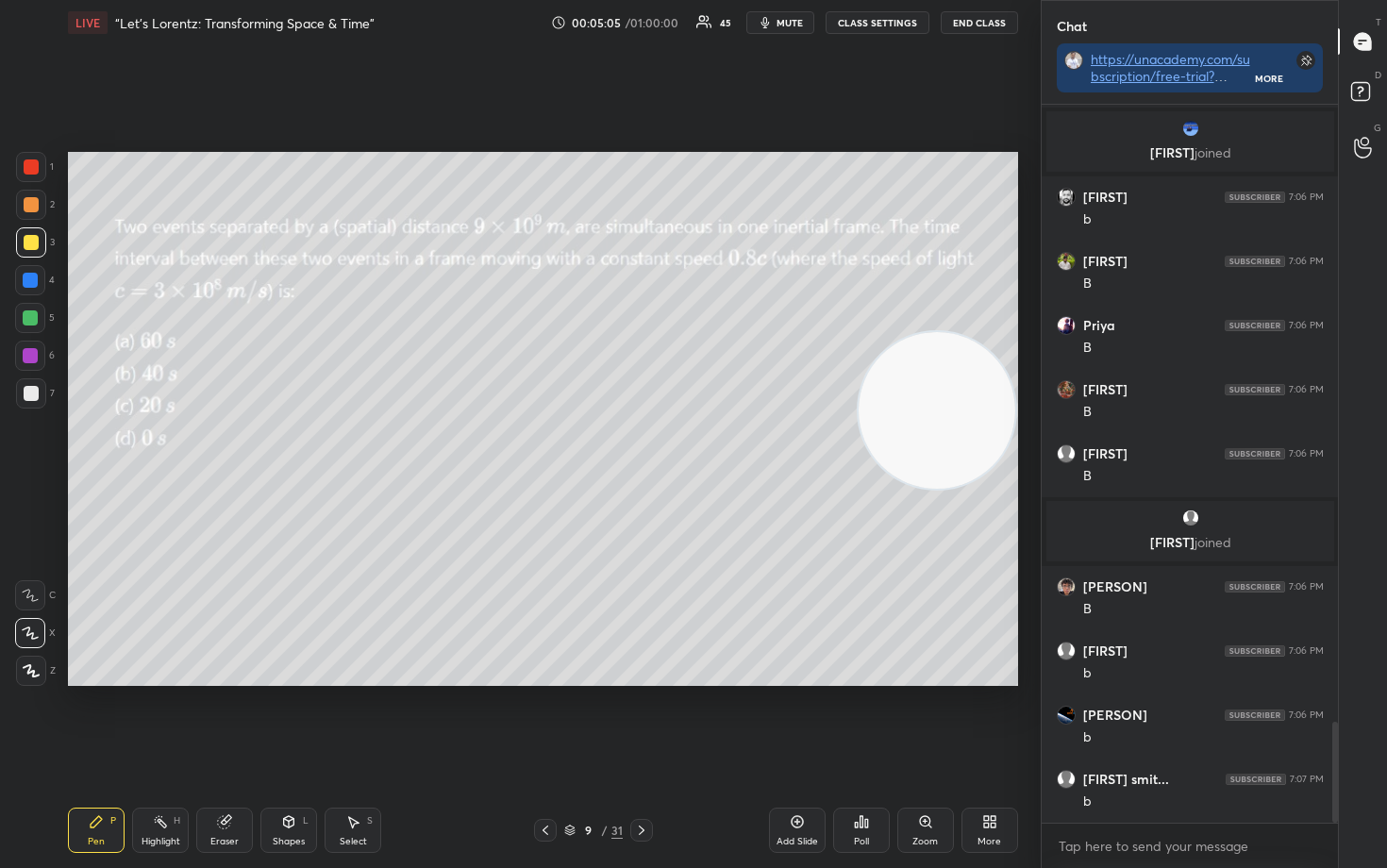 scroll, scrollTop: 4395, scrollLeft: 0, axis: vertical 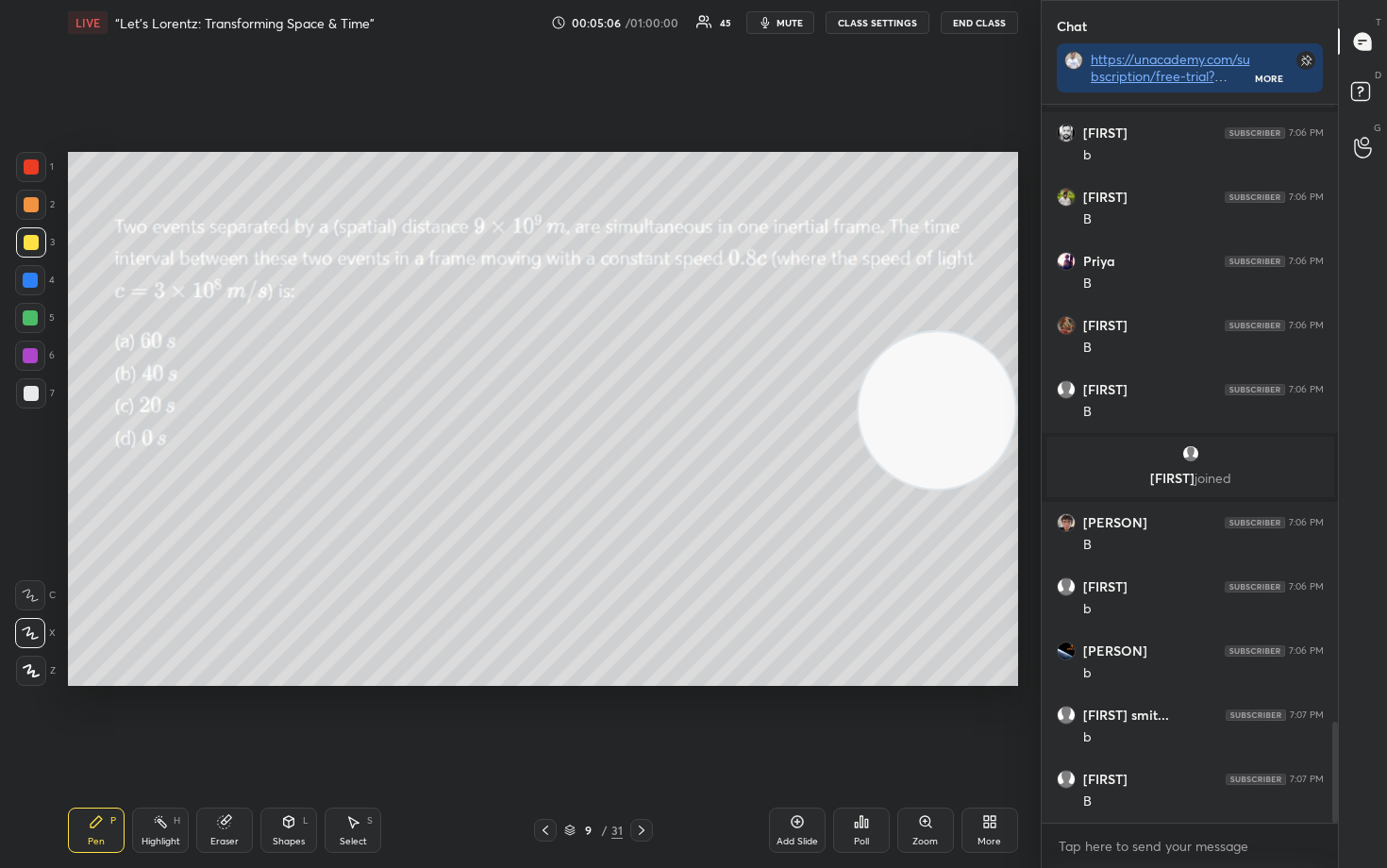 click at bounding box center [31, 205] 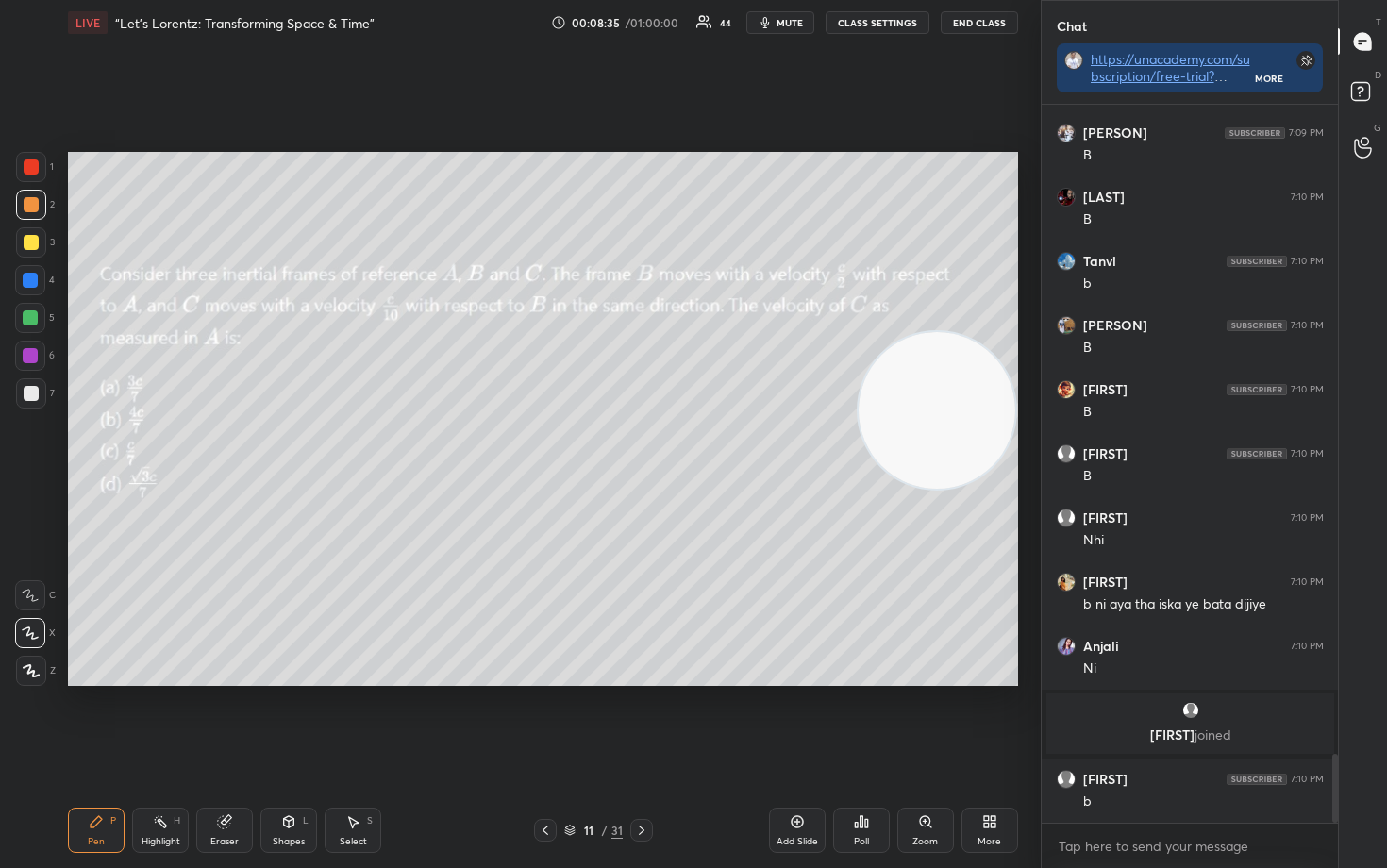 scroll, scrollTop: 6733, scrollLeft: 0, axis: vertical 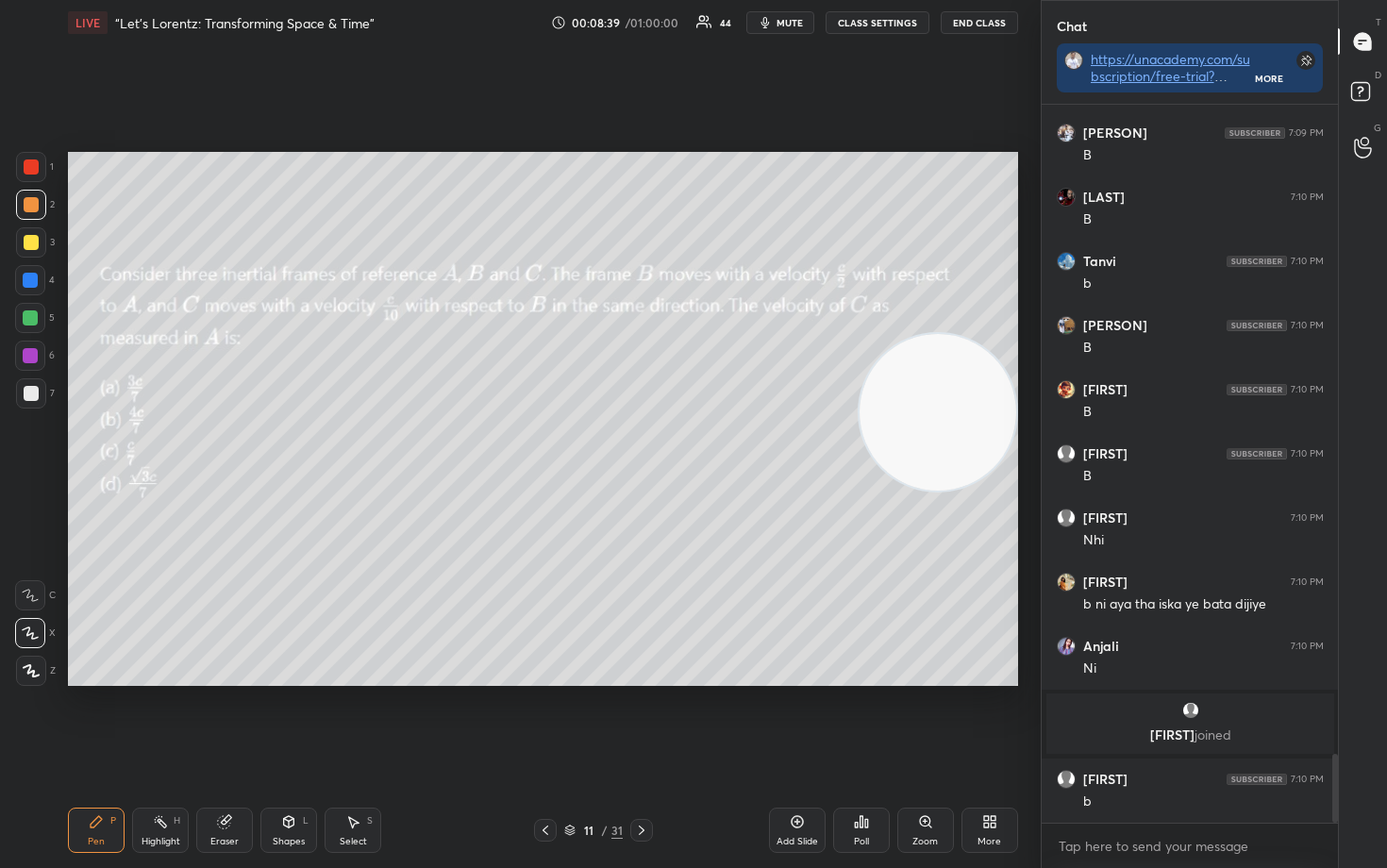 drag, startPoint x: 950, startPoint y: 418, endPoint x: 970, endPoint y: 522, distance: 105.9056 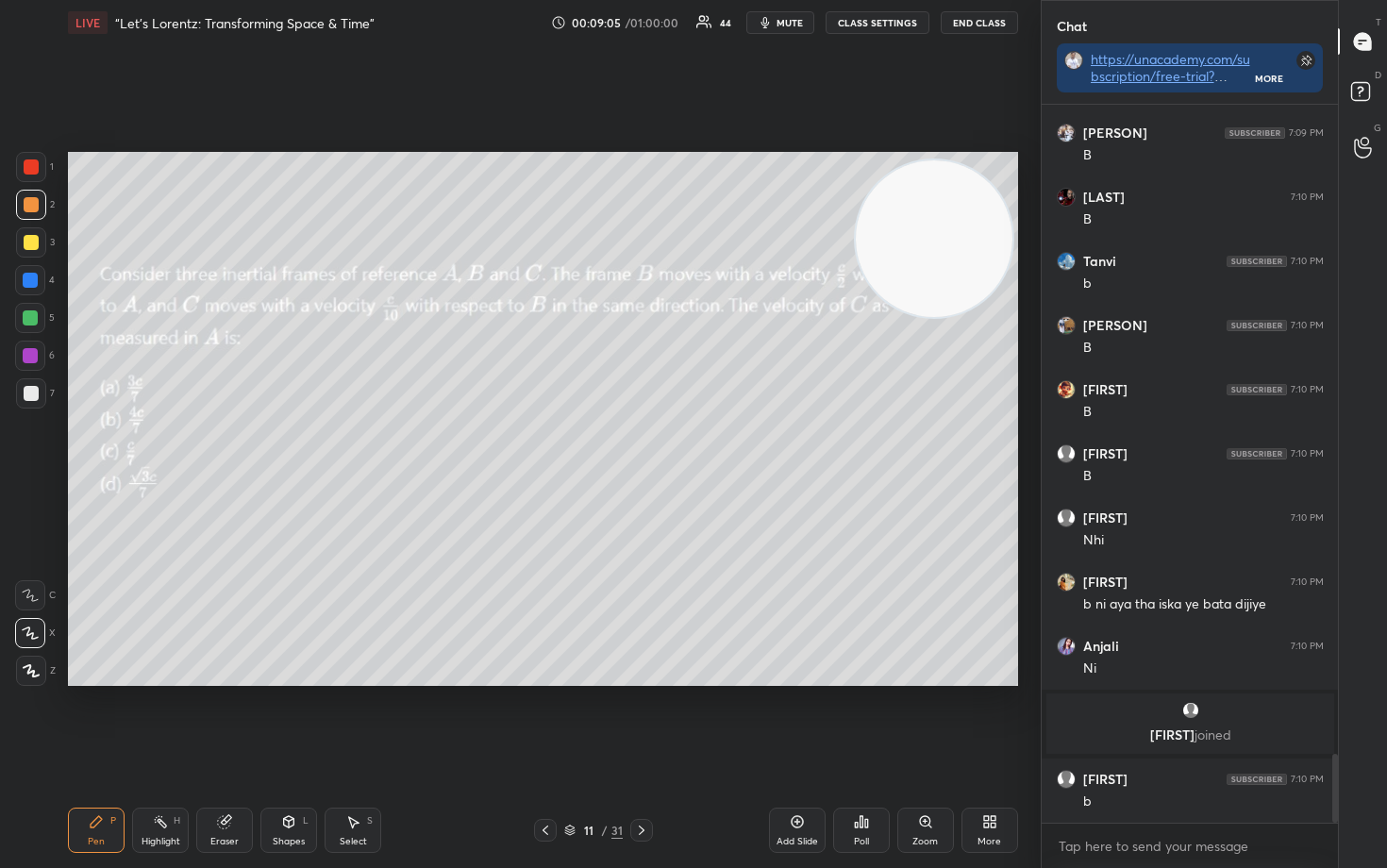 drag, startPoint x: 945, startPoint y: 326, endPoint x: 947, endPoint y: 199, distance: 127.01575 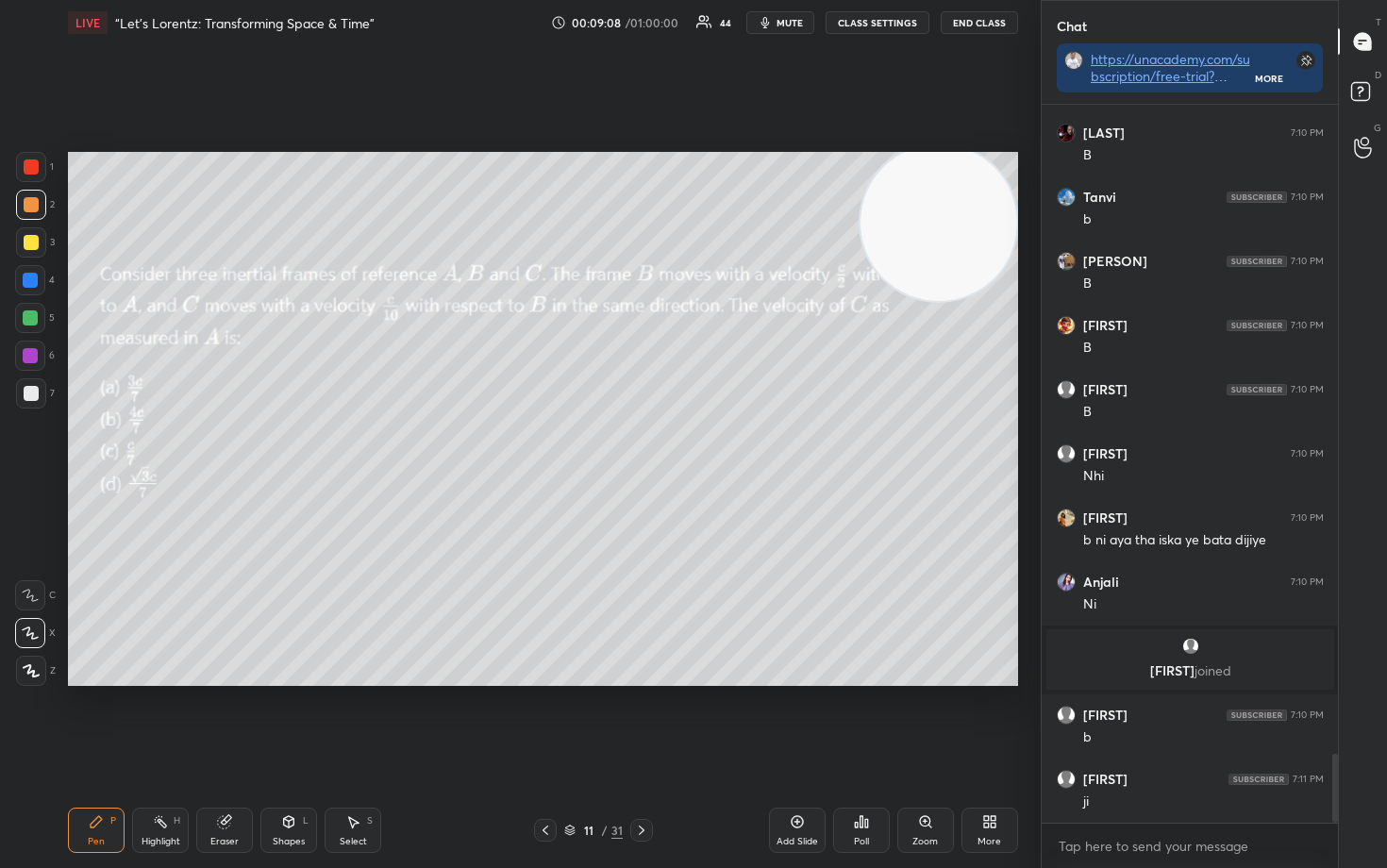 scroll, scrollTop: 6861, scrollLeft: 0, axis: vertical 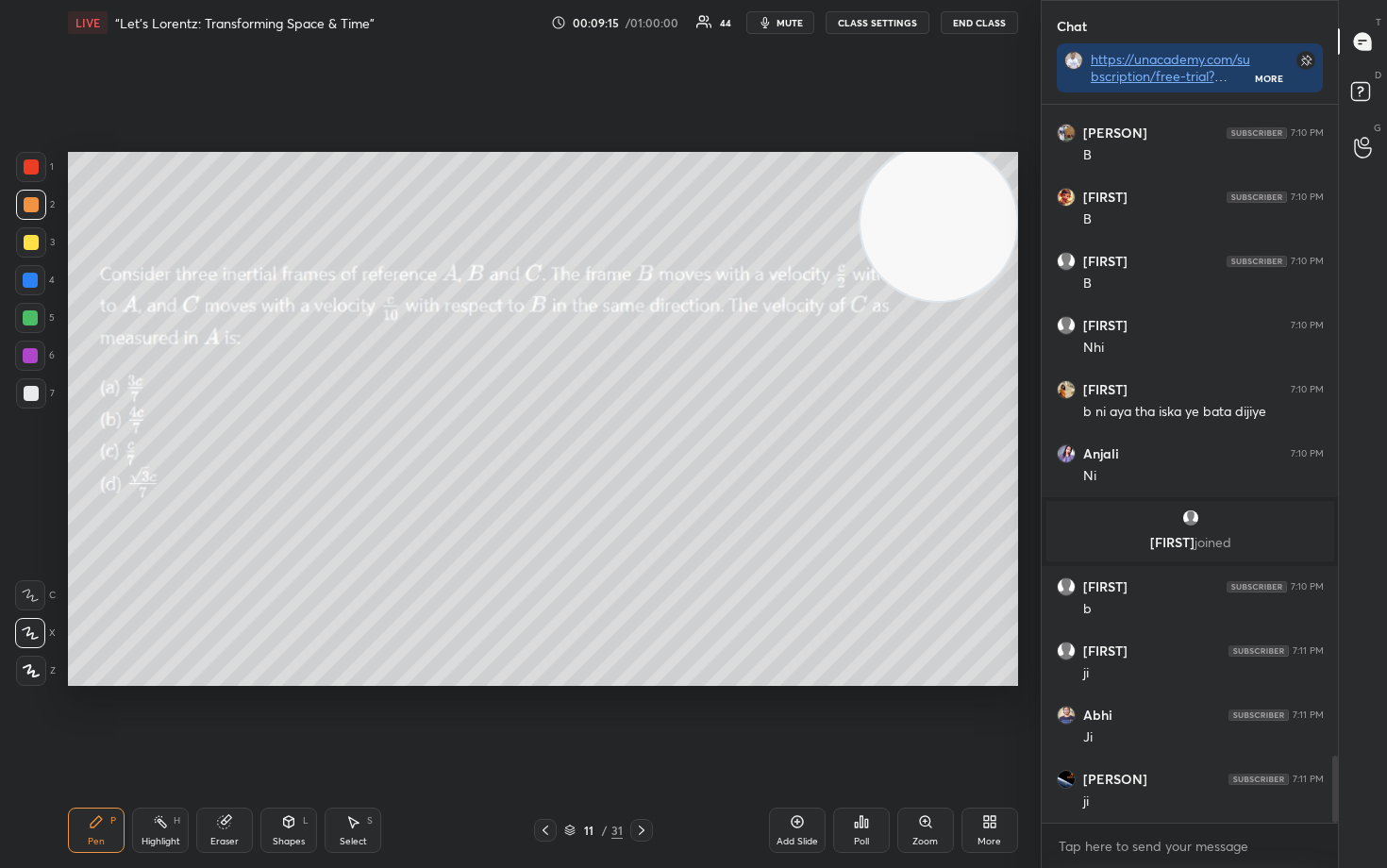 drag, startPoint x: 914, startPoint y: 316, endPoint x: 928, endPoint y: 565, distance: 249.39326 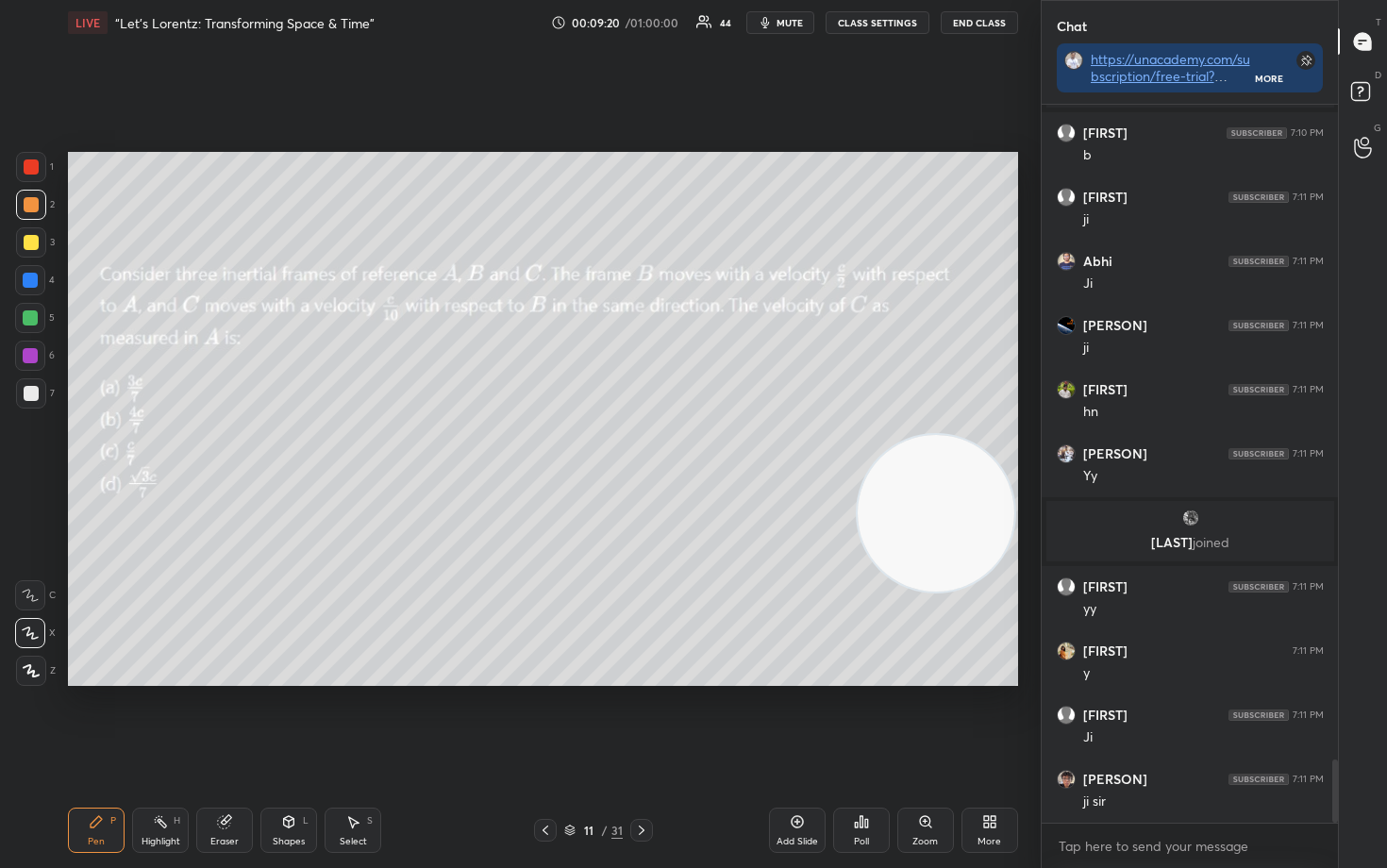 scroll, scrollTop: 7443, scrollLeft: 0, axis: vertical 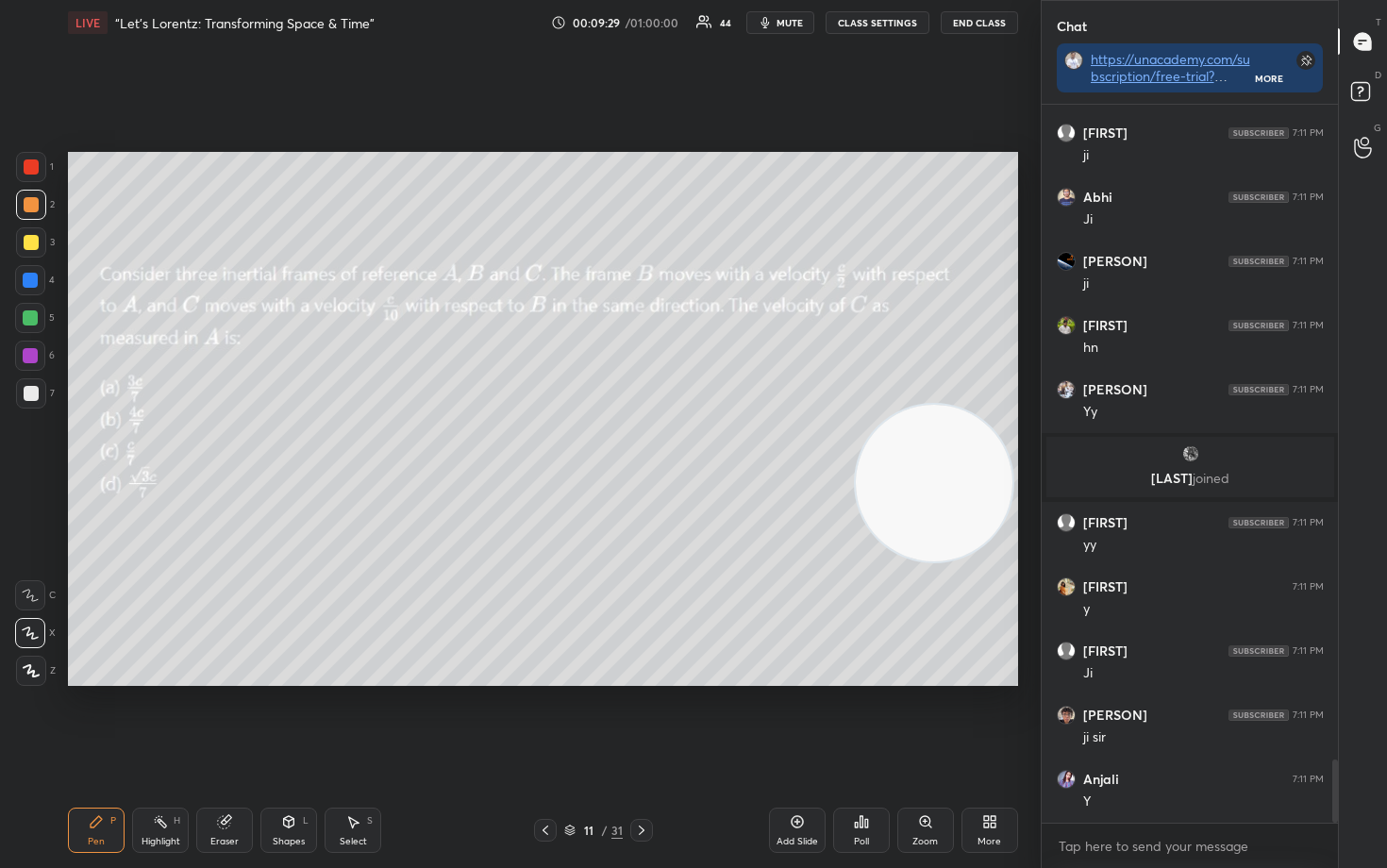 drag, startPoint x: 945, startPoint y: 536, endPoint x: 908, endPoint y: 284, distance: 254.7018 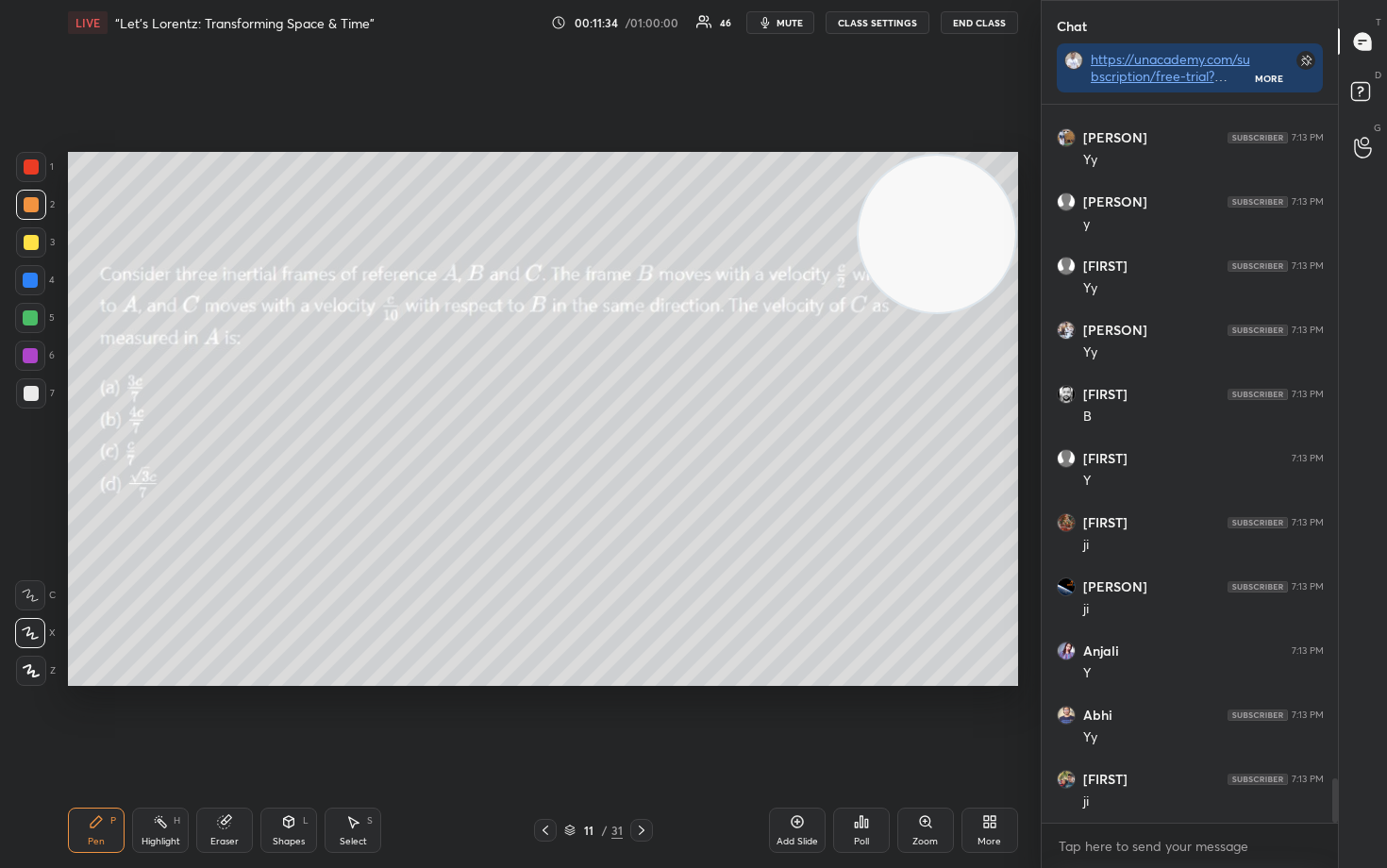 scroll, scrollTop: 10949, scrollLeft: 0, axis: vertical 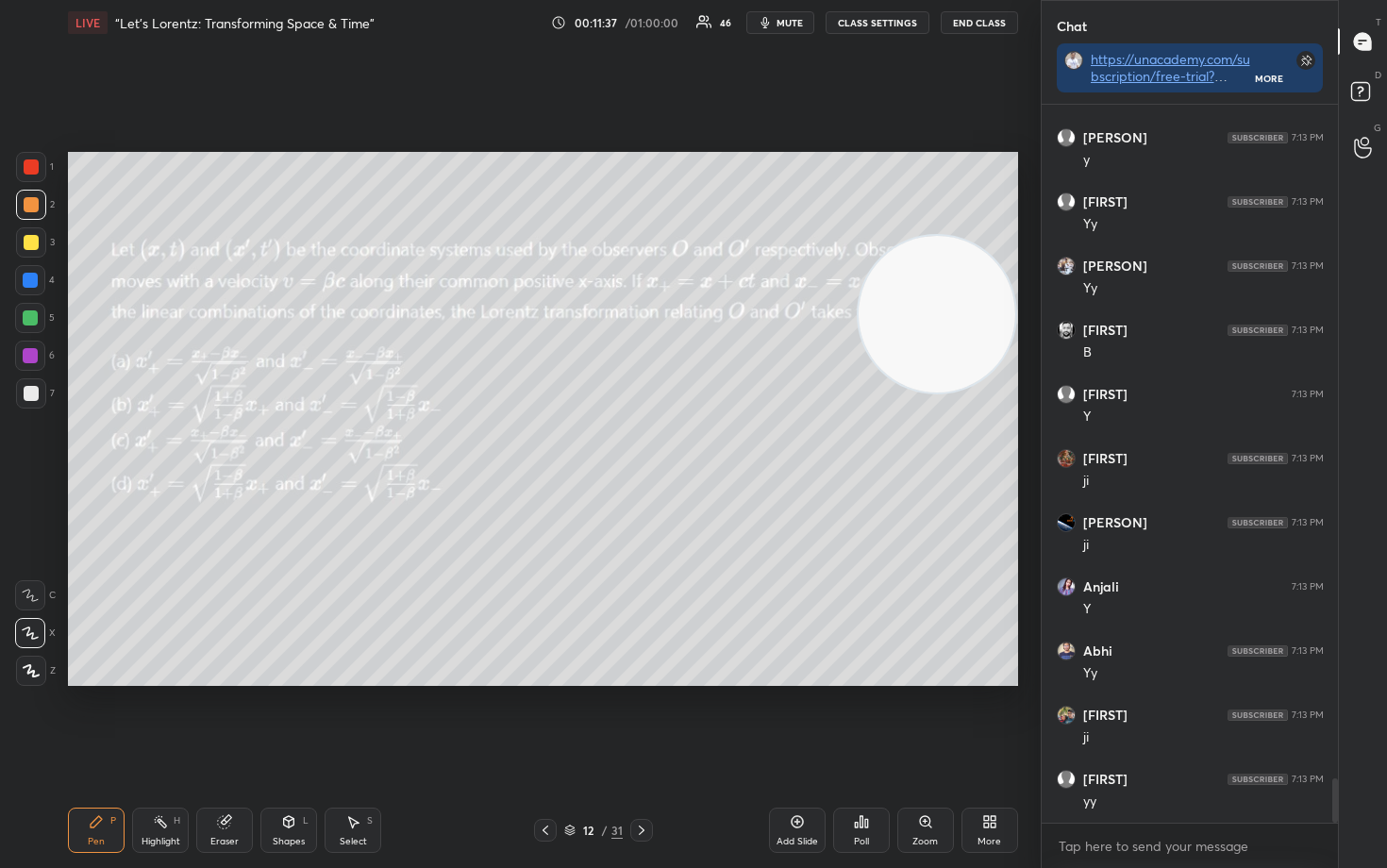 drag, startPoint x: 926, startPoint y: 244, endPoint x: 946, endPoint y: 532, distance: 288.69361 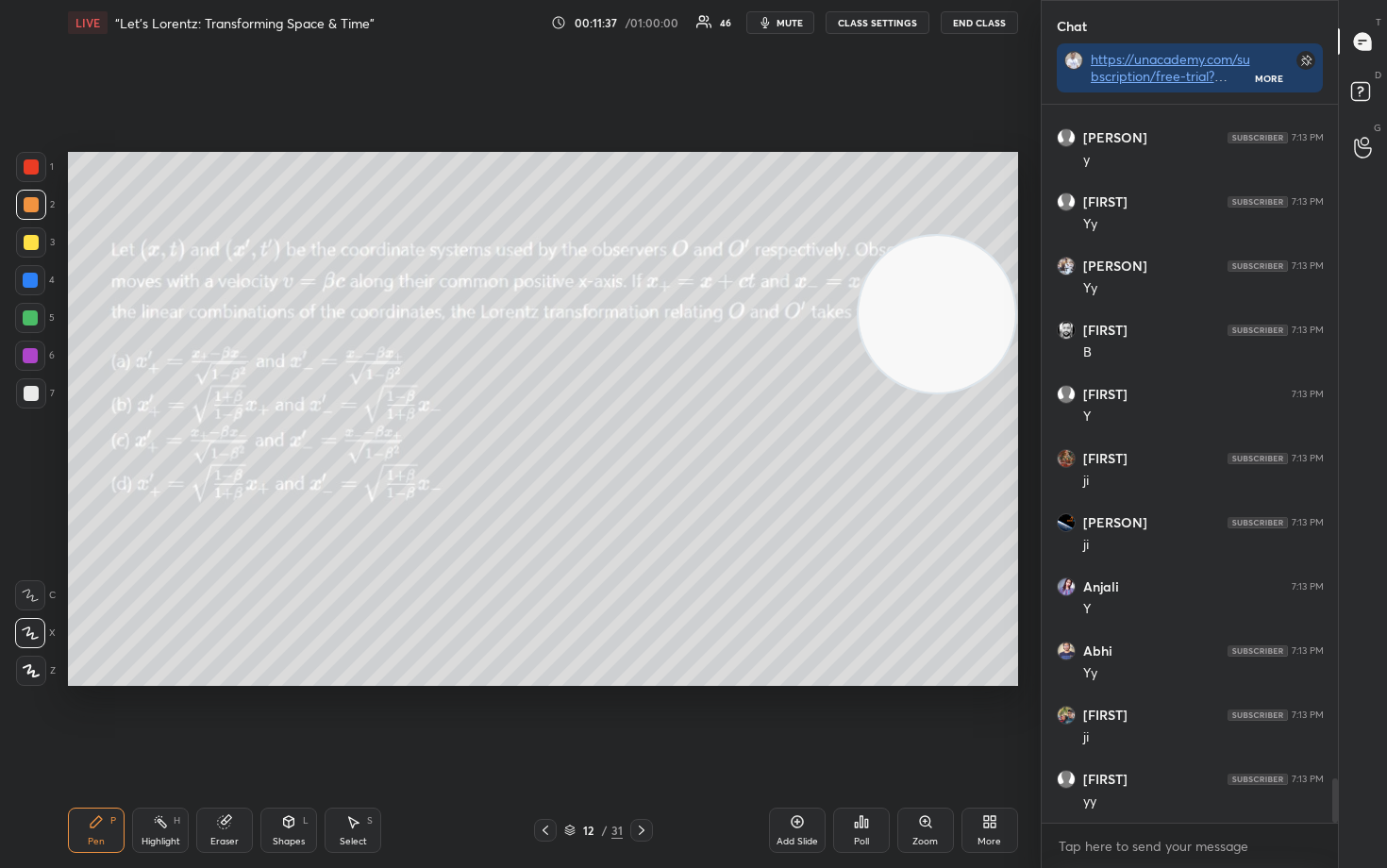 click at bounding box center (937, 314) 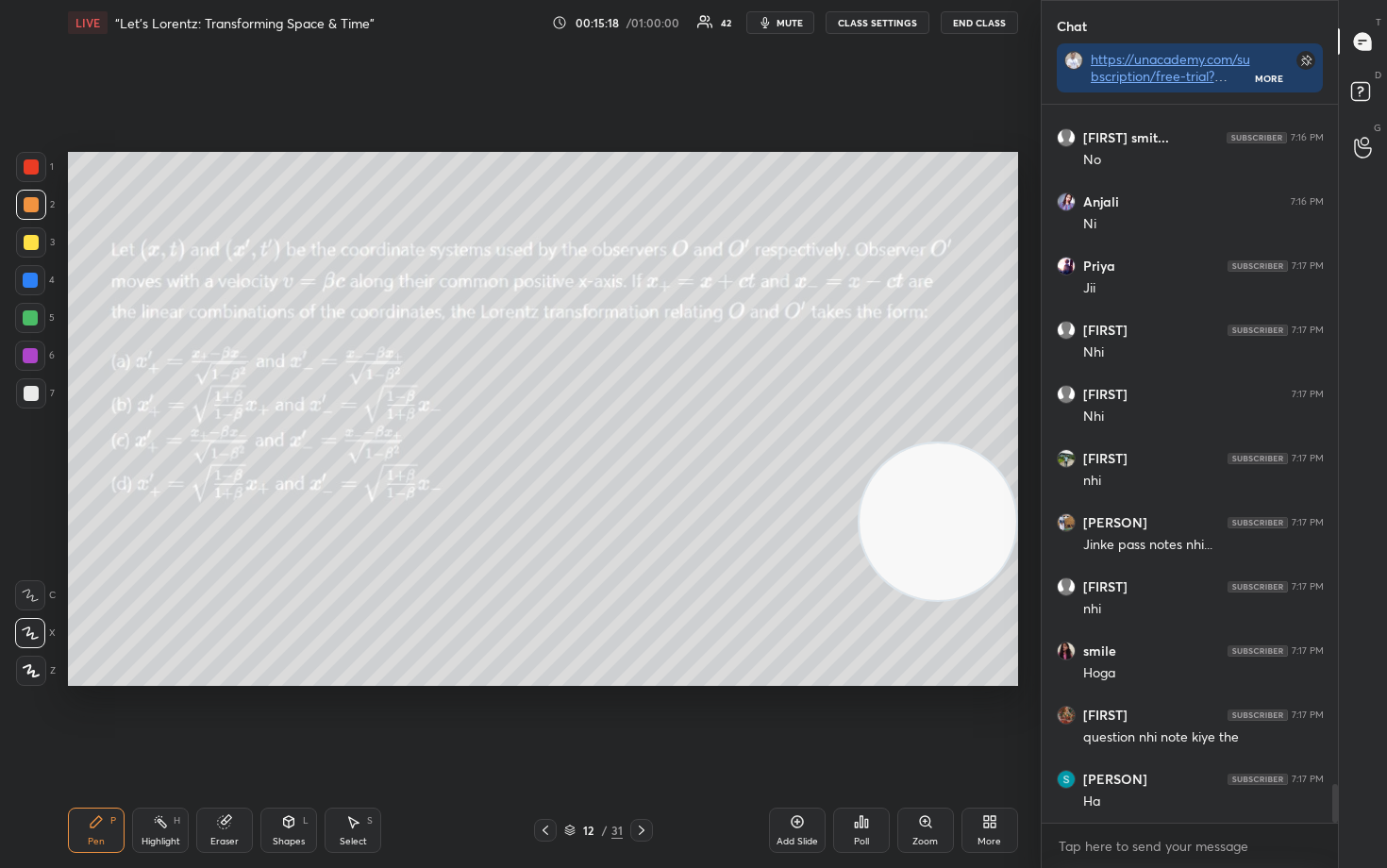 scroll, scrollTop: 12617, scrollLeft: 0, axis: vertical 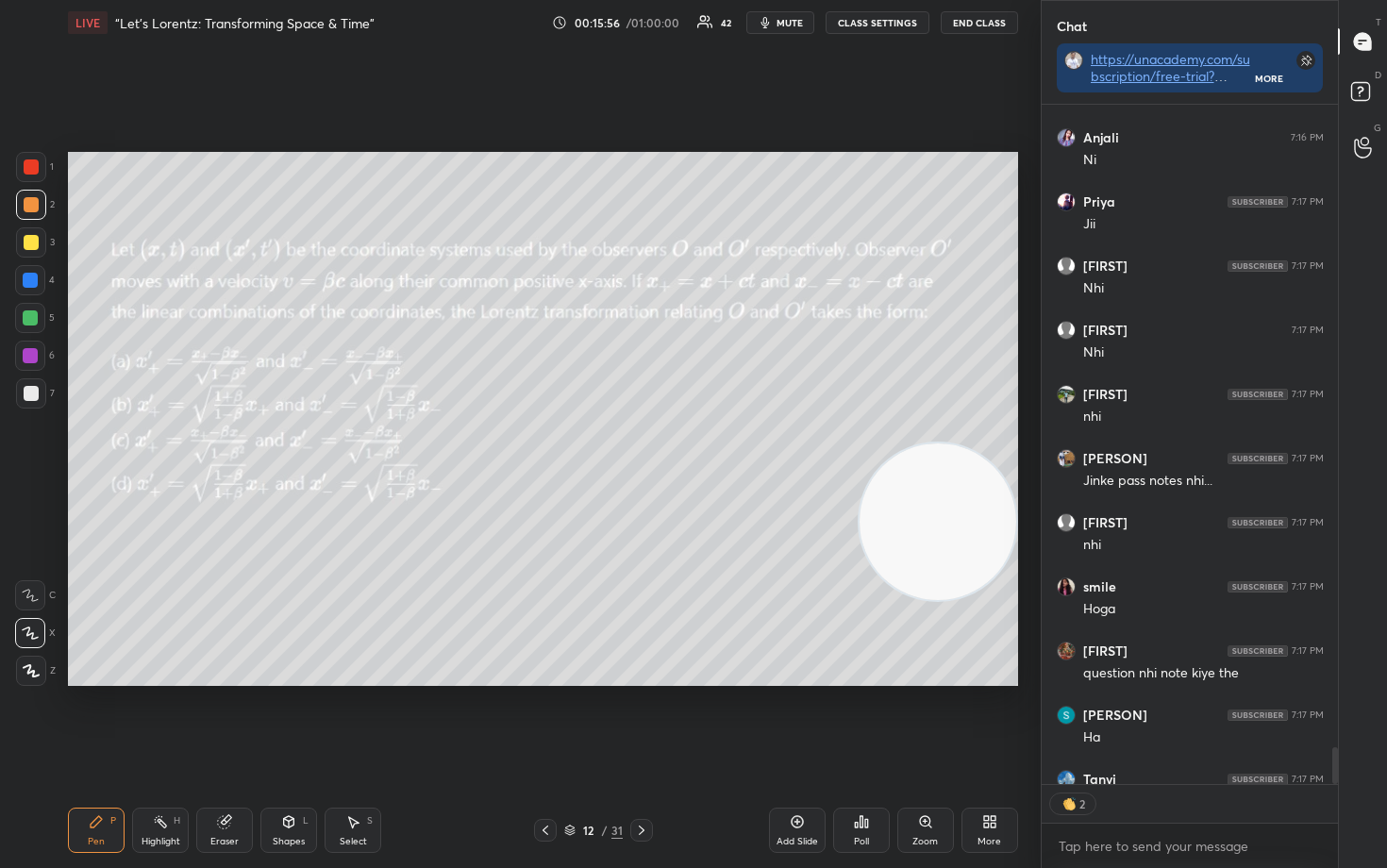 click on "CLASS SETTINGS" at bounding box center [877, 23] 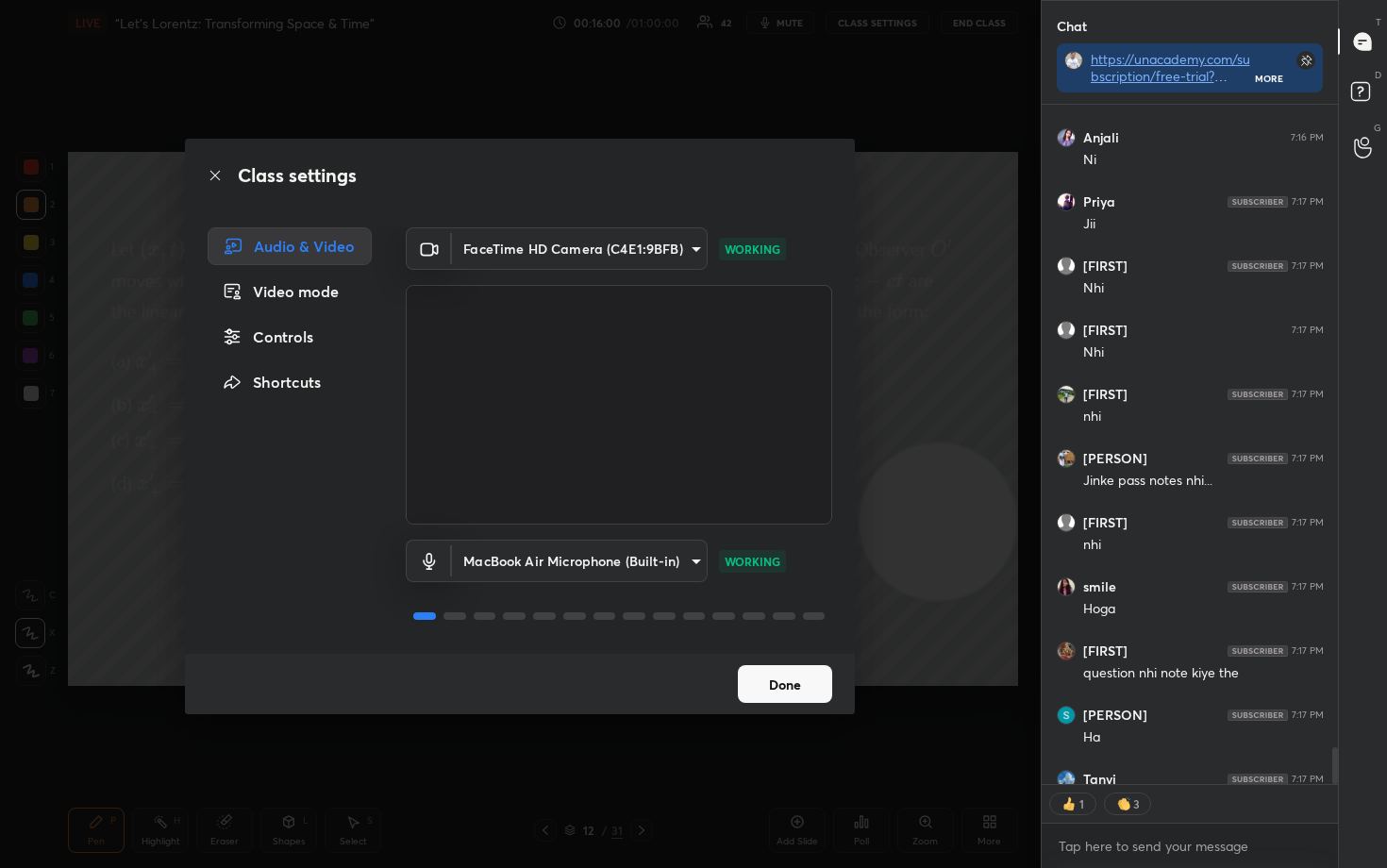 click on "Controls" at bounding box center (290, 337) 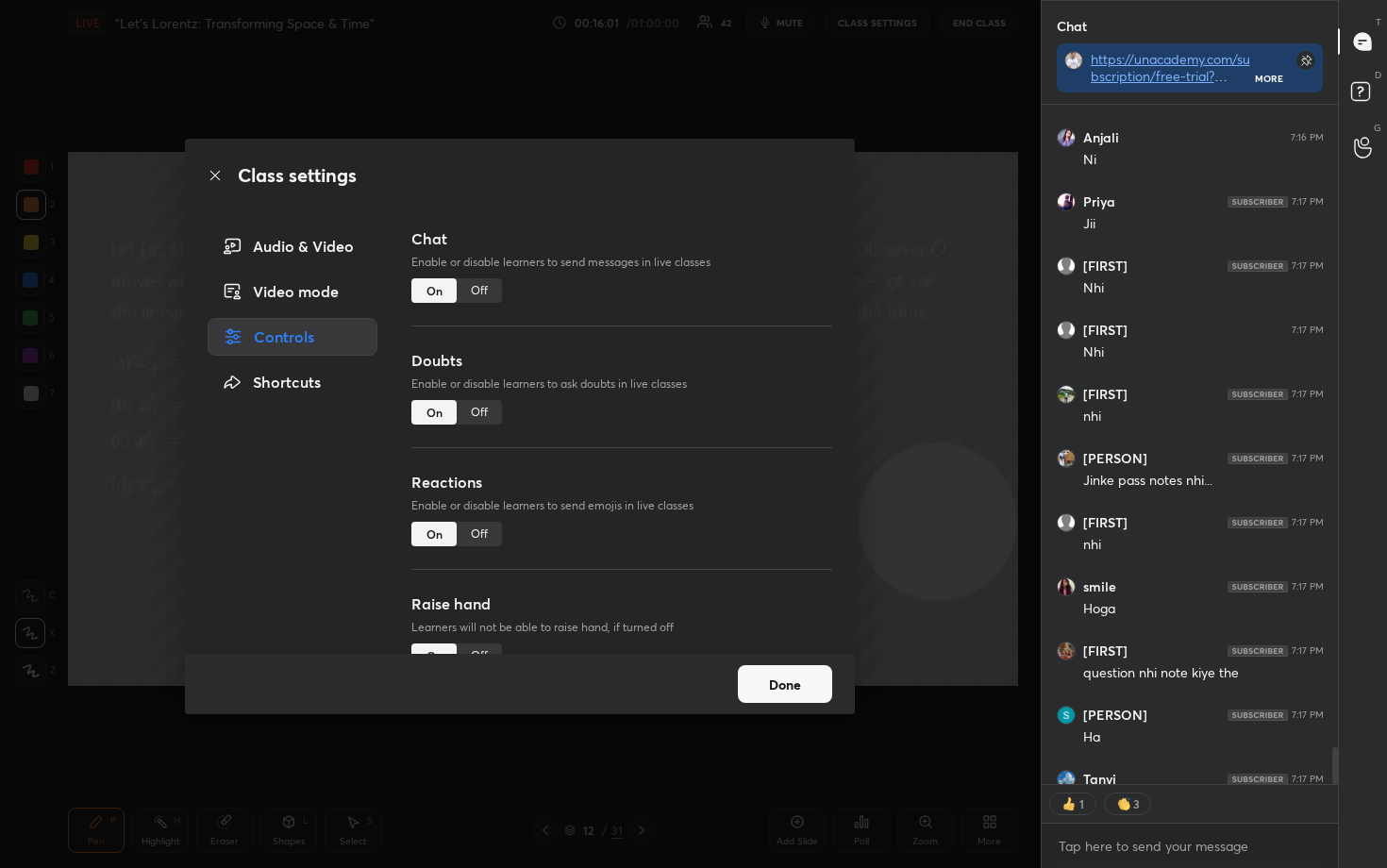 click on "Off" at bounding box center (479, 534) 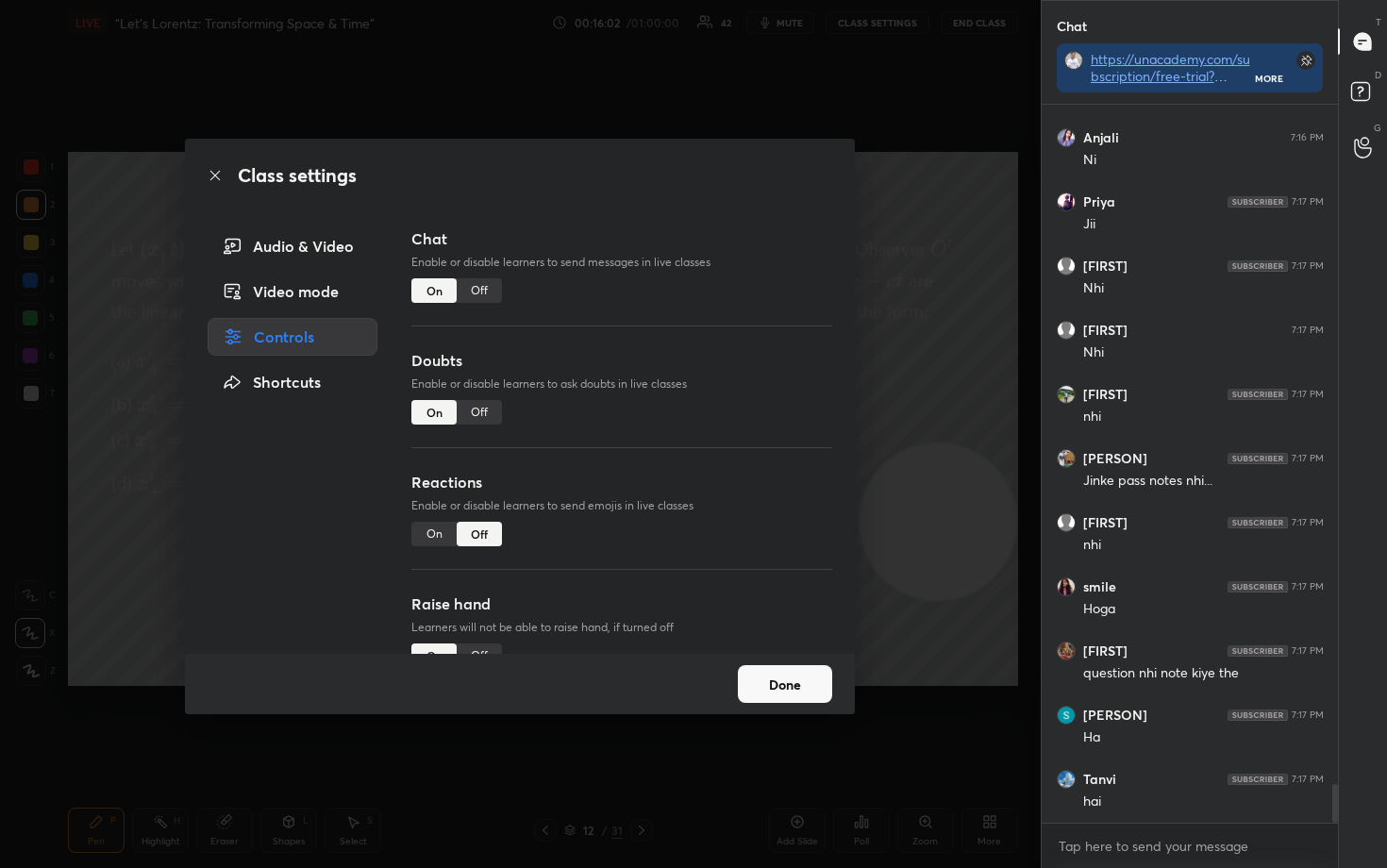 scroll, scrollTop: 7, scrollLeft: 7, axis: both 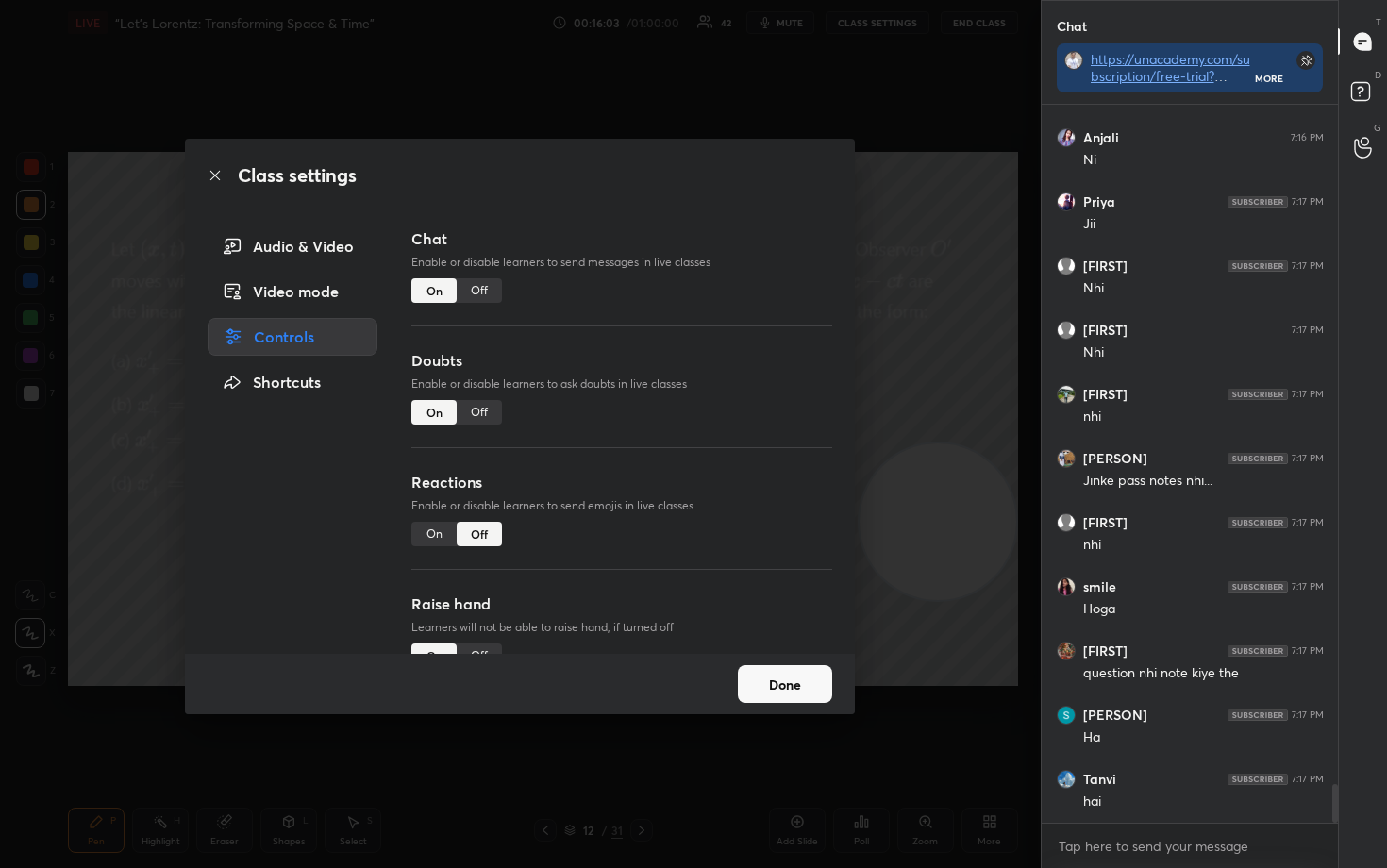 click on "Done" at bounding box center [785, 684] 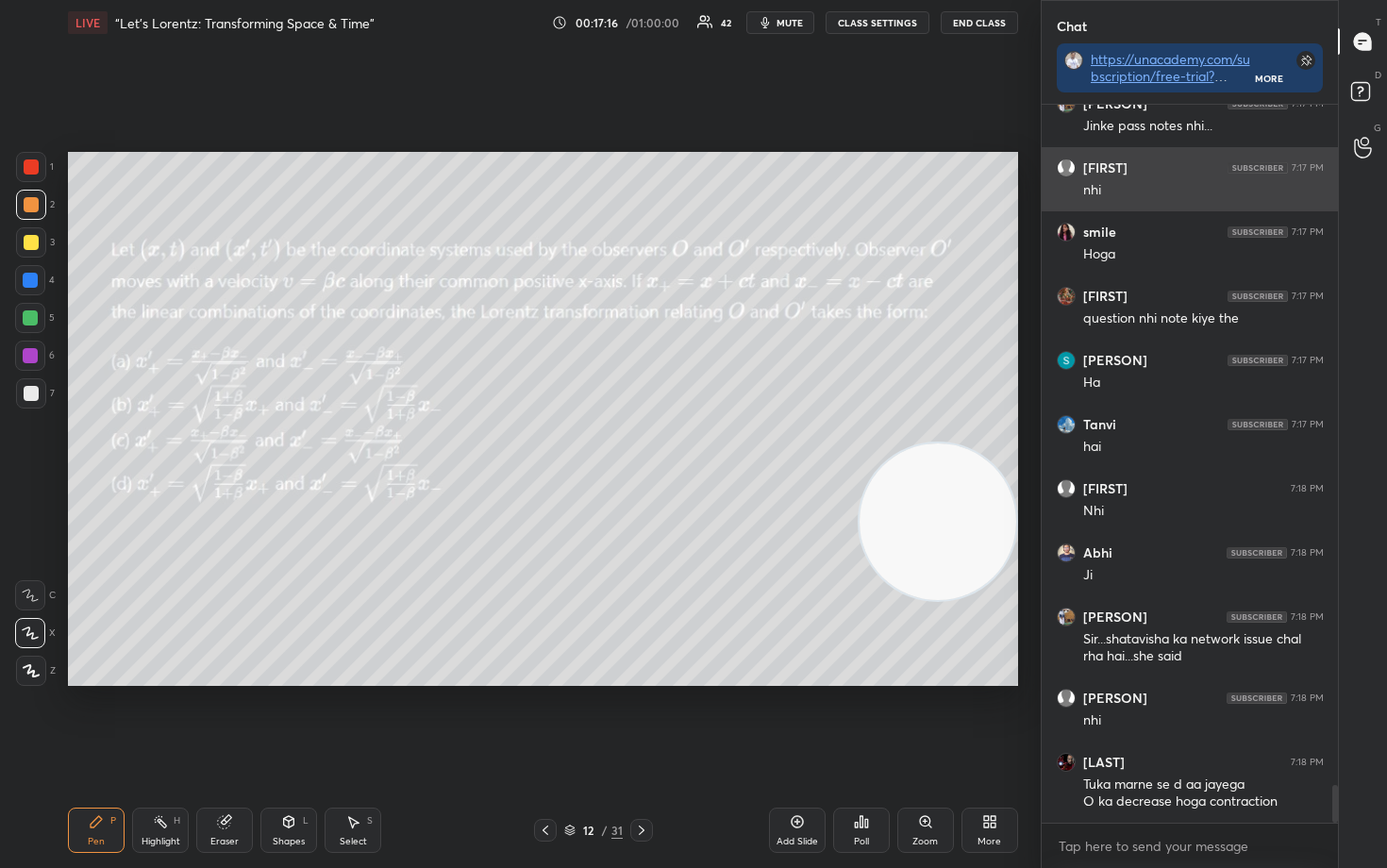 scroll, scrollTop: 13036, scrollLeft: 0, axis: vertical 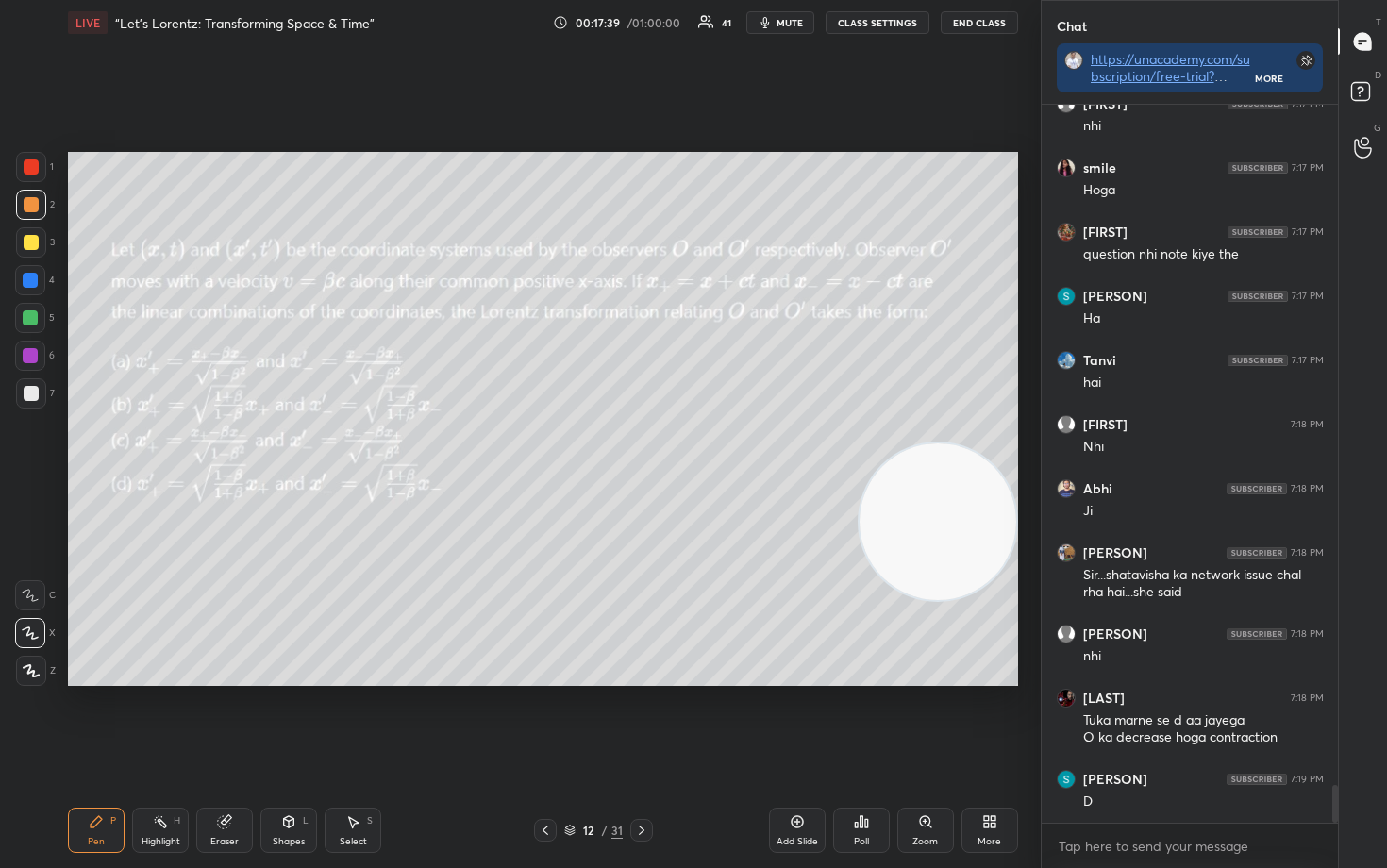 click at bounding box center [31, 393] 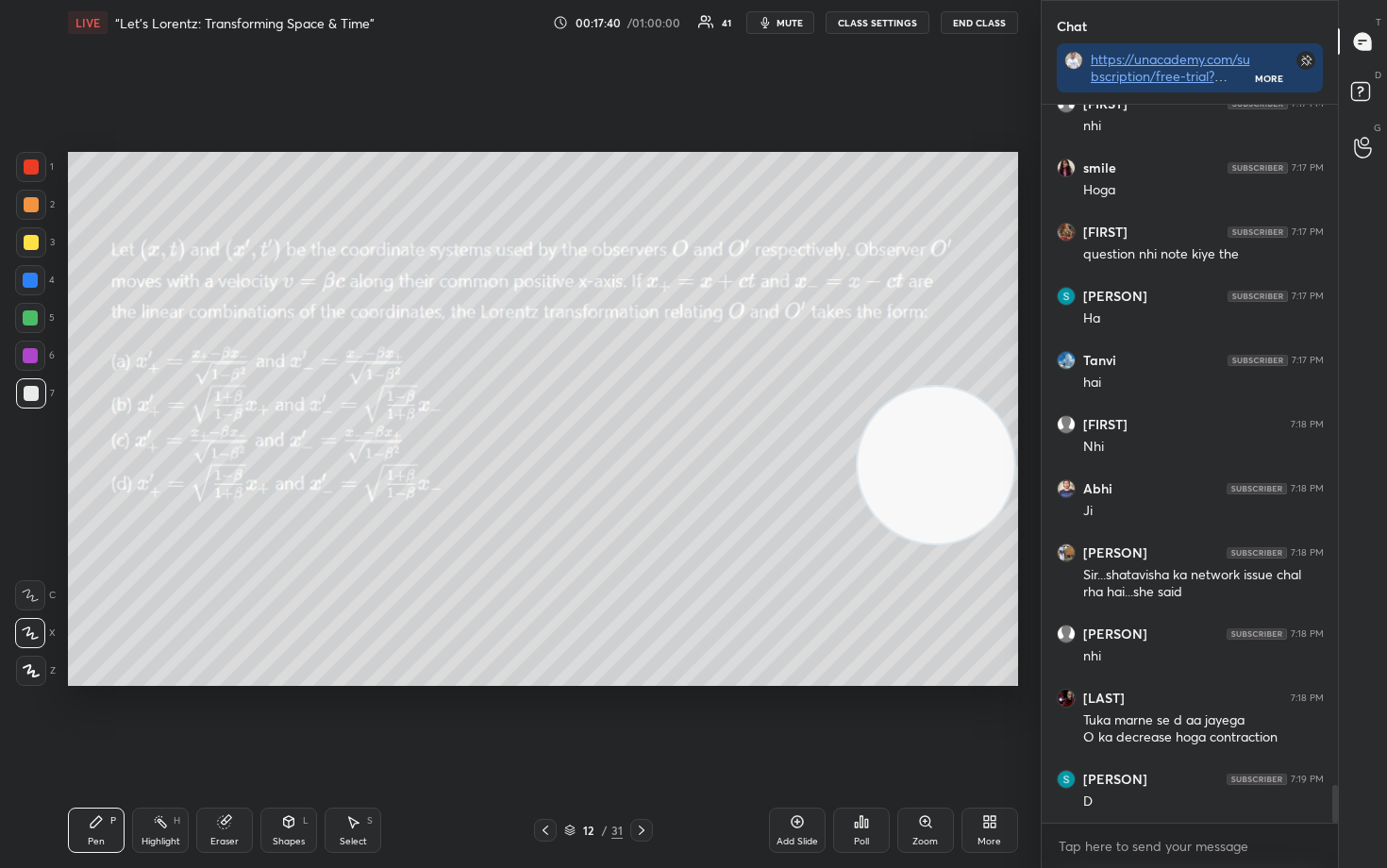 drag, startPoint x: 930, startPoint y: 543, endPoint x: 976, endPoint y: 230, distance: 316.36213 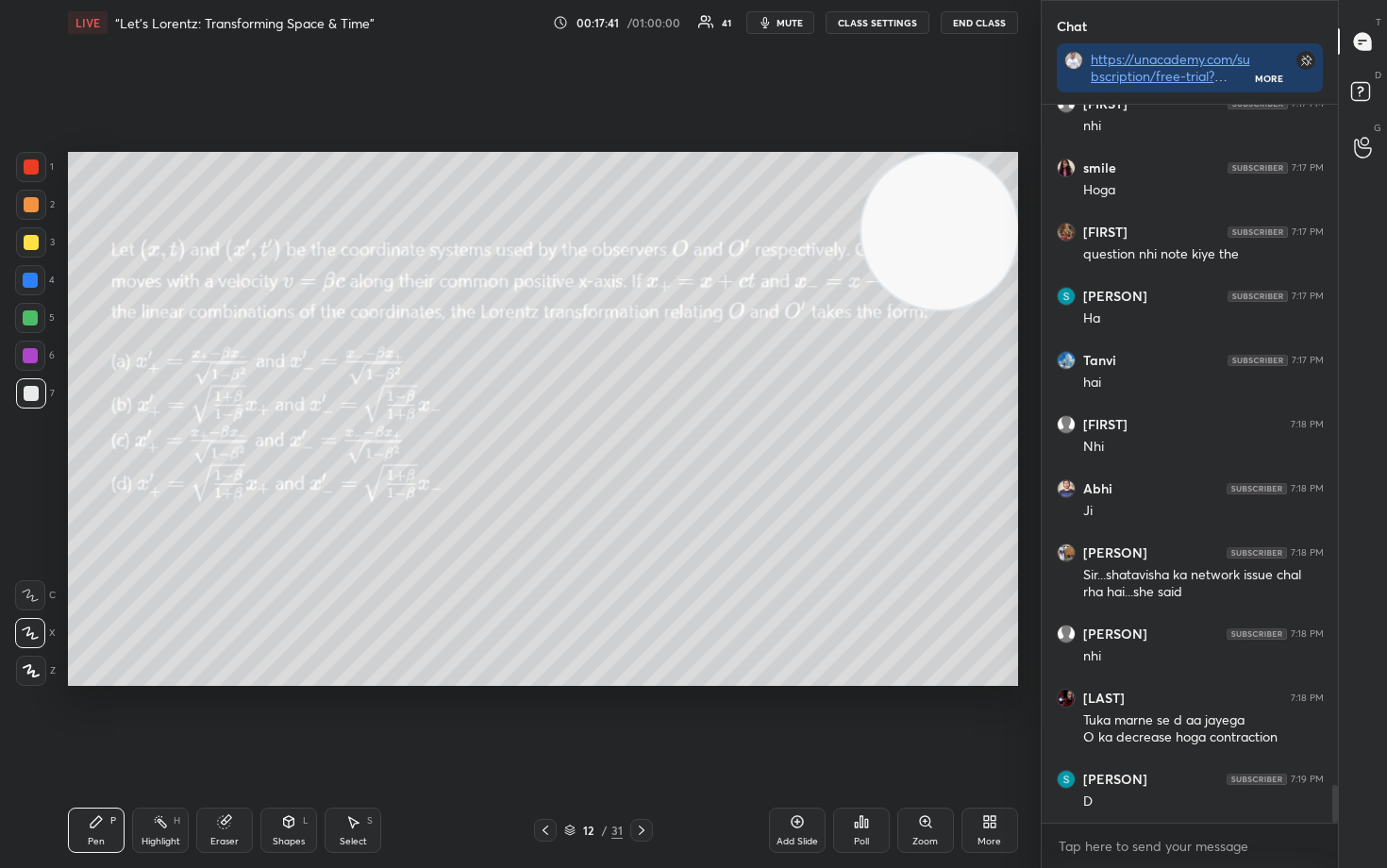 scroll, scrollTop: 13100, scrollLeft: 0, axis: vertical 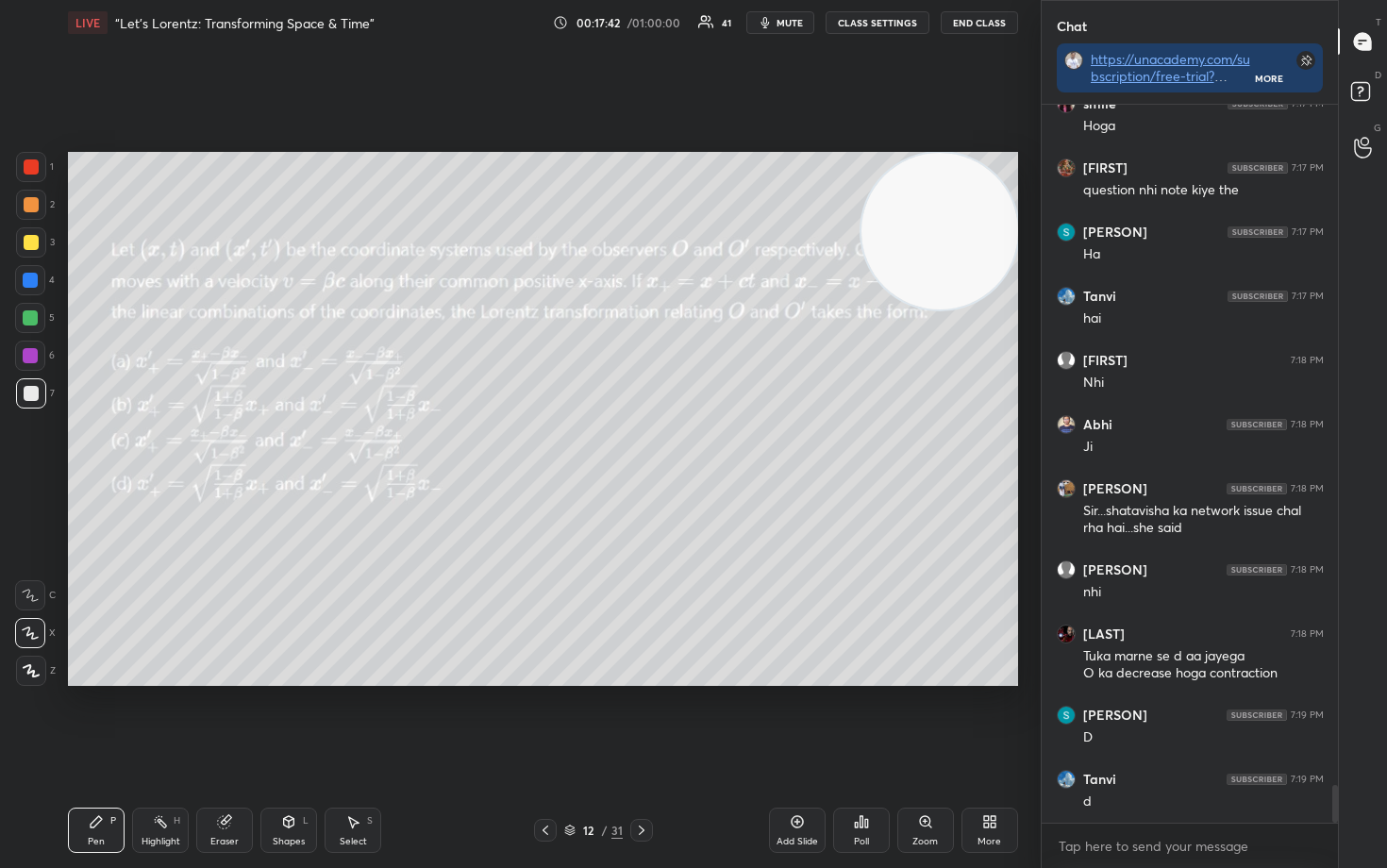 click 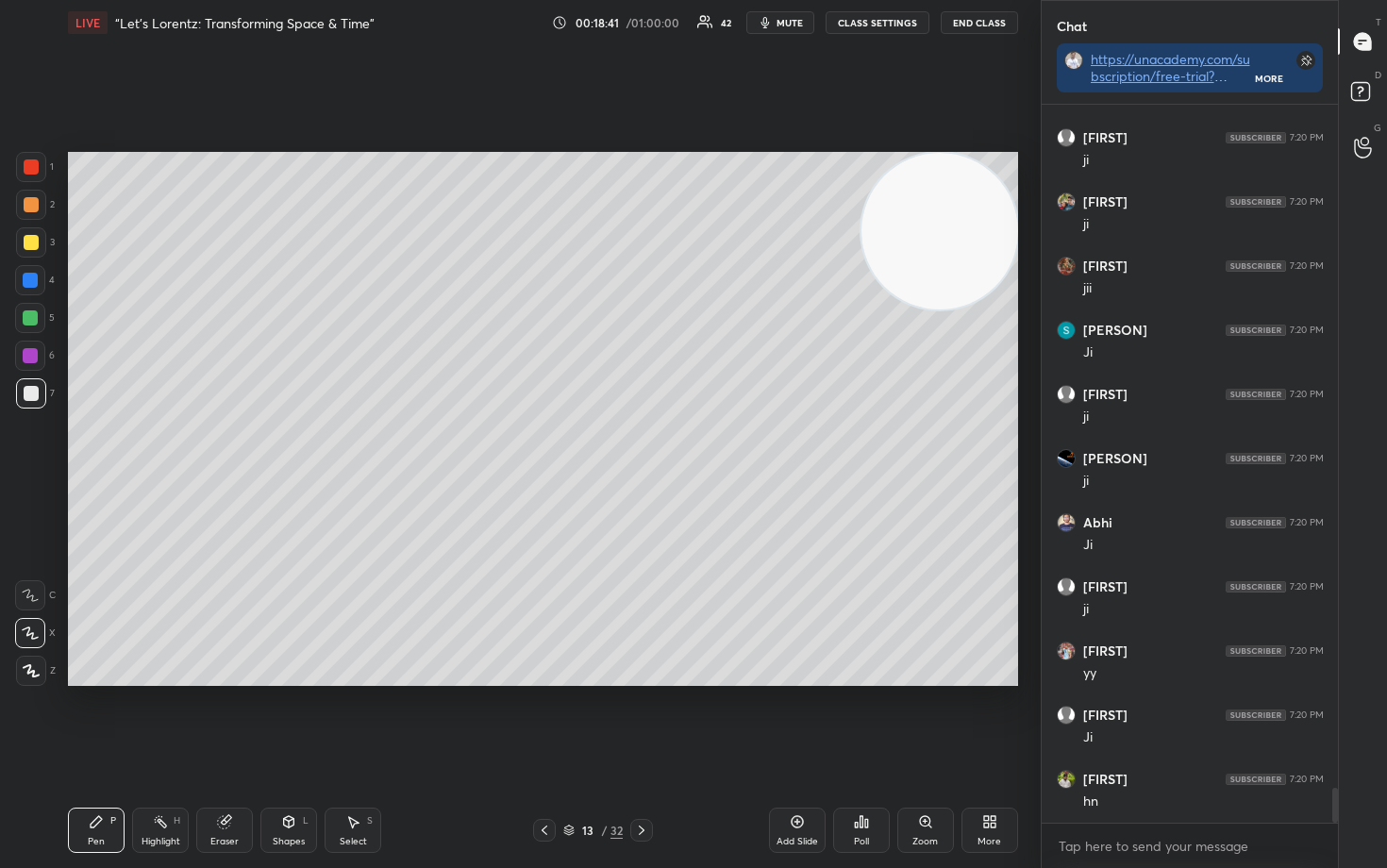 scroll, scrollTop: 14191, scrollLeft: 0, axis: vertical 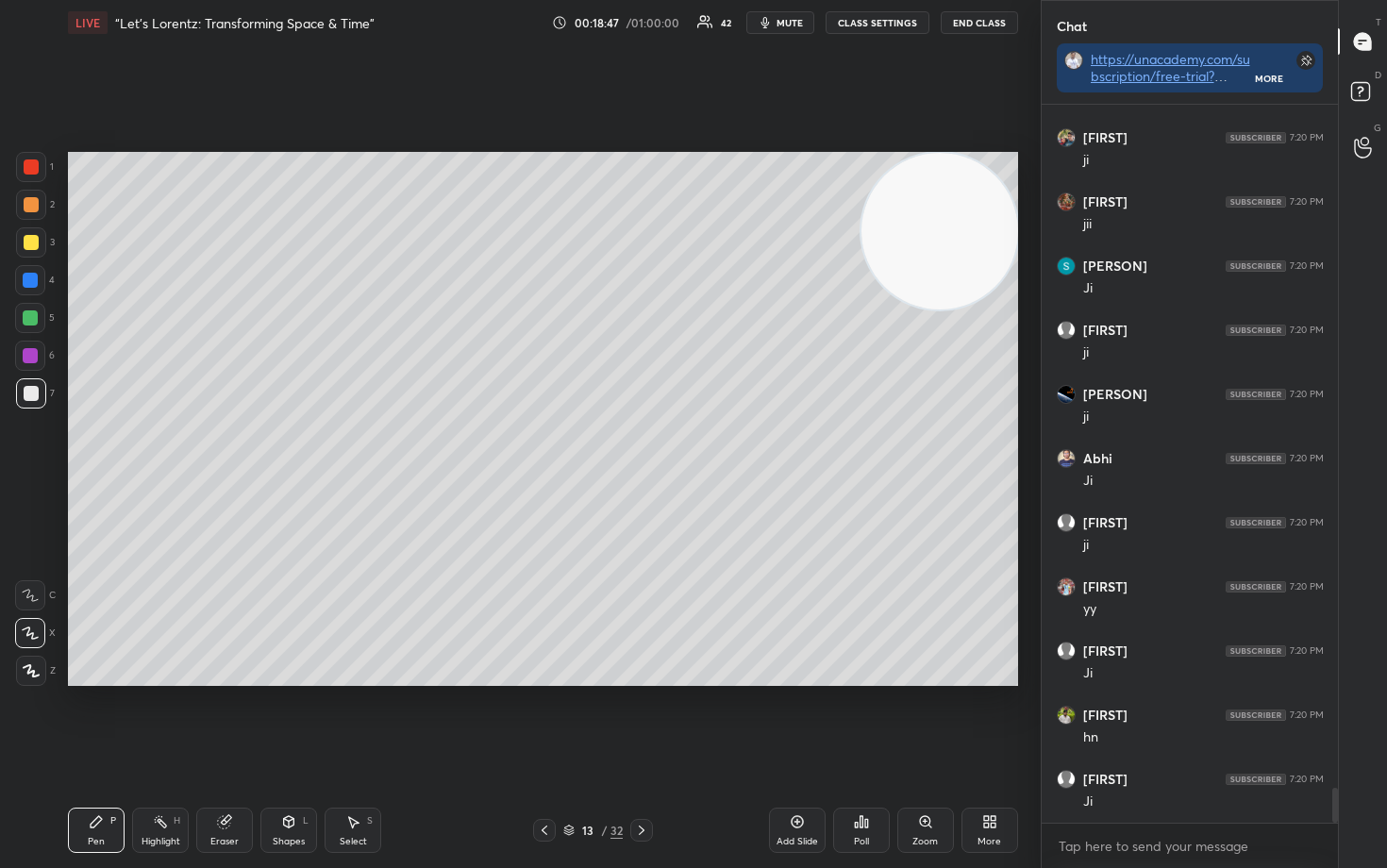 click 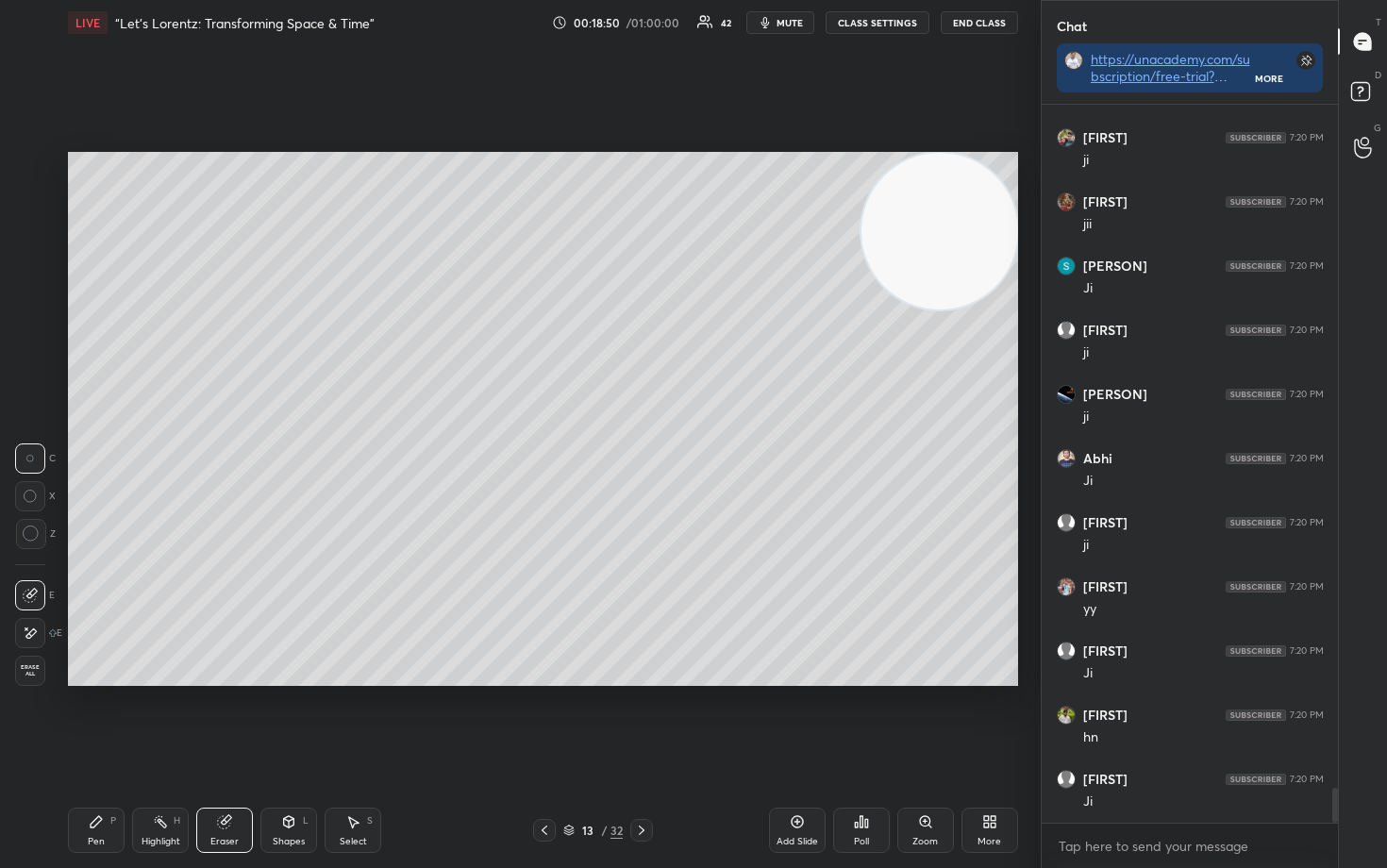 drag, startPoint x: 97, startPoint y: 825, endPoint x: 165, endPoint y: 752, distance: 99.76472 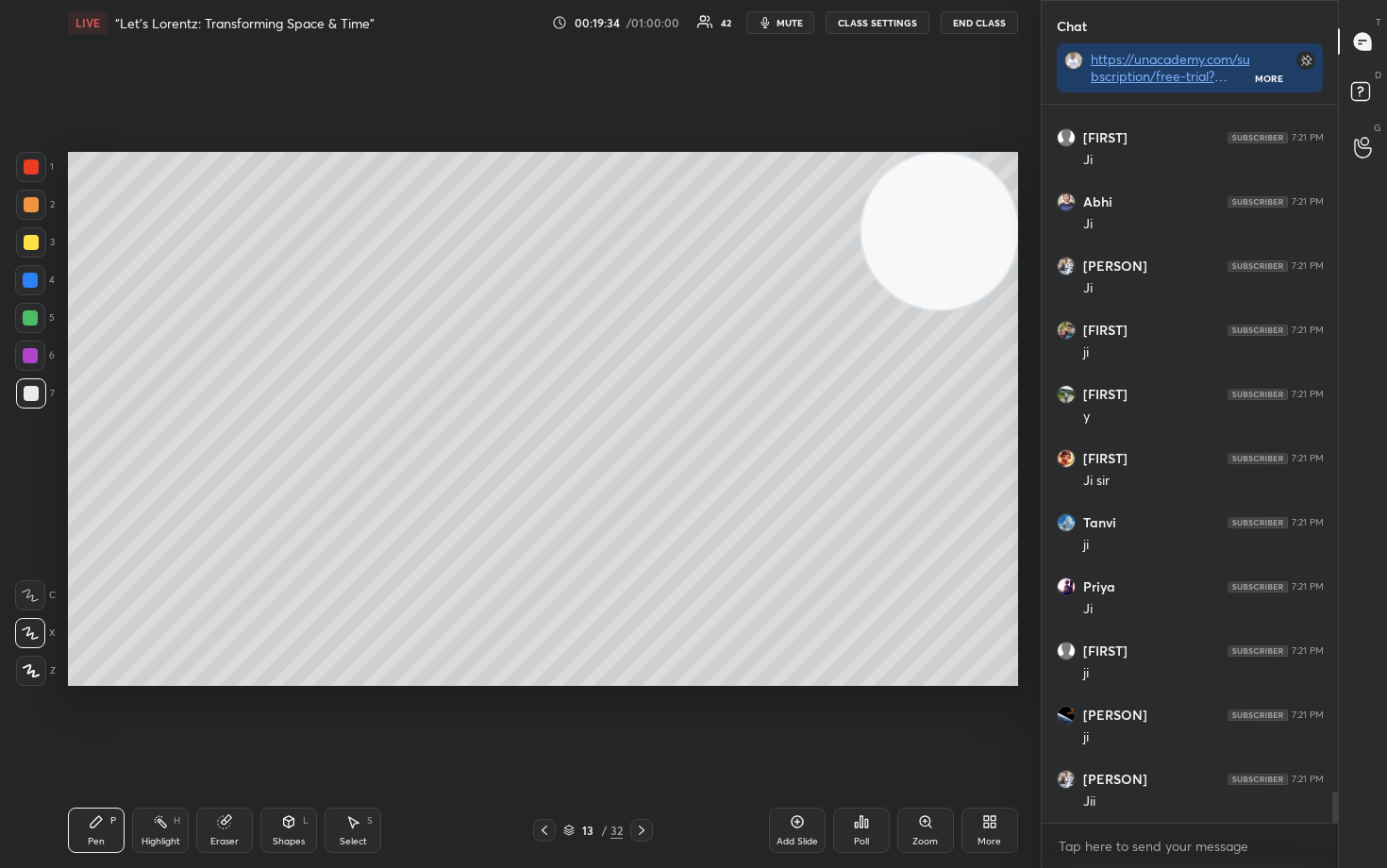 scroll, scrollTop: 15666, scrollLeft: 0, axis: vertical 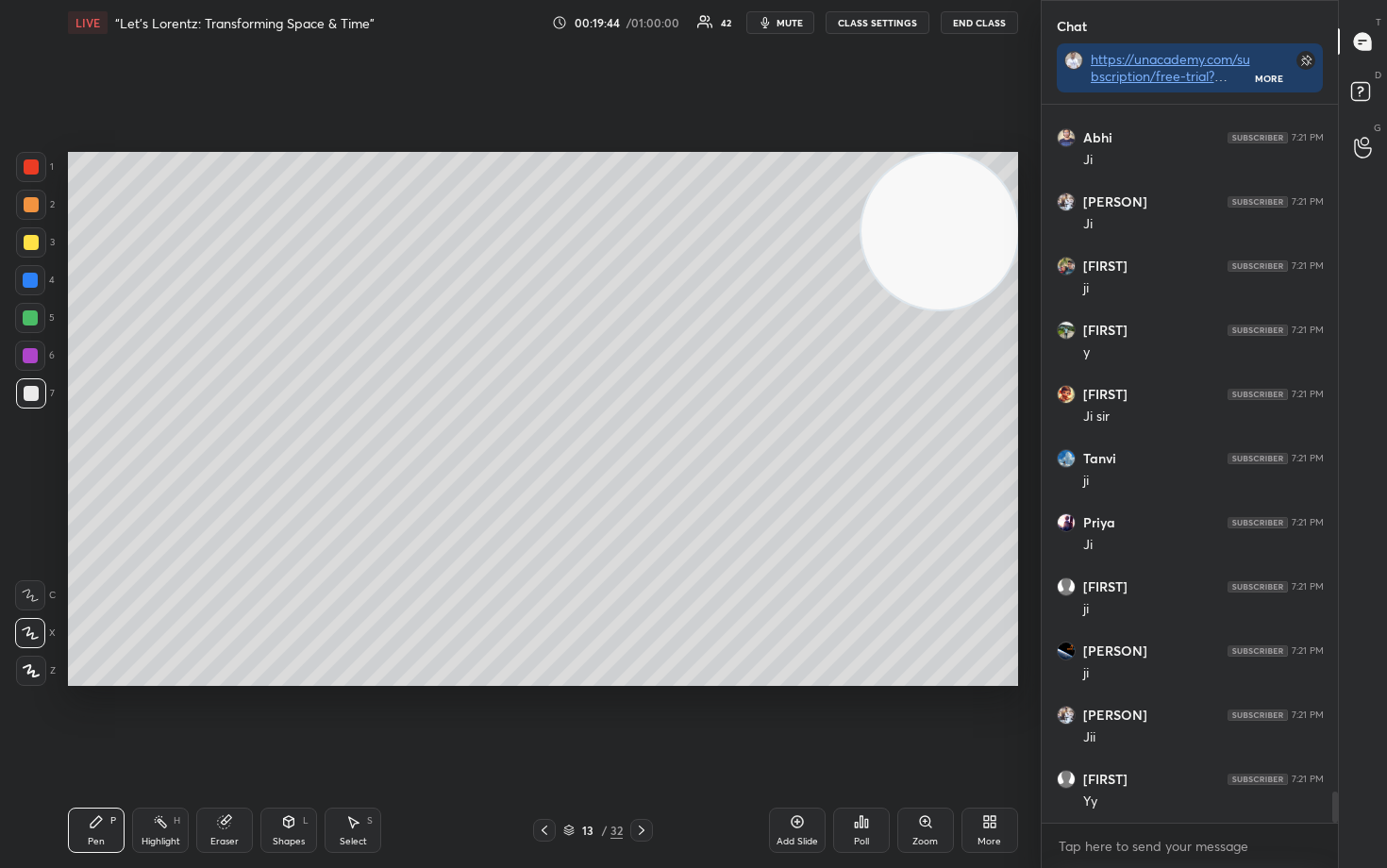 click on "Eraser" at bounding box center (225, 830) 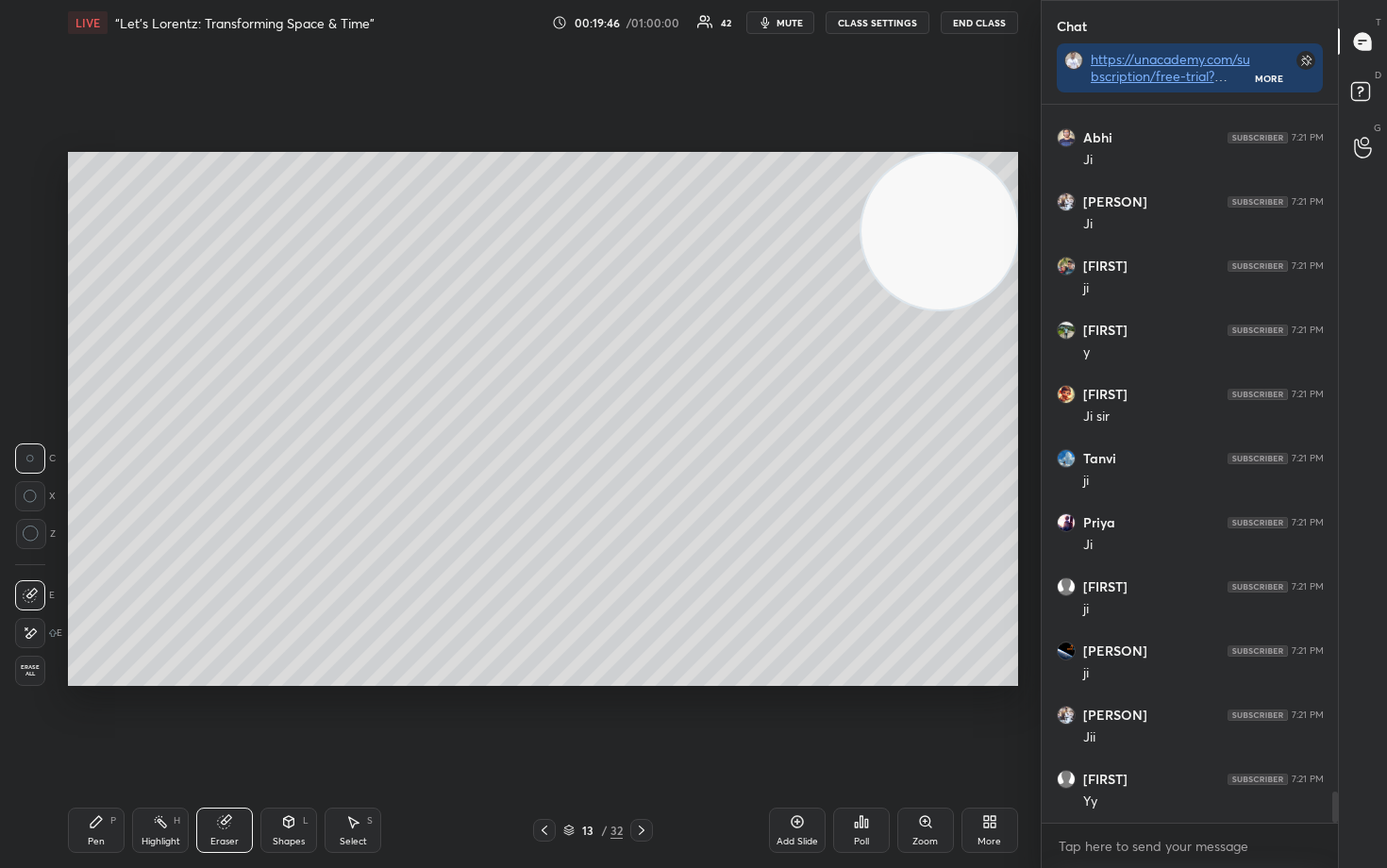 scroll, scrollTop: 15731, scrollLeft: 0, axis: vertical 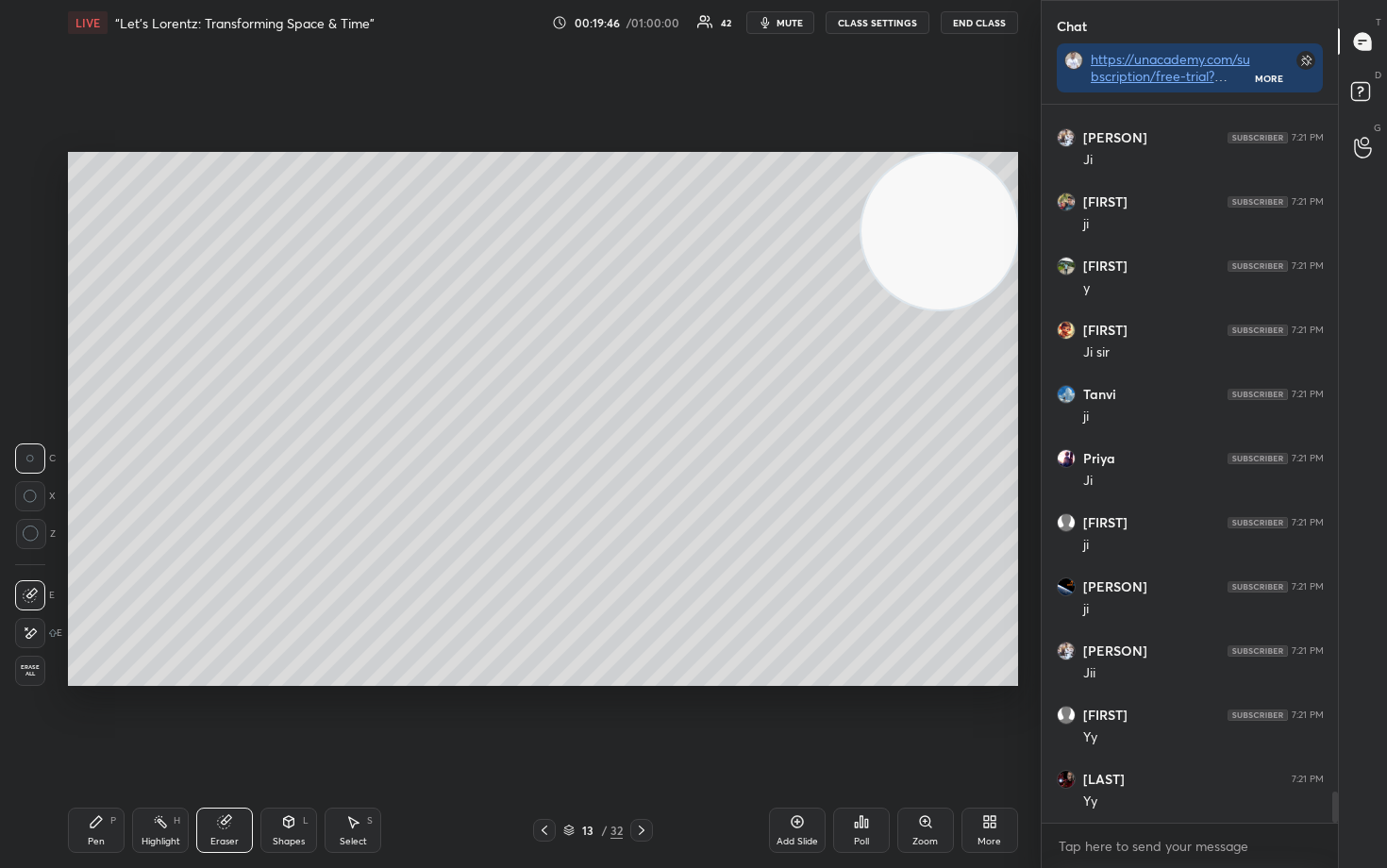drag, startPoint x: 93, startPoint y: 827, endPoint x: 215, endPoint y: 703, distance: 173.95402 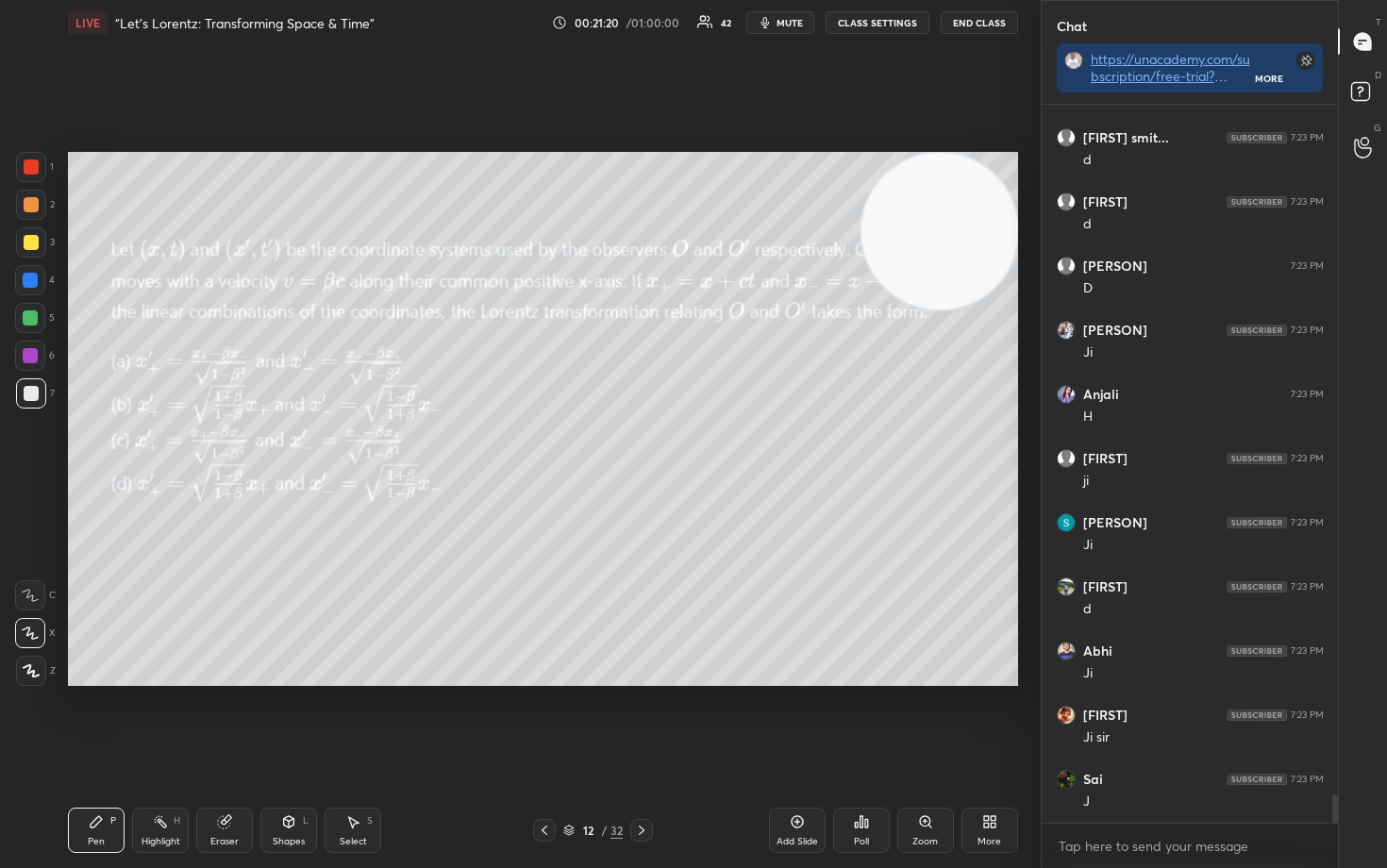 scroll, scrollTop: 17335, scrollLeft: 0, axis: vertical 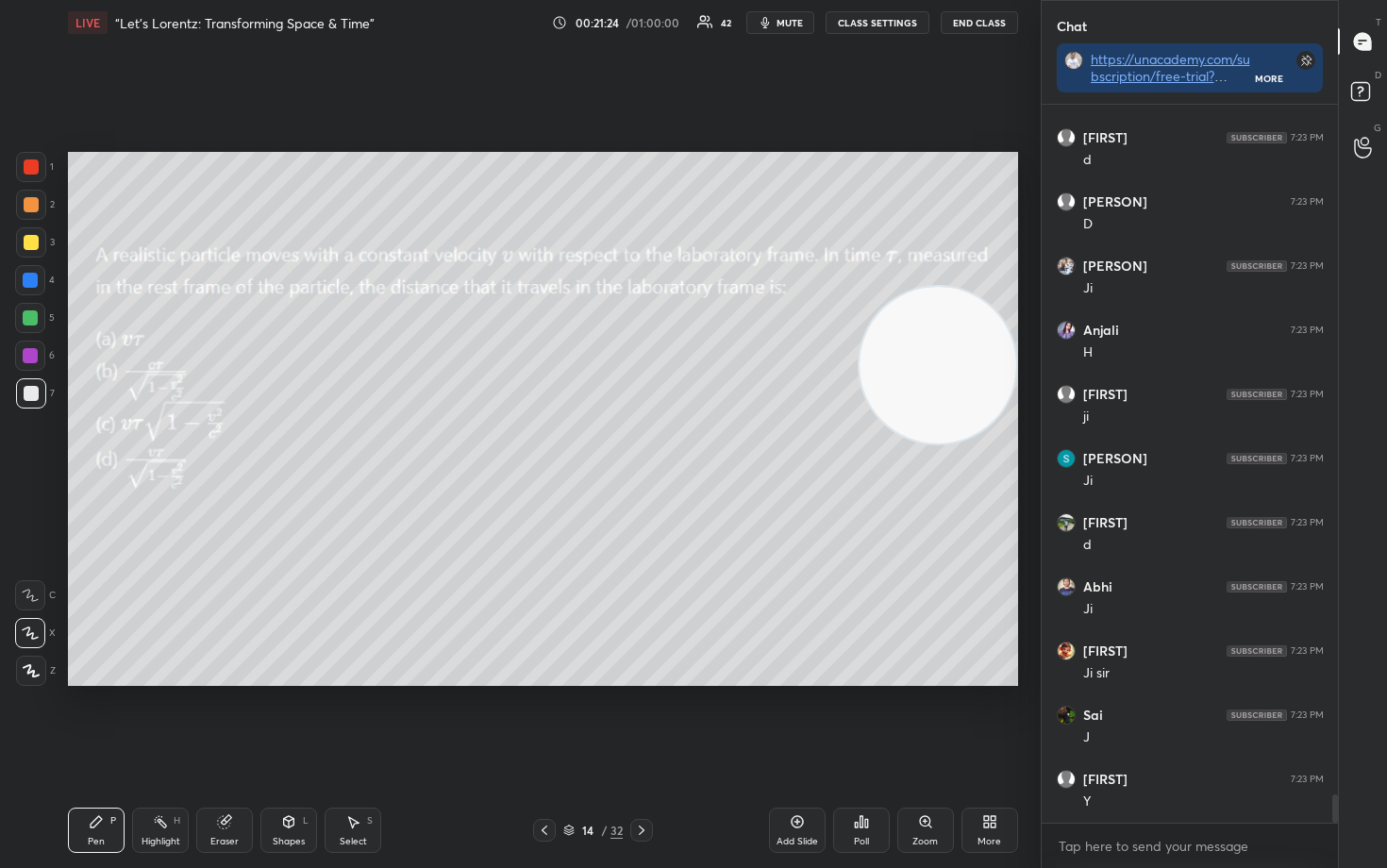 drag, startPoint x: 926, startPoint y: 236, endPoint x: 947, endPoint y: 388, distance: 153.4438 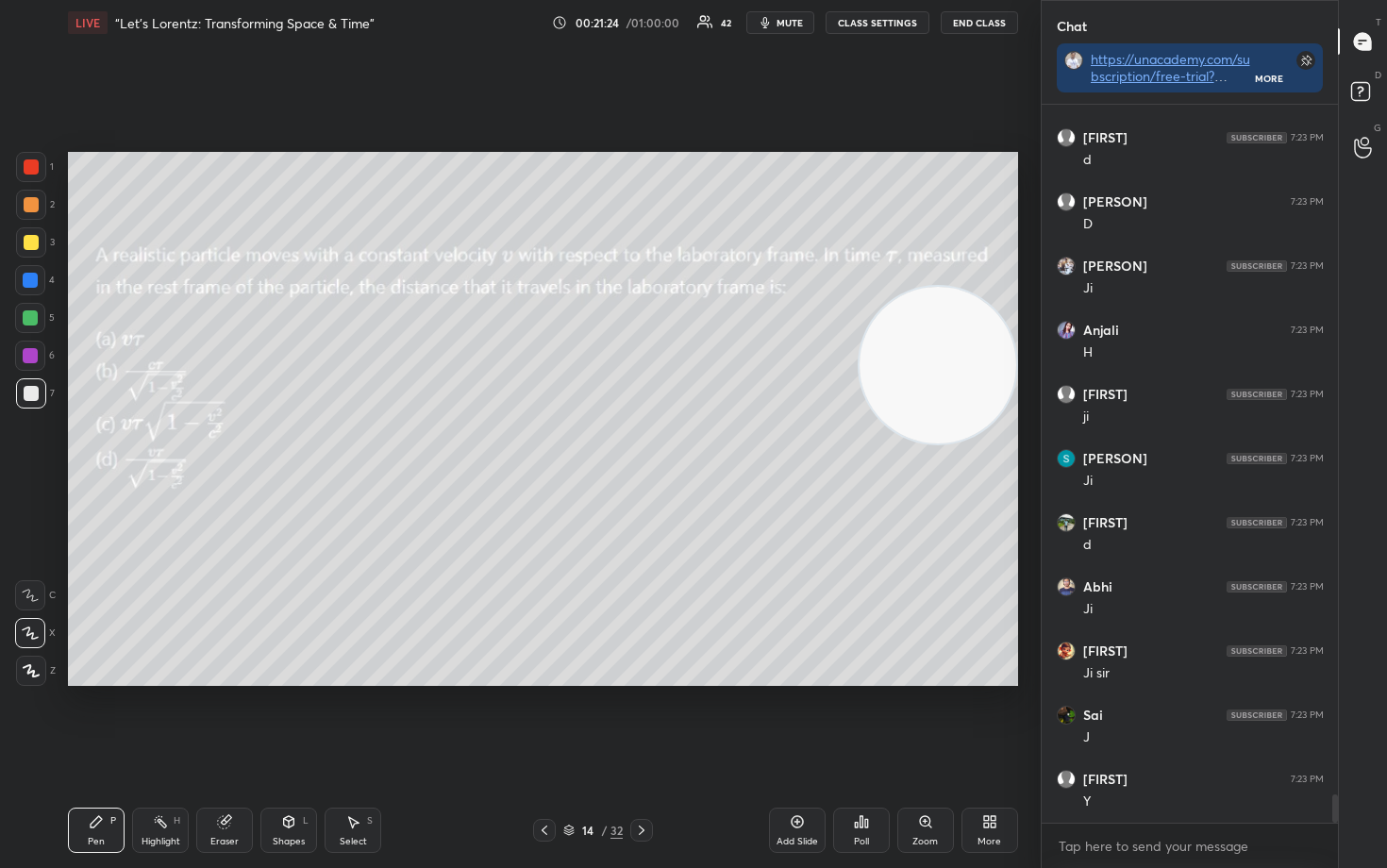 click at bounding box center (938, 365) 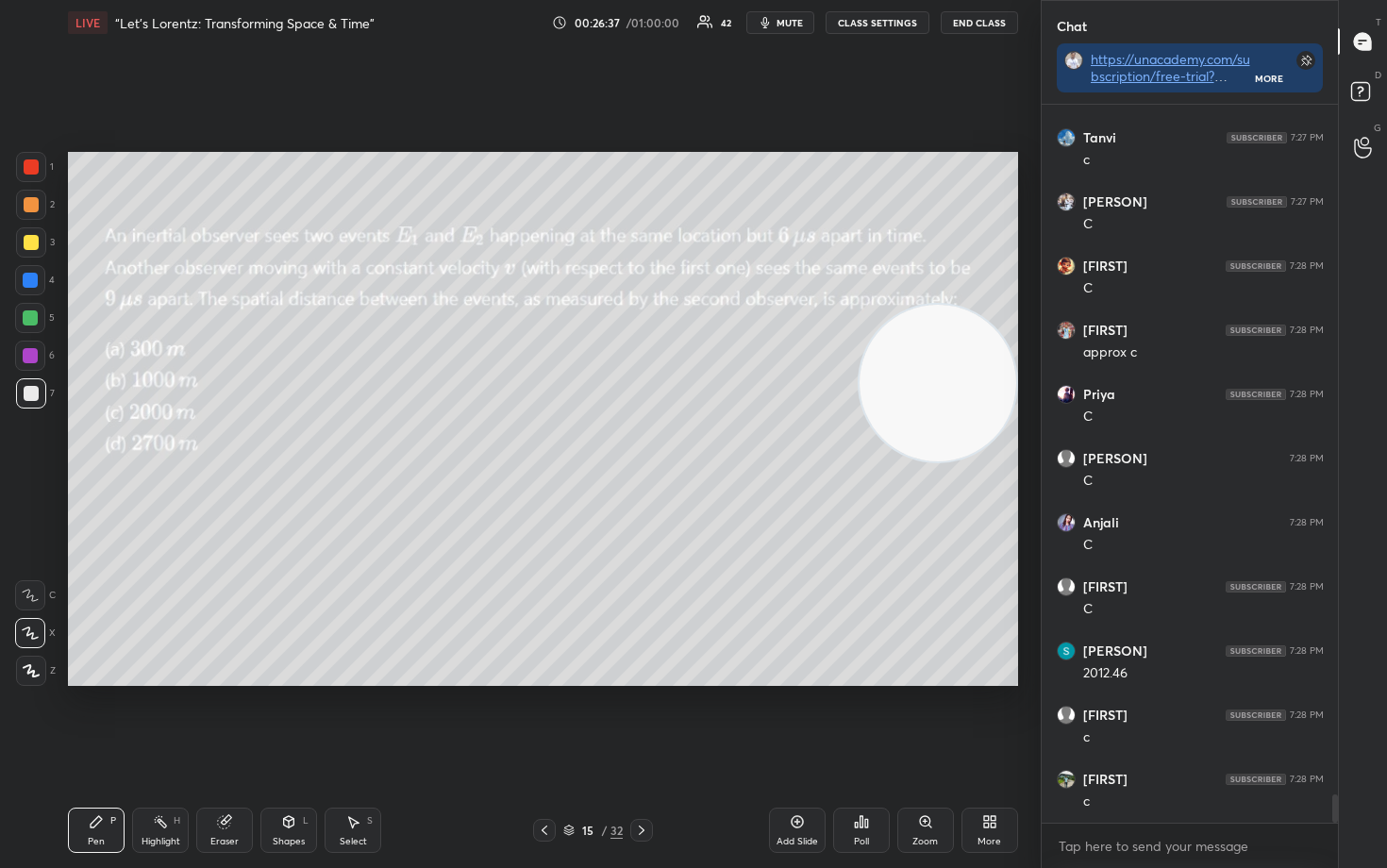 scroll, scrollTop: 17326, scrollLeft: 0, axis: vertical 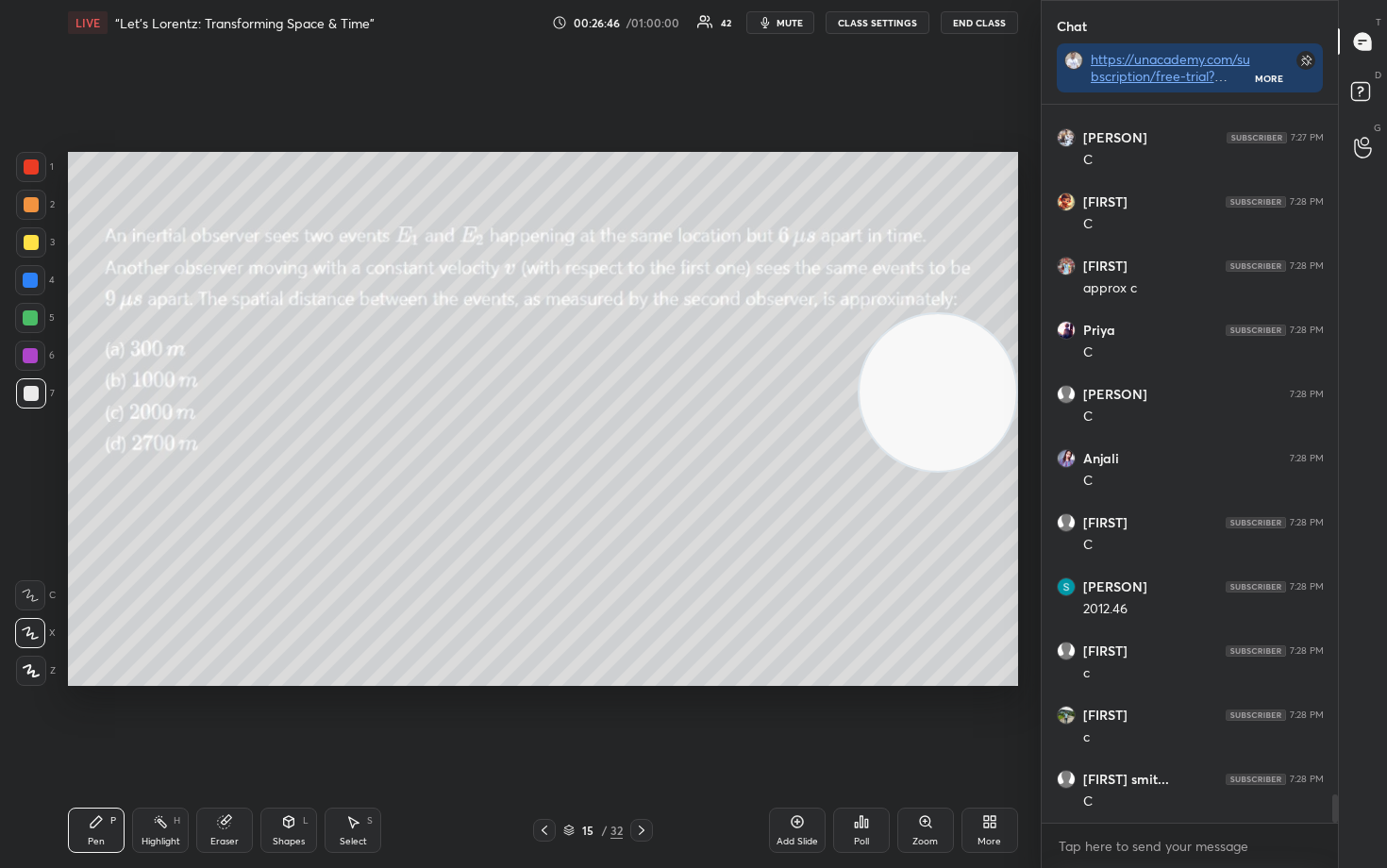 drag, startPoint x: 953, startPoint y: 391, endPoint x: 964, endPoint y: 532, distance: 141.42843 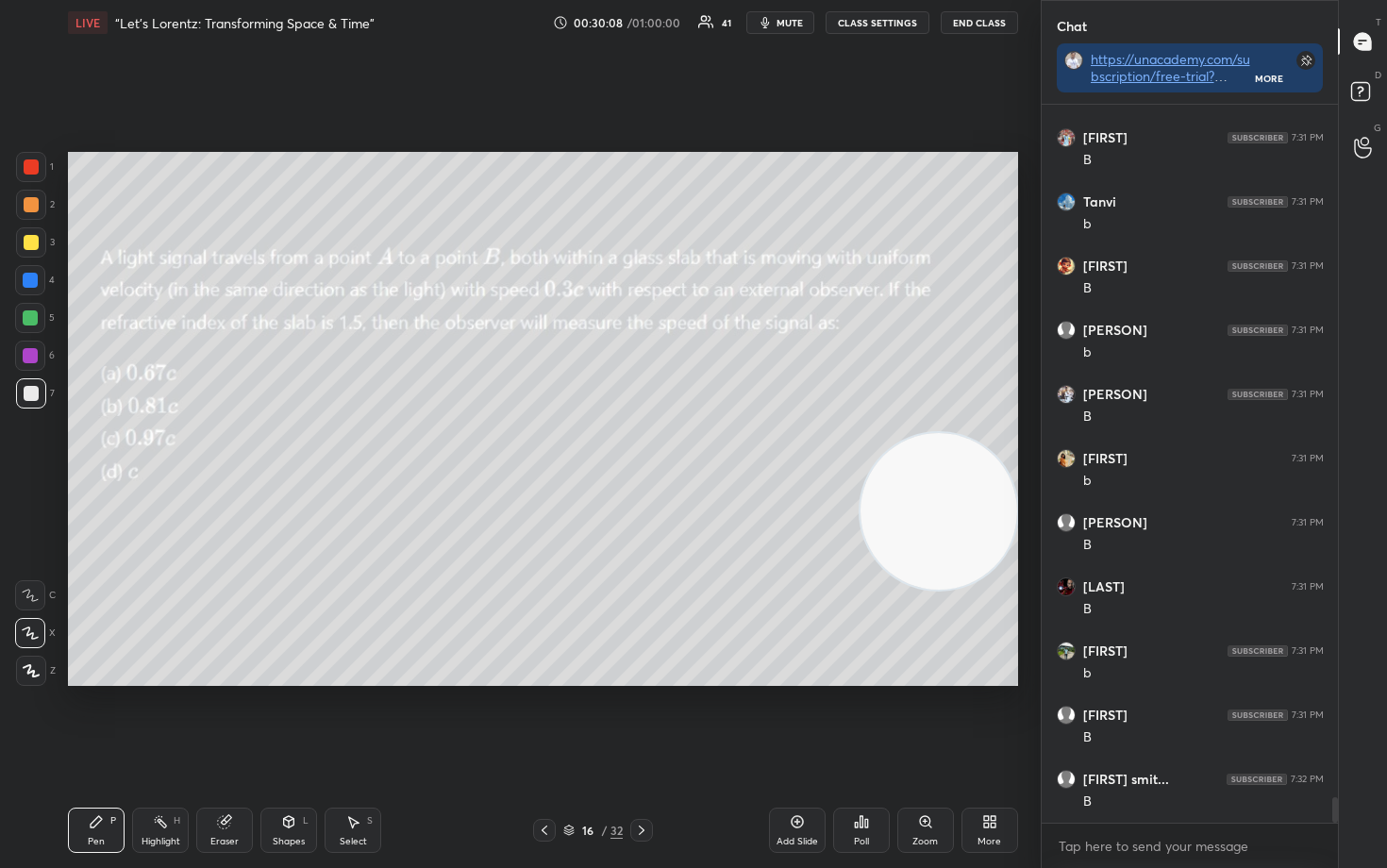 scroll, scrollTop: 19828, scrollLeft: 0, axis: vertical 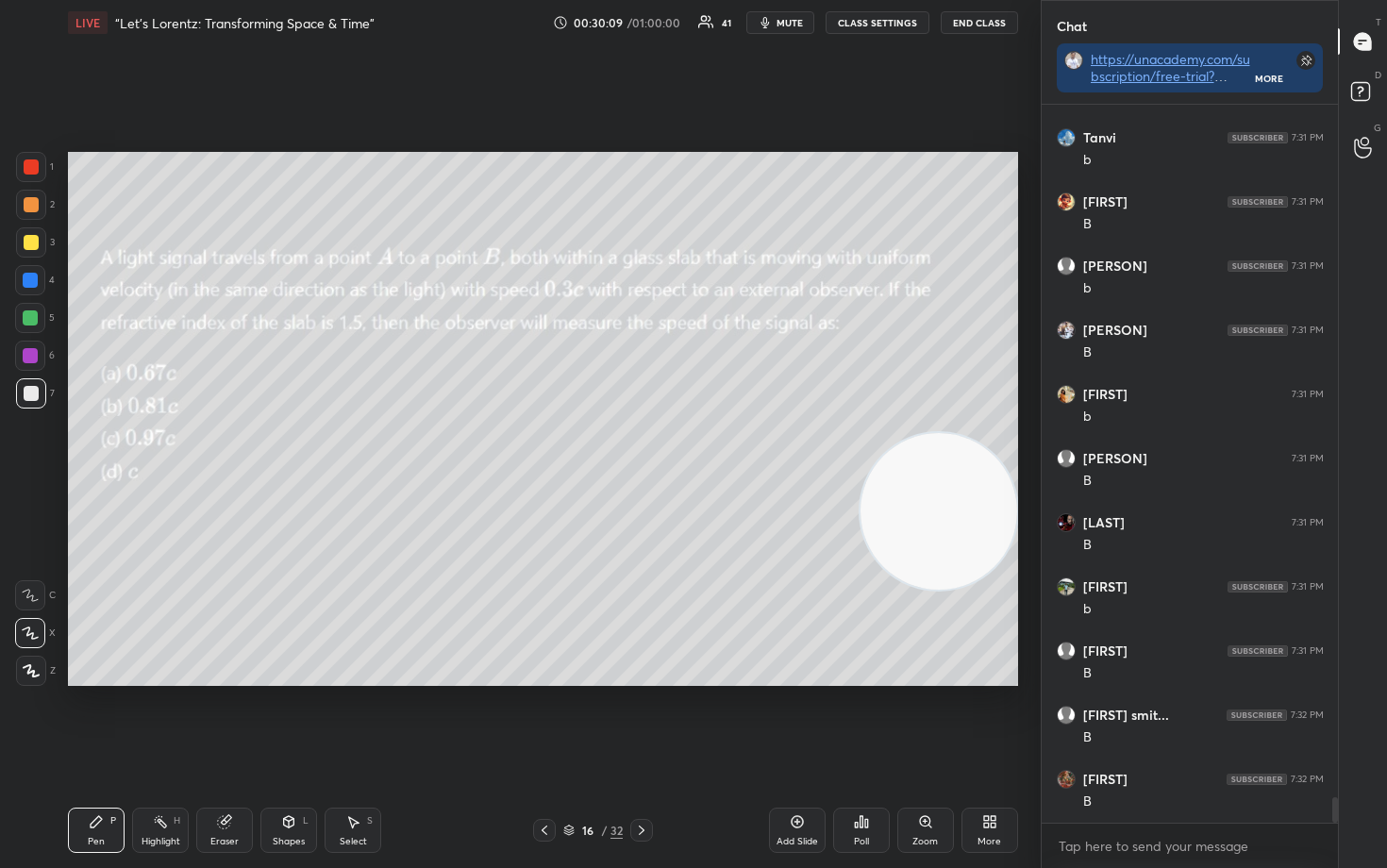 click at bounding box center (31, 242) 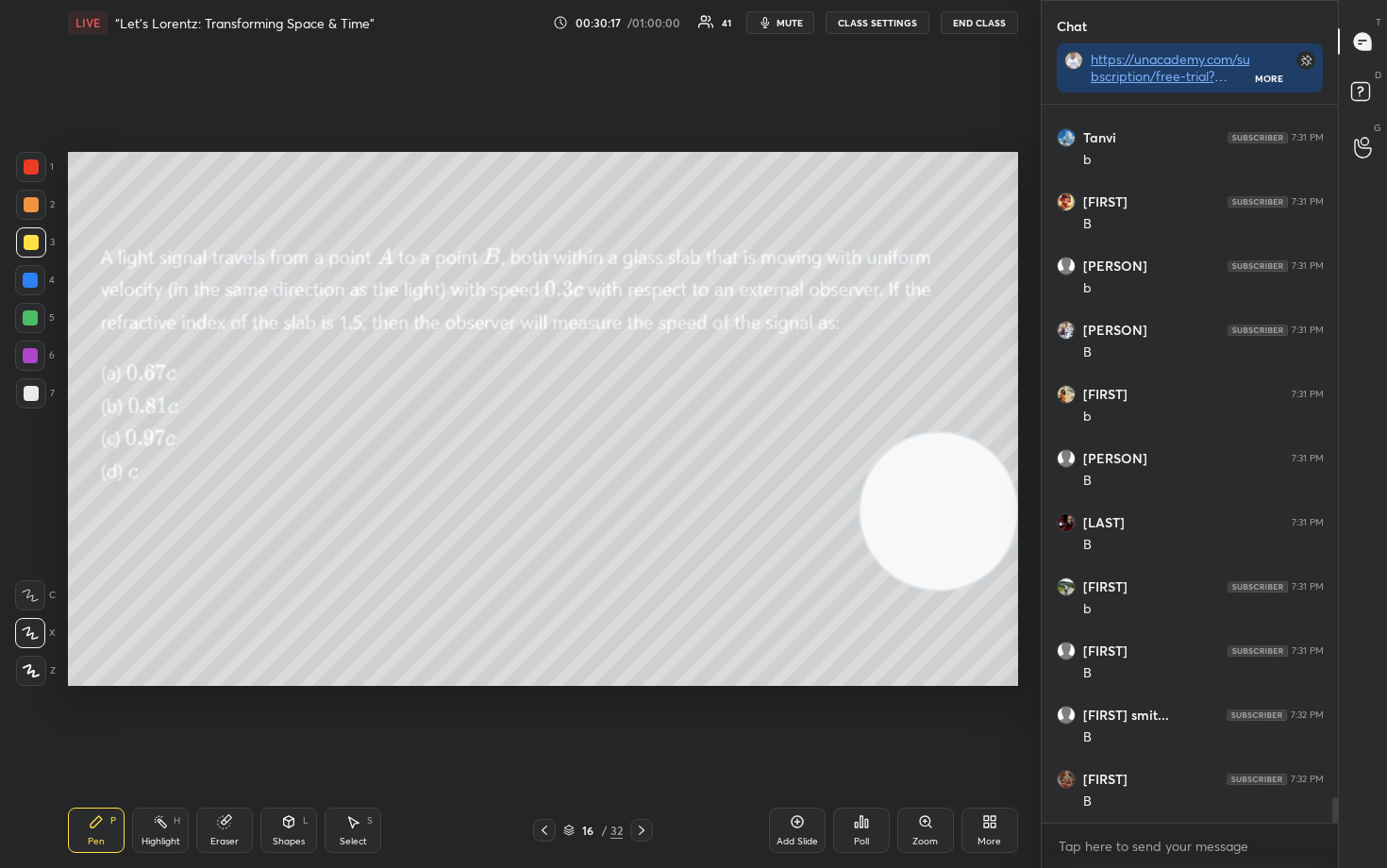scroll, scrollTop: 19892, scrollLeft: 0, axis: vertical 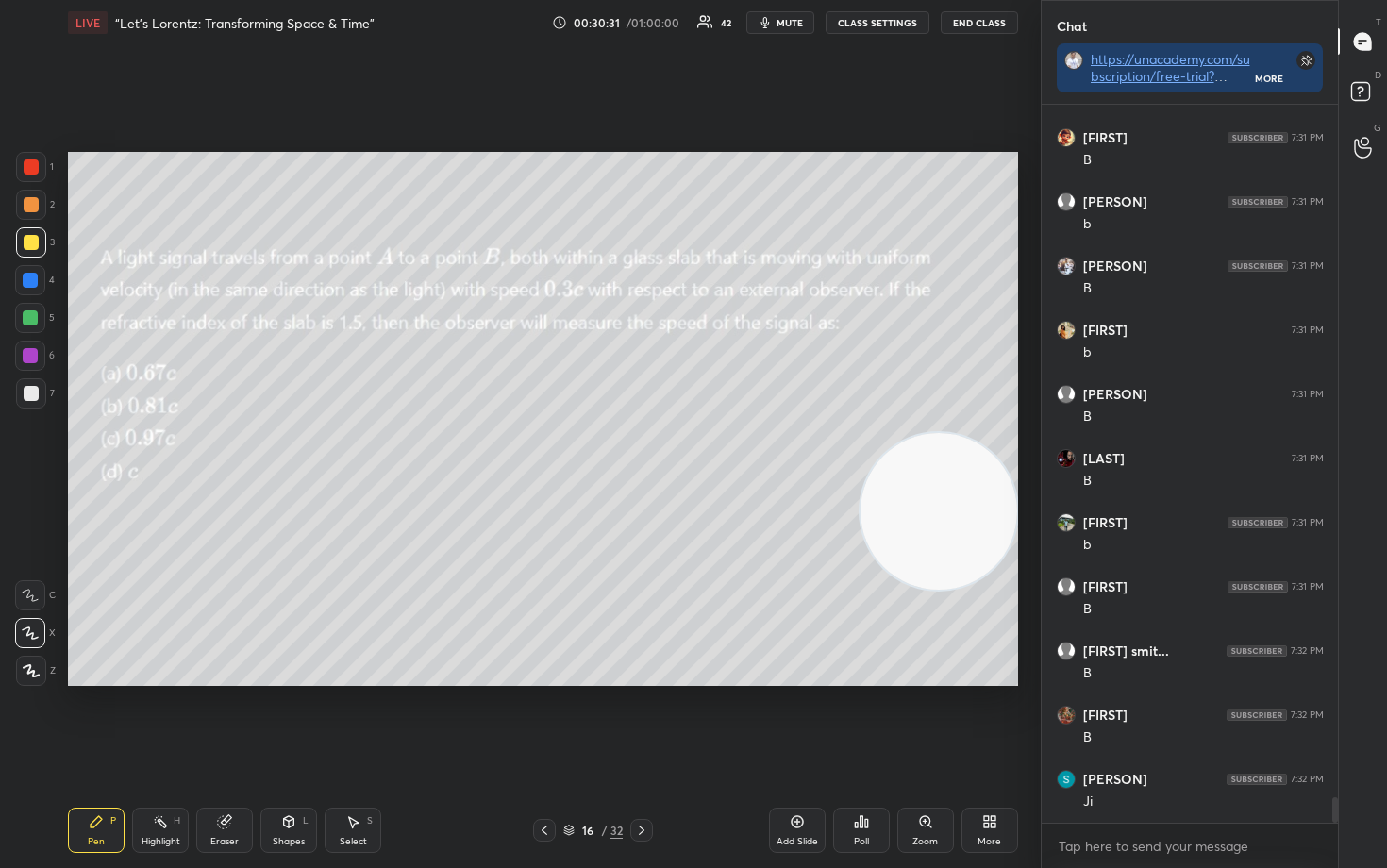 click on "Eraser" at bounding box center (225, 830) 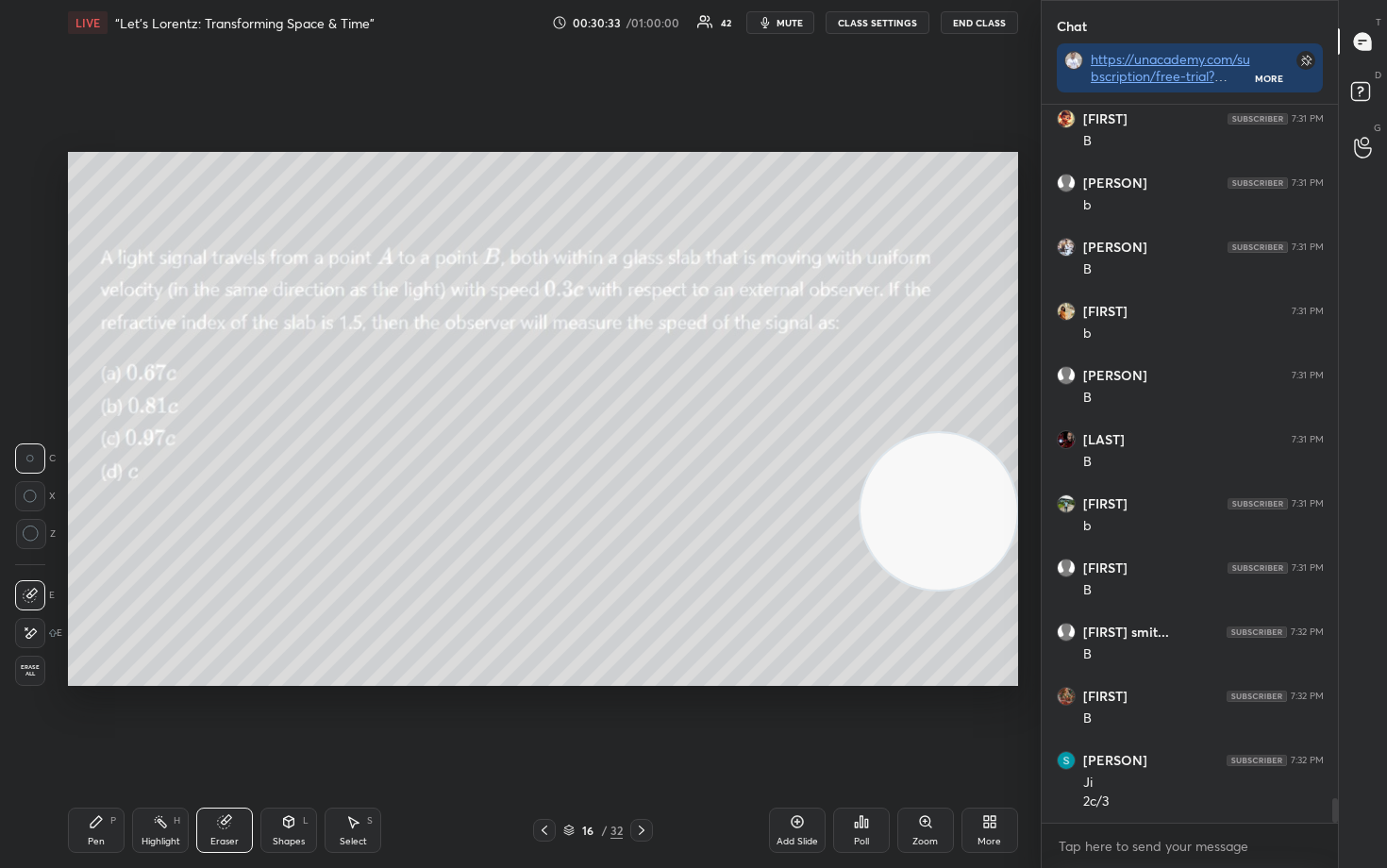 scroll, scrollTop: 19975, scrollLeft: 0, axis: vertical 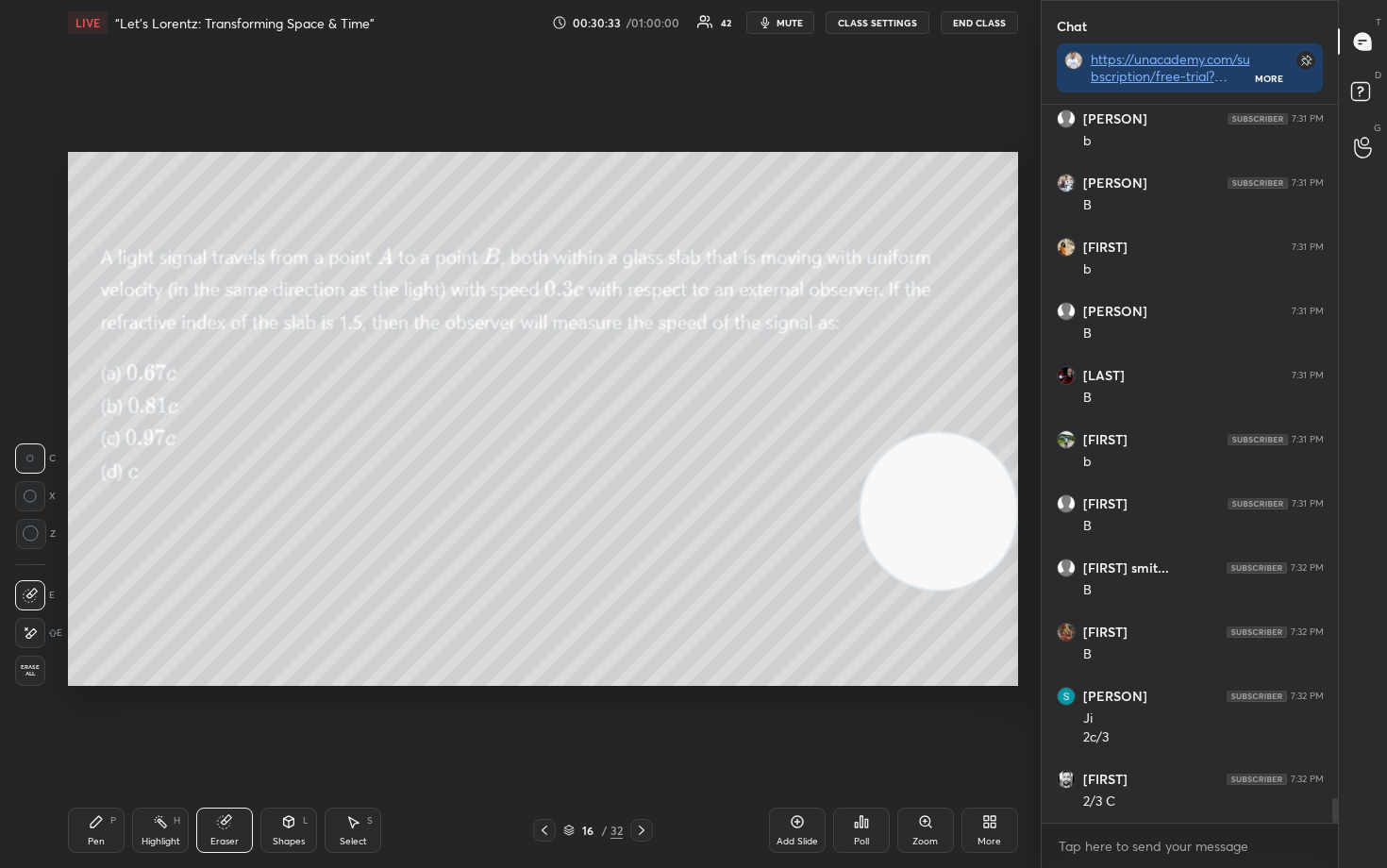 click on "Pen P" at bounding box center (96, 830) 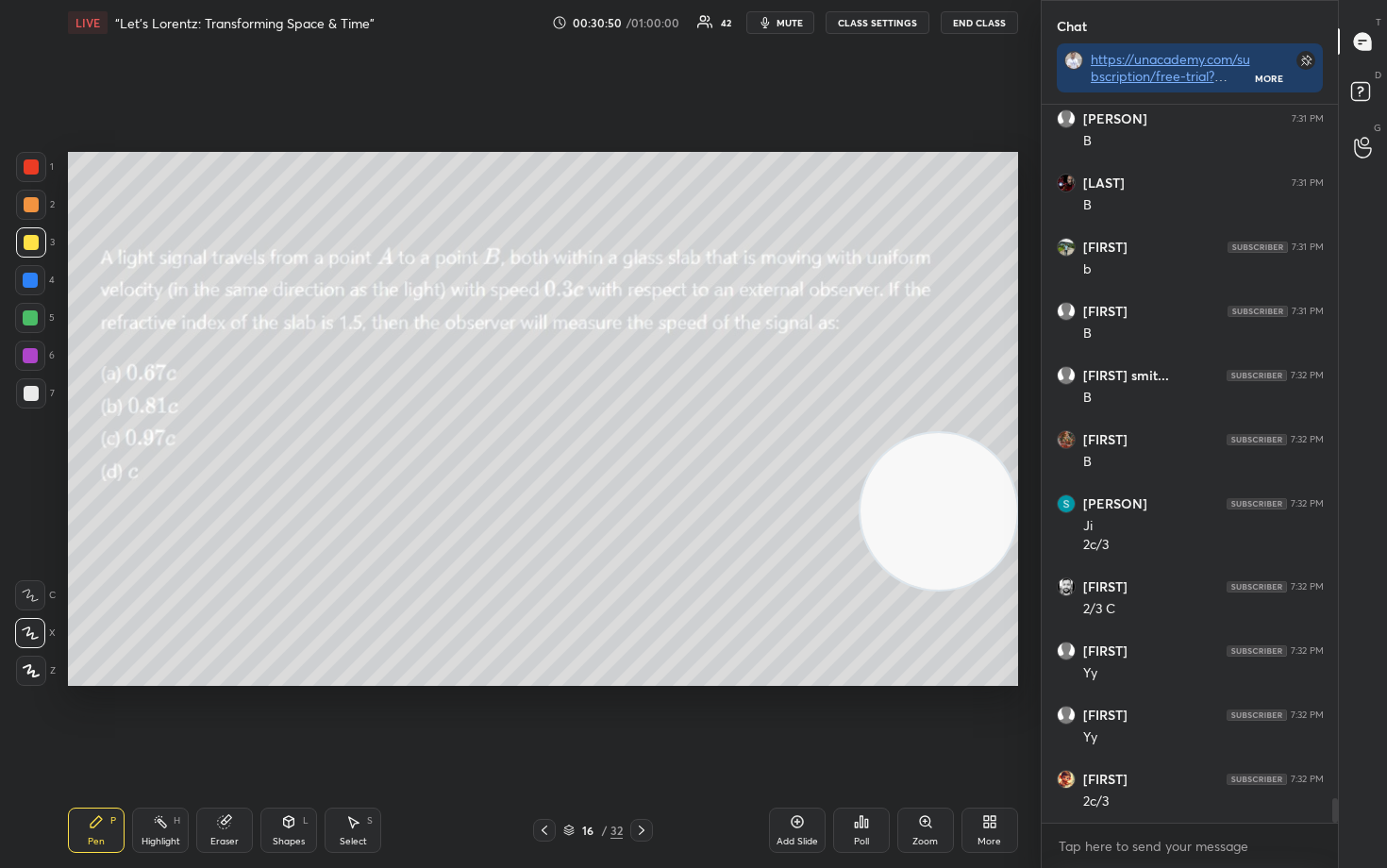 scroll, scrollTop: 20232, scrollLeft: 0, axis: vertical 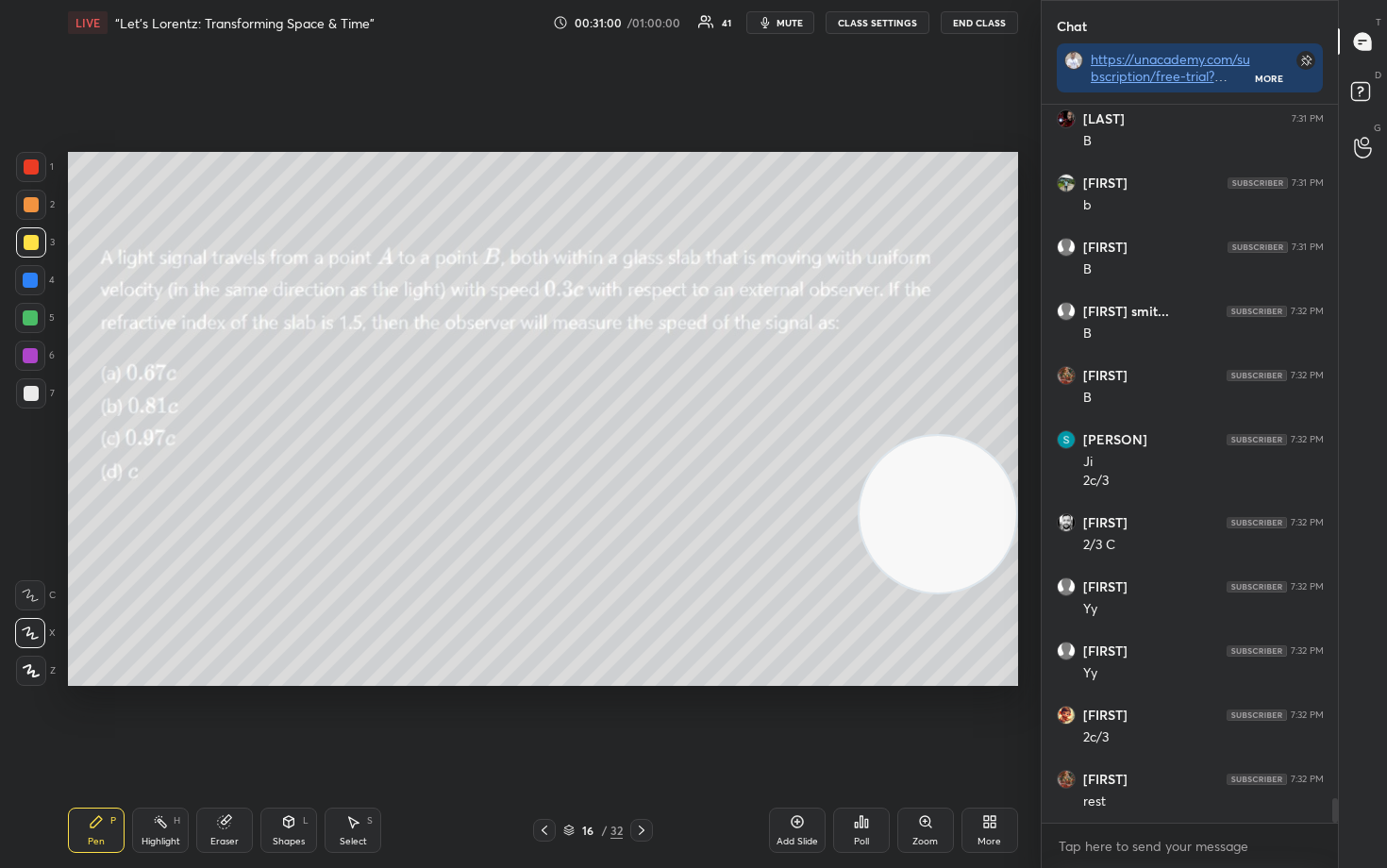 drag, startPoint x: 938, startPoint y: 511, endPoint x: 937, endPoint y: 633, distance: 122.0041 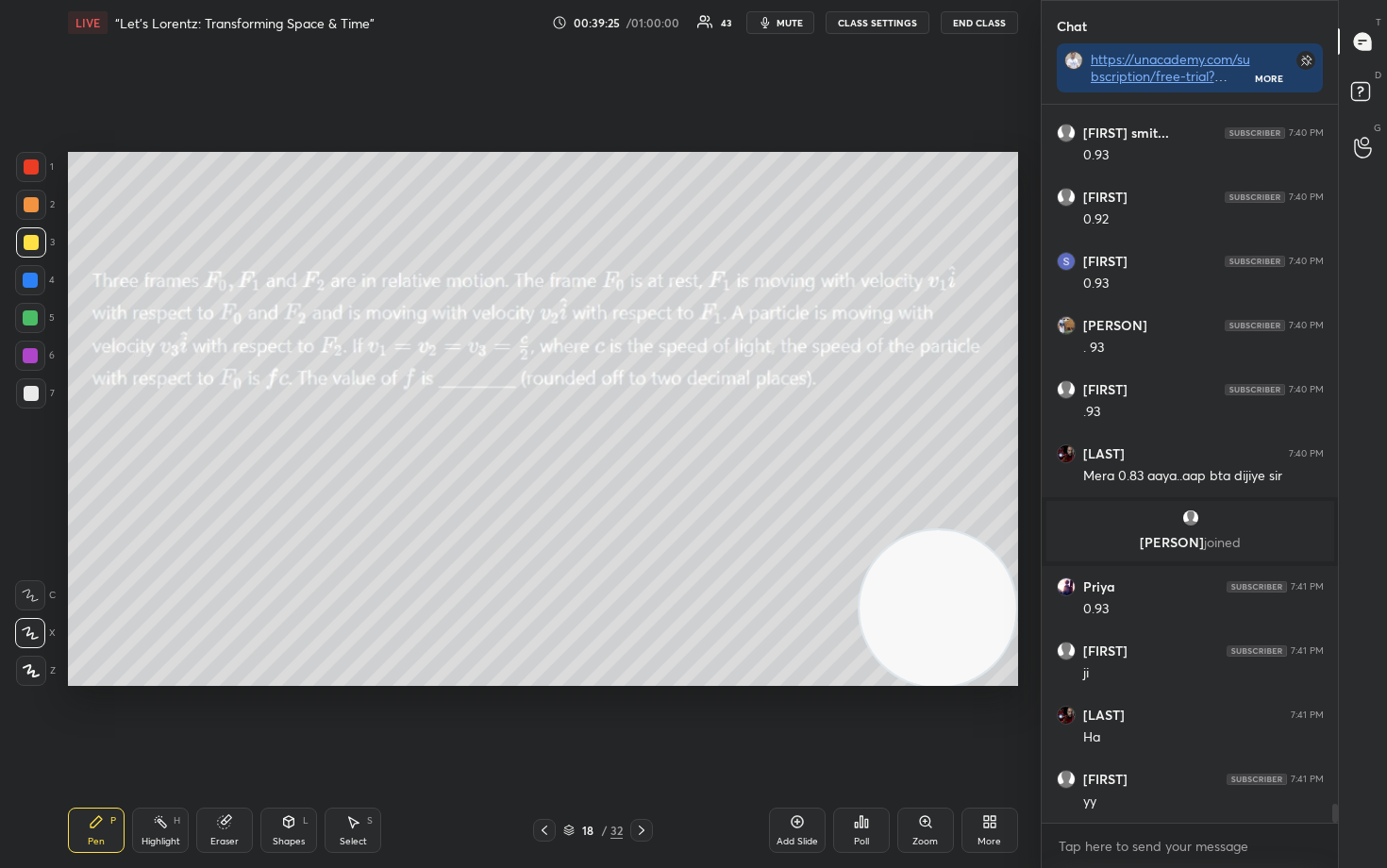 scroll, scrollTop: 26463, scrollLeft: 0, axis: vertical 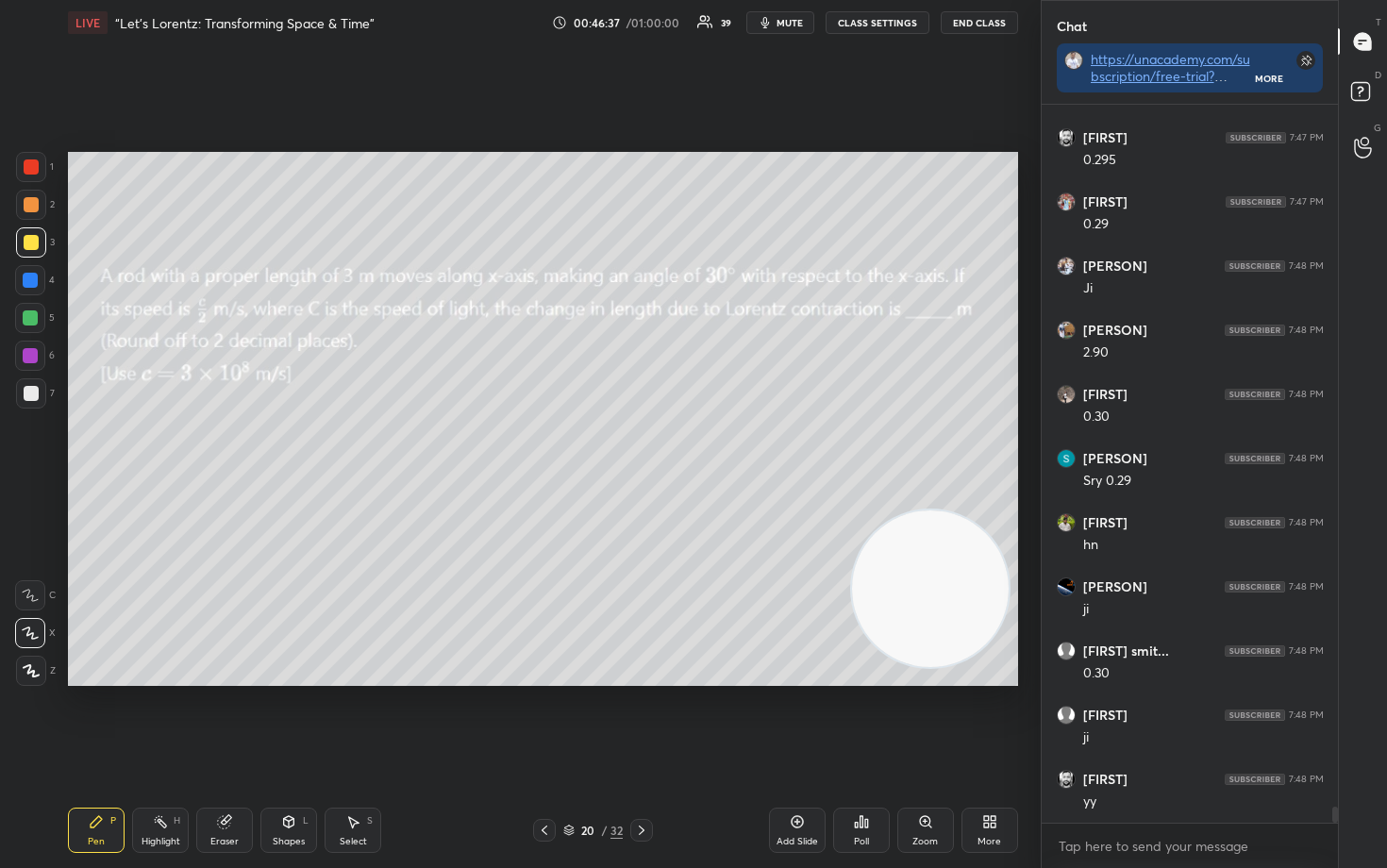 drag, startPoint x: 921, startPoint y: 610, endPoint x: 959, endPoint y: 248, distance: 363.989 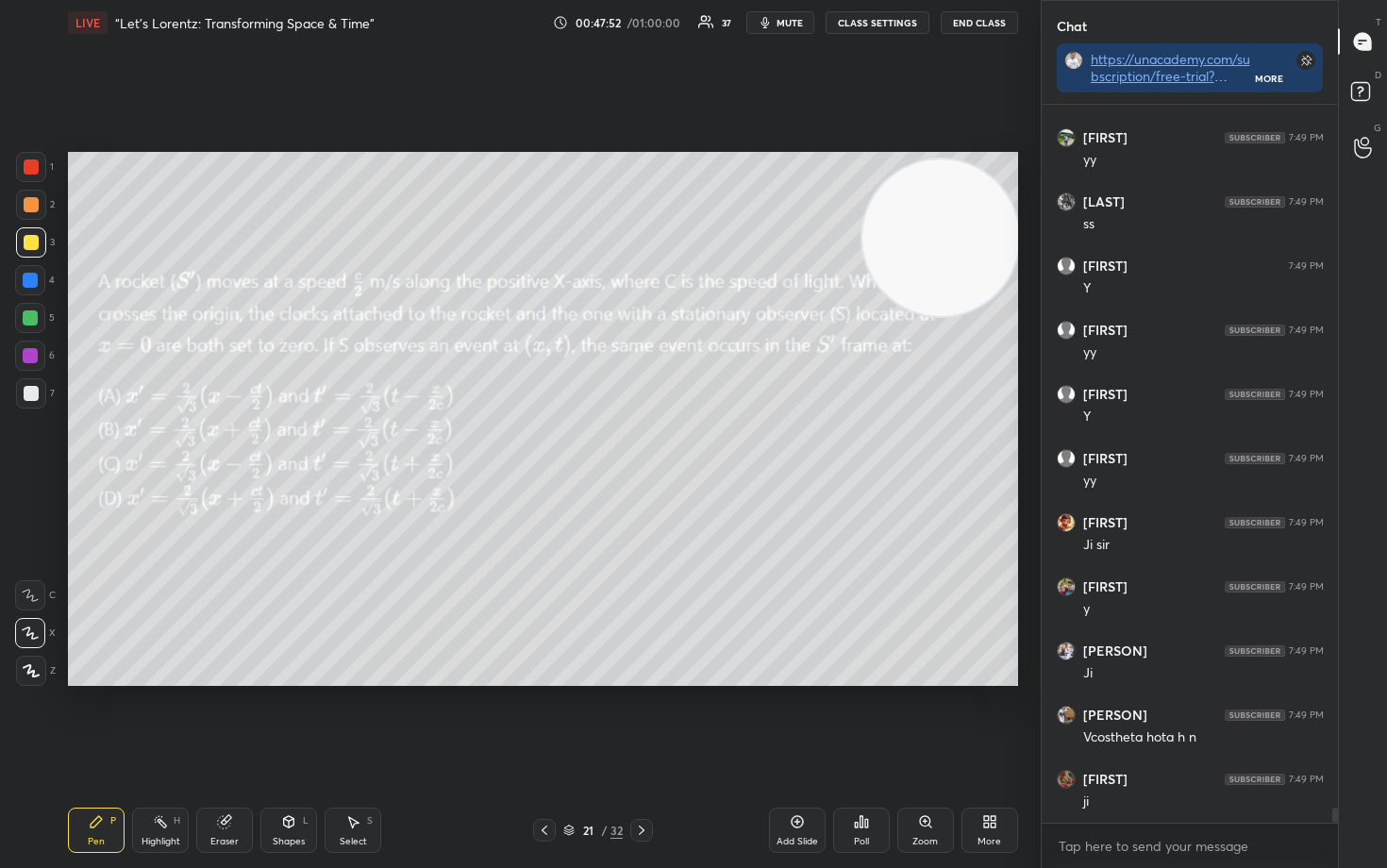 scroll, scrollTop: 33252, scrollLeft: 0, axis: vertical 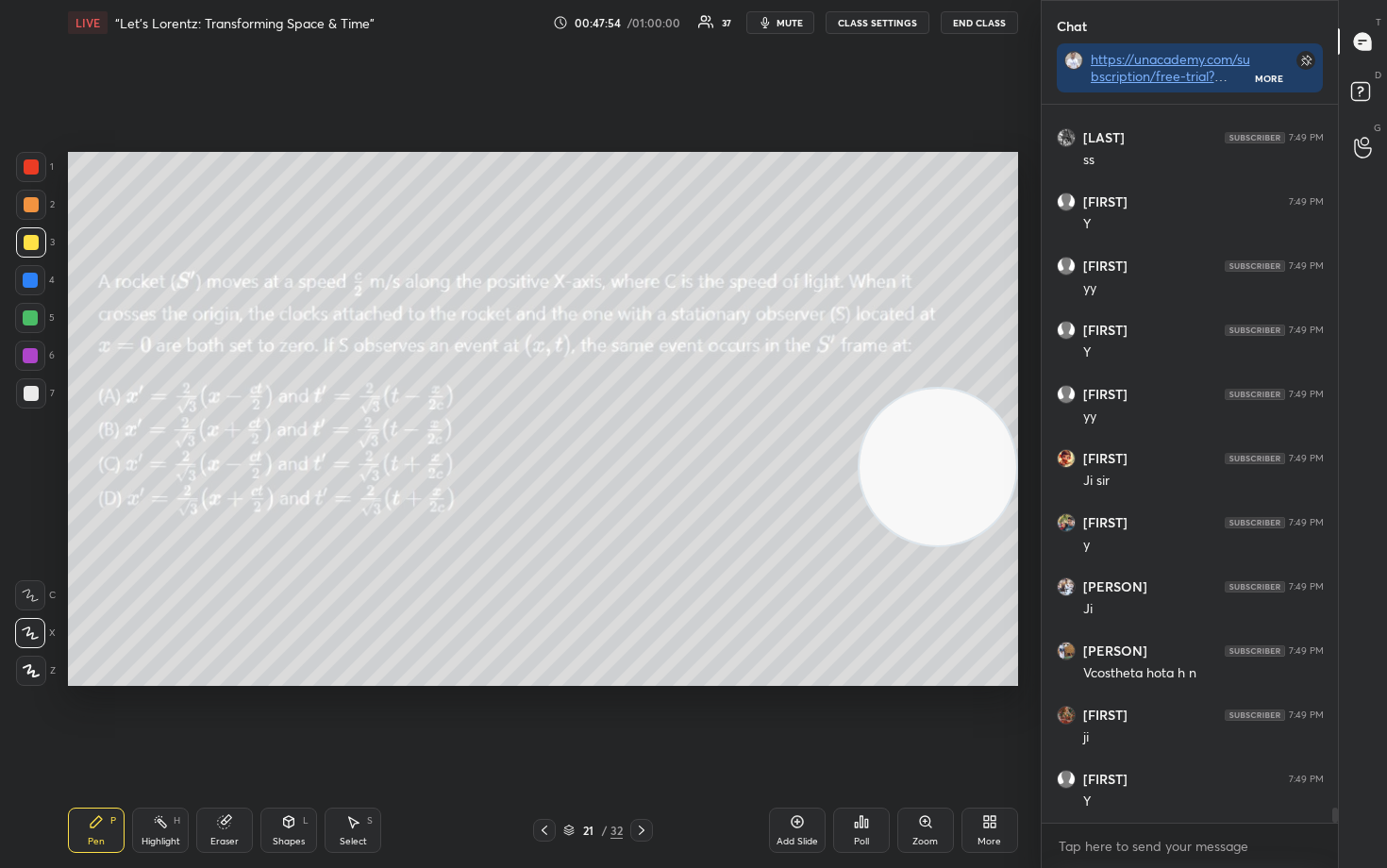 drag, startPoint x: 907, startPoint y: 231, endPoint x: 913, endPoint y: 460, distance: 229.0786 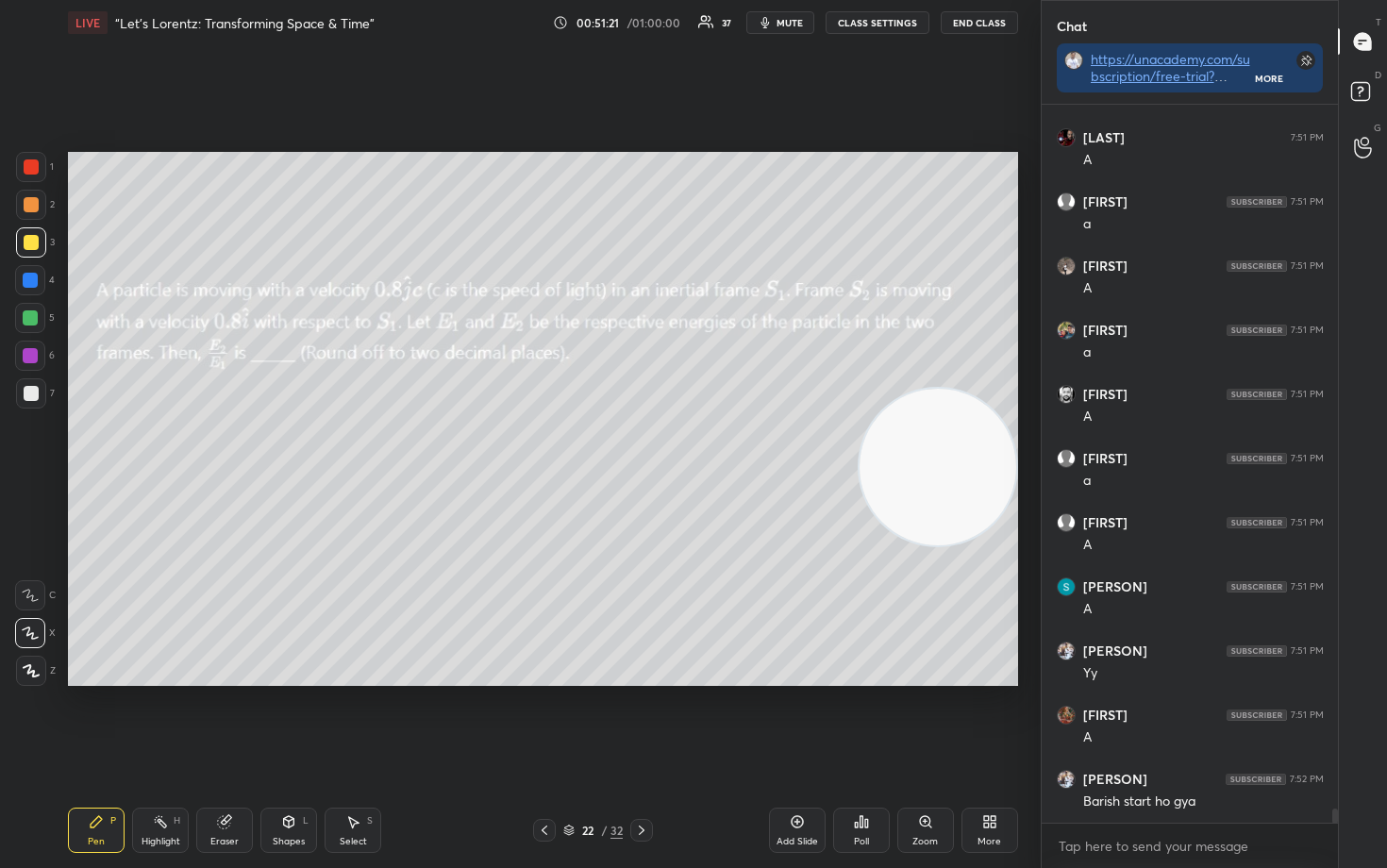 scroll, scrollTop: 34663, scrollLeft: 0, axis: vertical 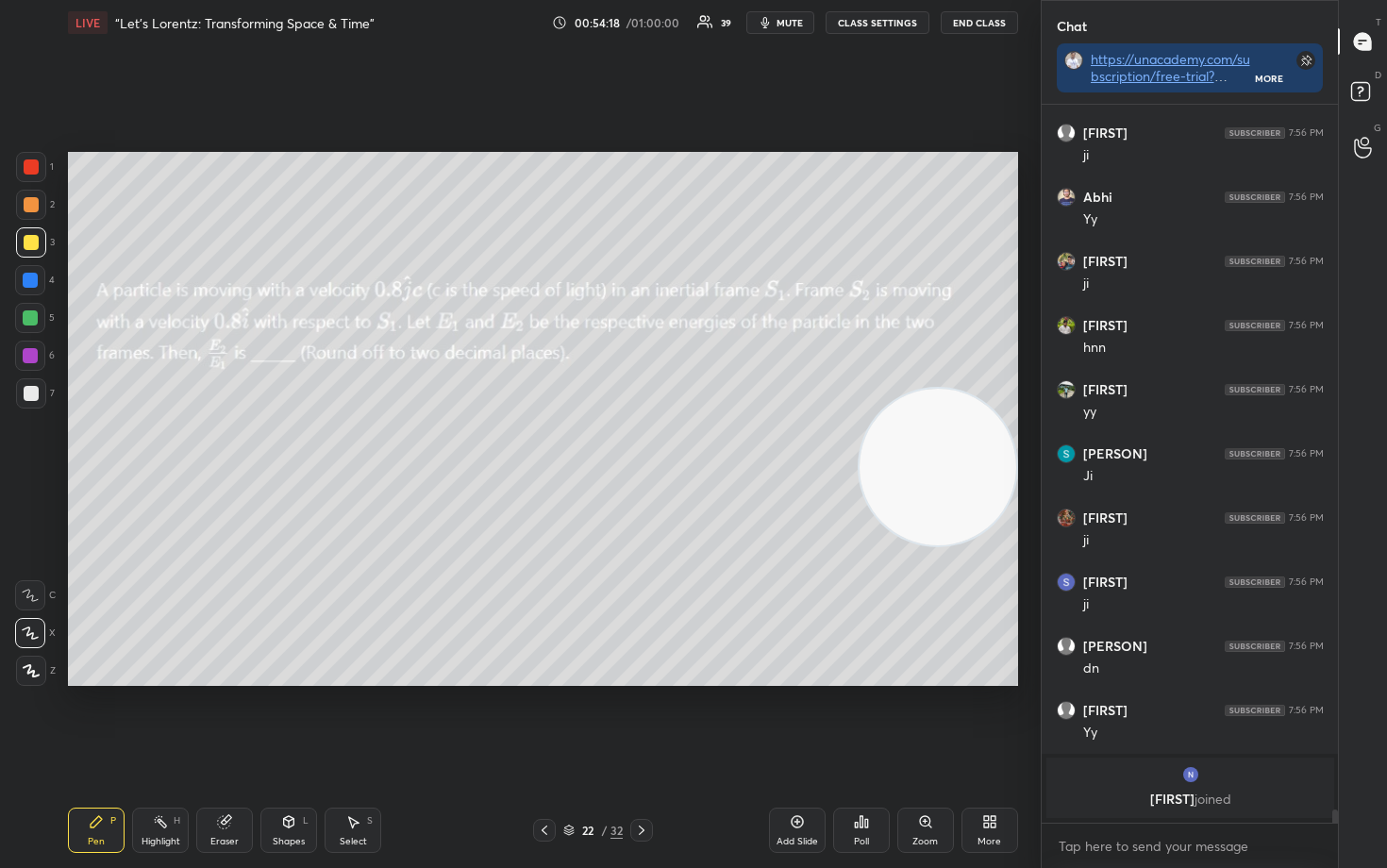 drag, startPoint x: 30, startPoint y: 391, endPoint x: 54, endPoint y: 401, distance: 26 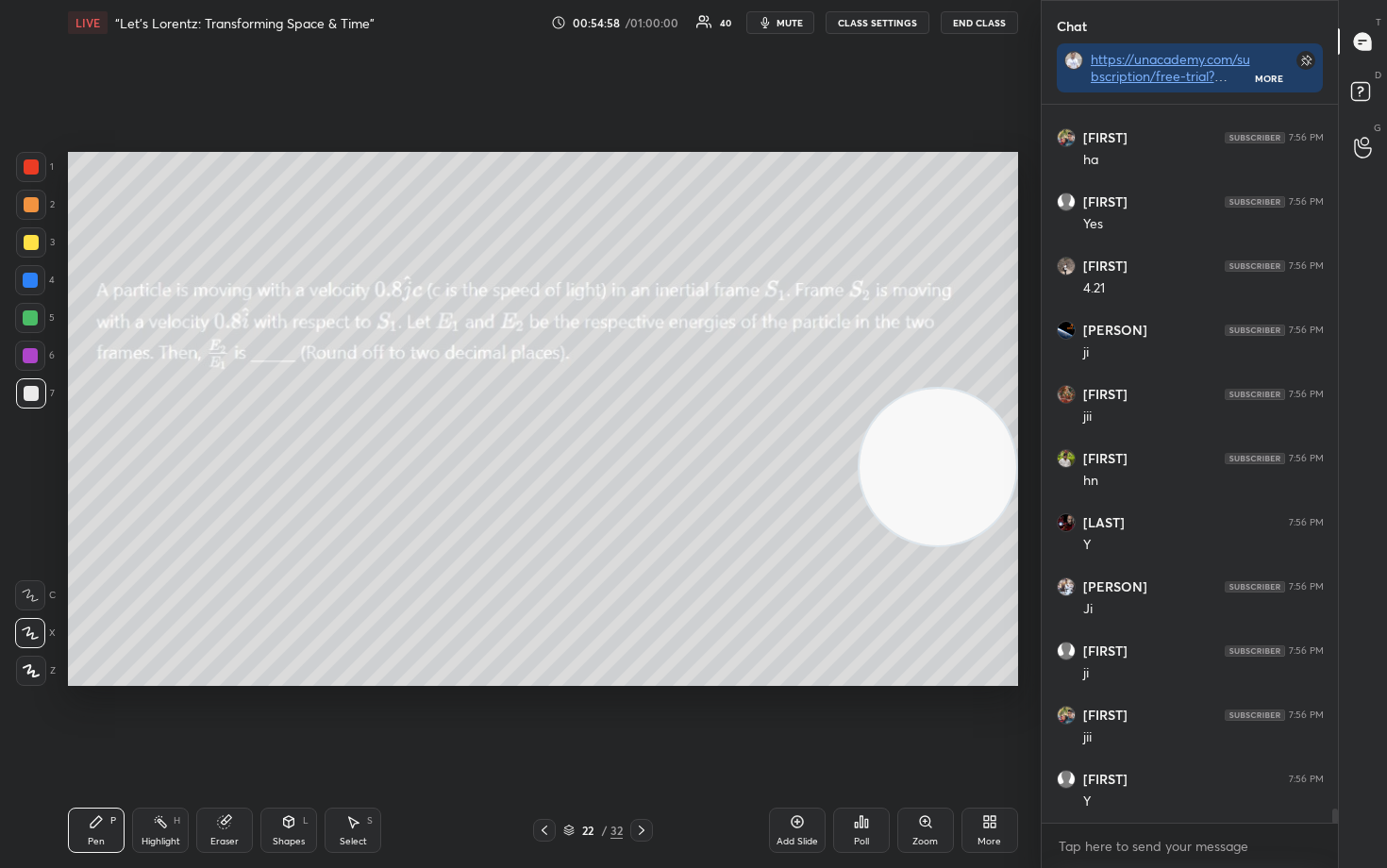 scroll, scrollTop: 36145, scrollLeft: 0, axis: vertical 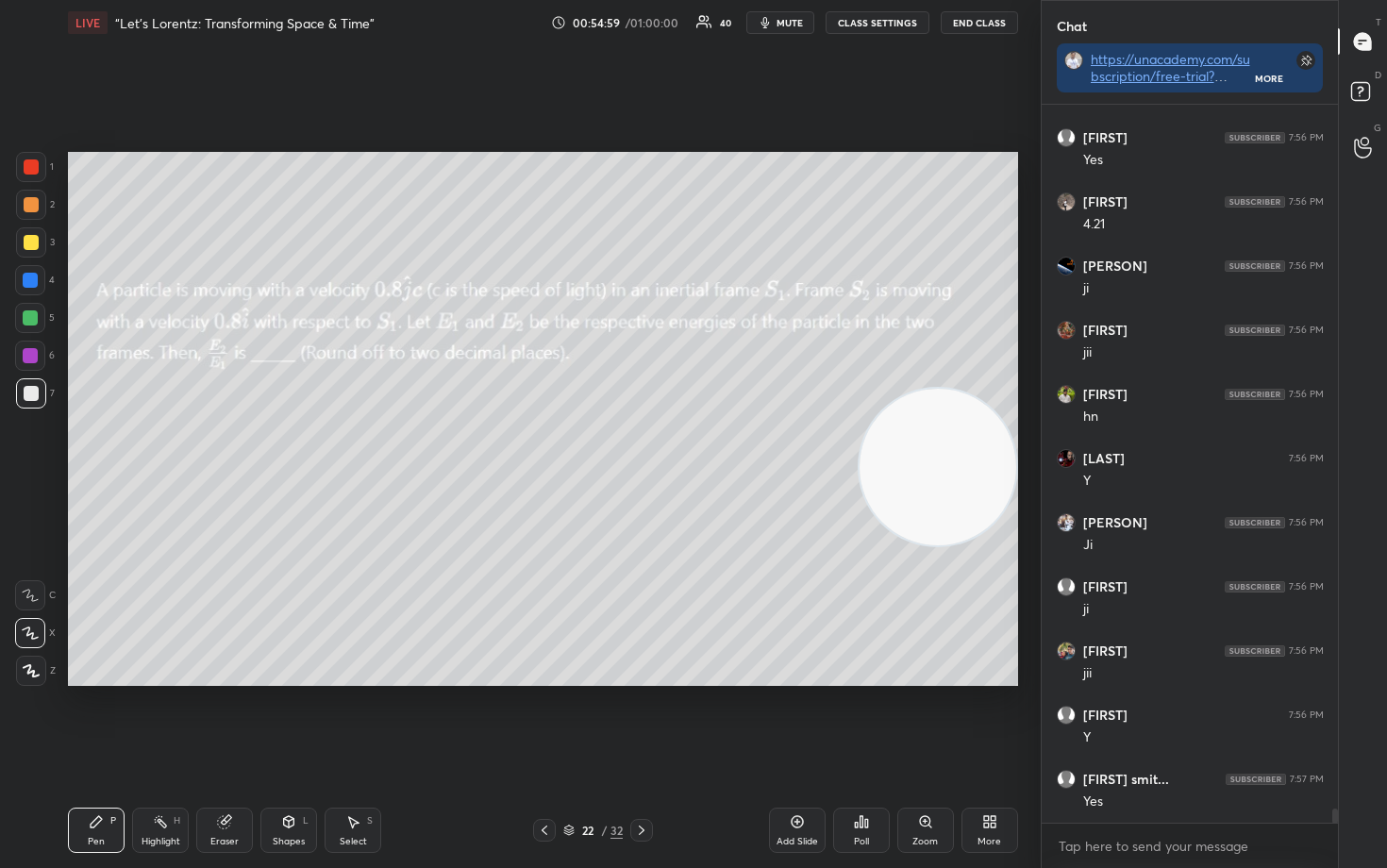 drag, startPoint x: 940, startPoint y: 469, endPoint x: 926, endPoint y: 549, distance: 81.215762 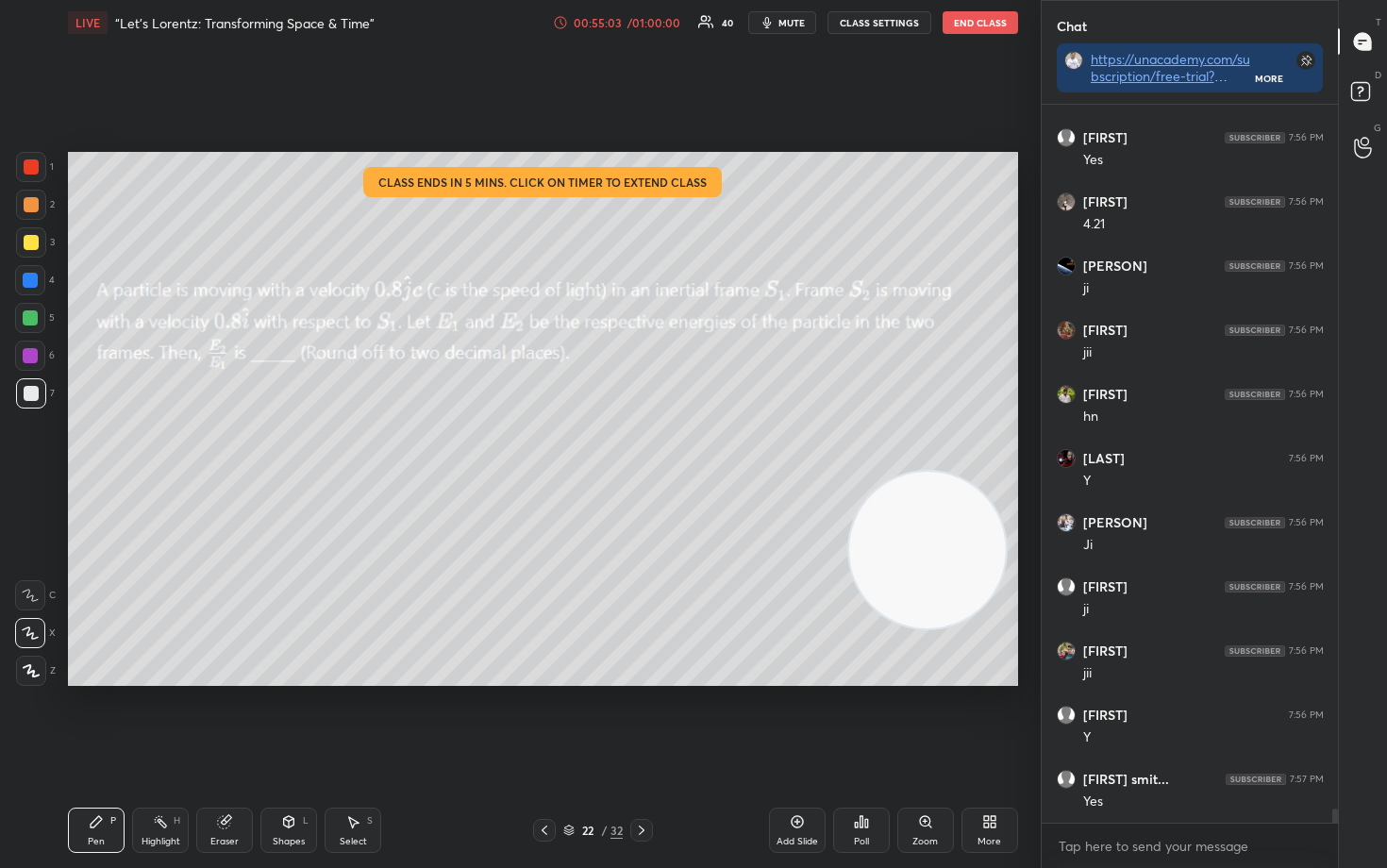 click 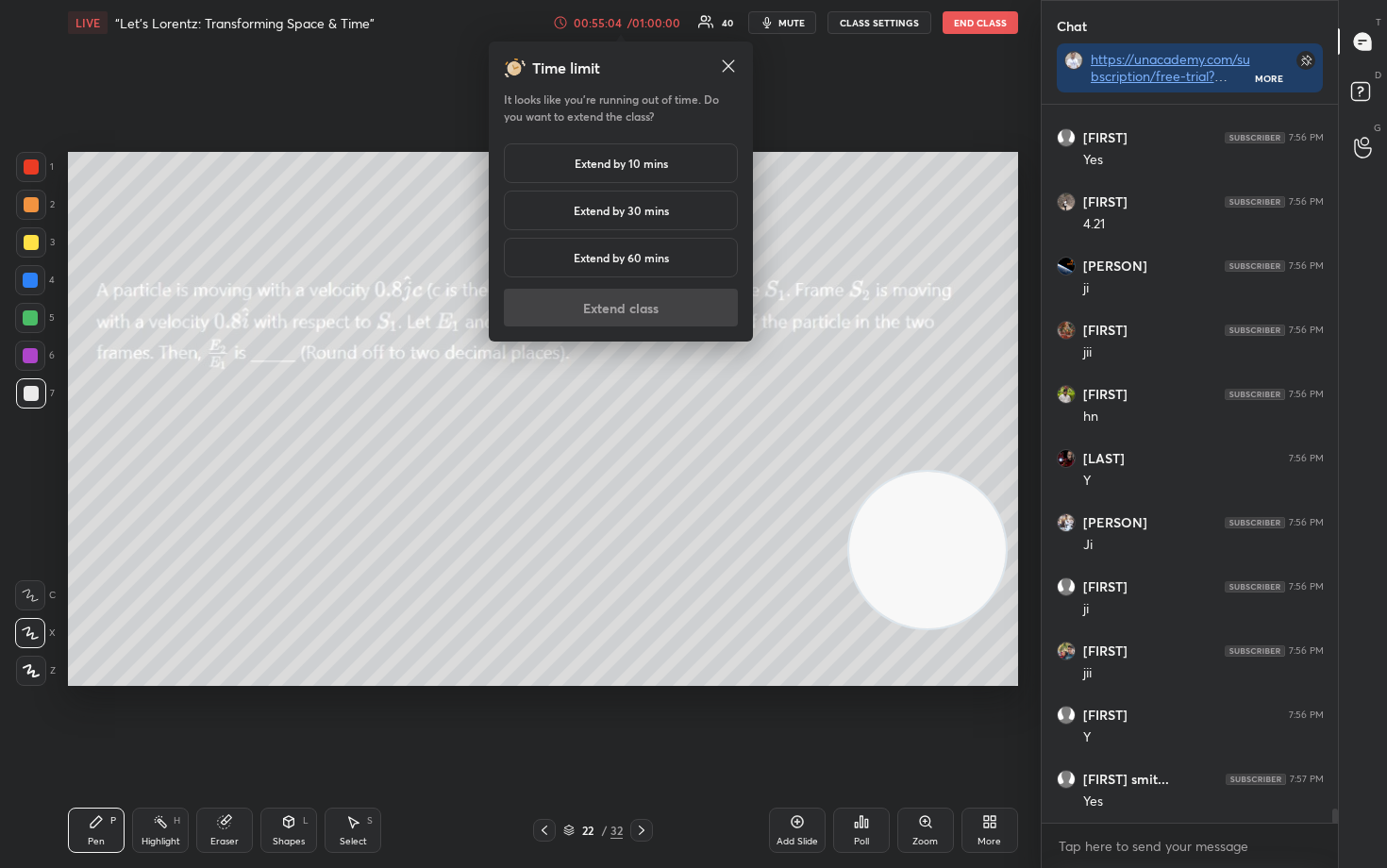 drag, startPoint x: 573, startPoint y: 155, endPoint x: 590, endPoint y: 260, distance: 106.36729 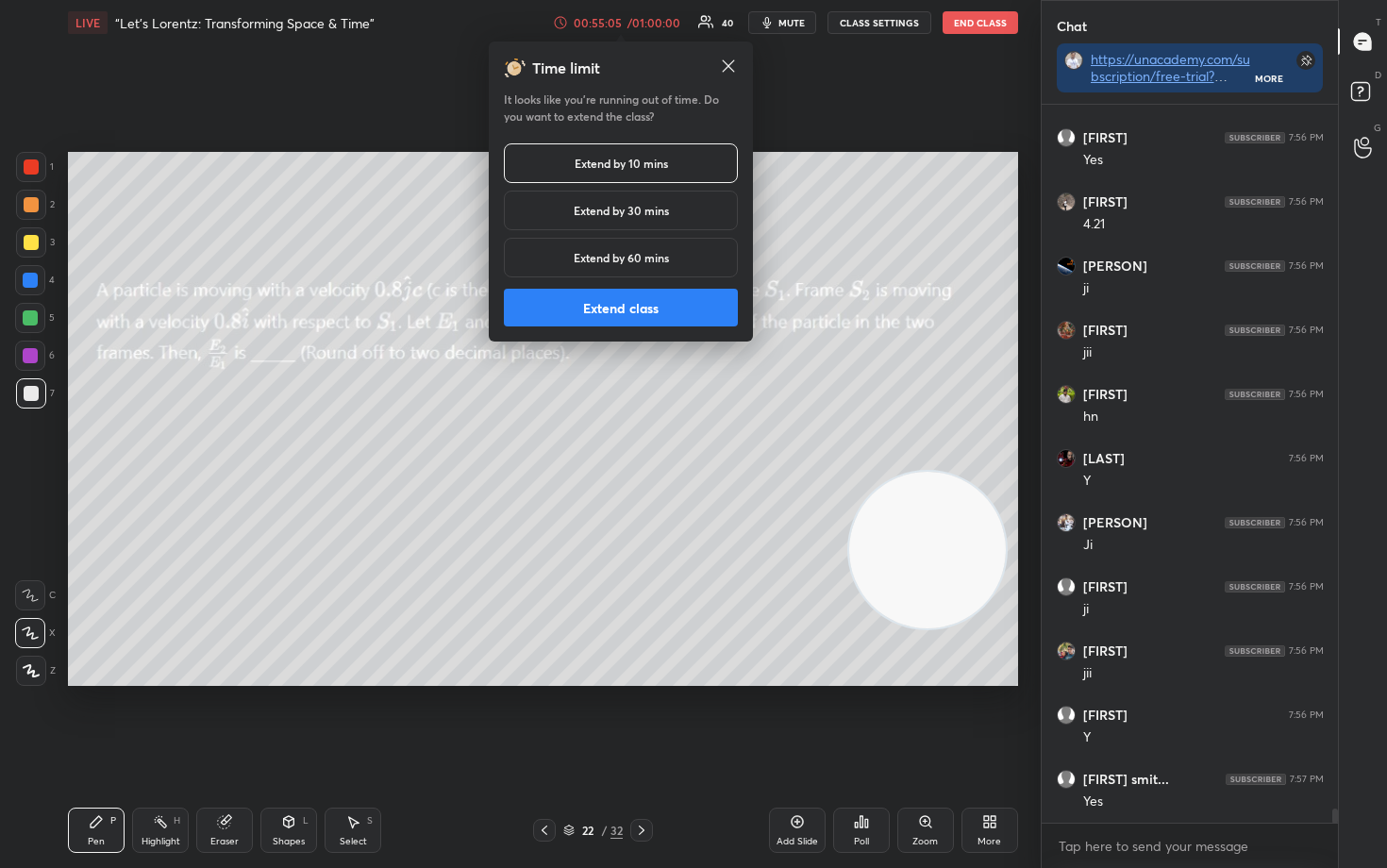 click on "Extend class" at bounding box center [621, 308] 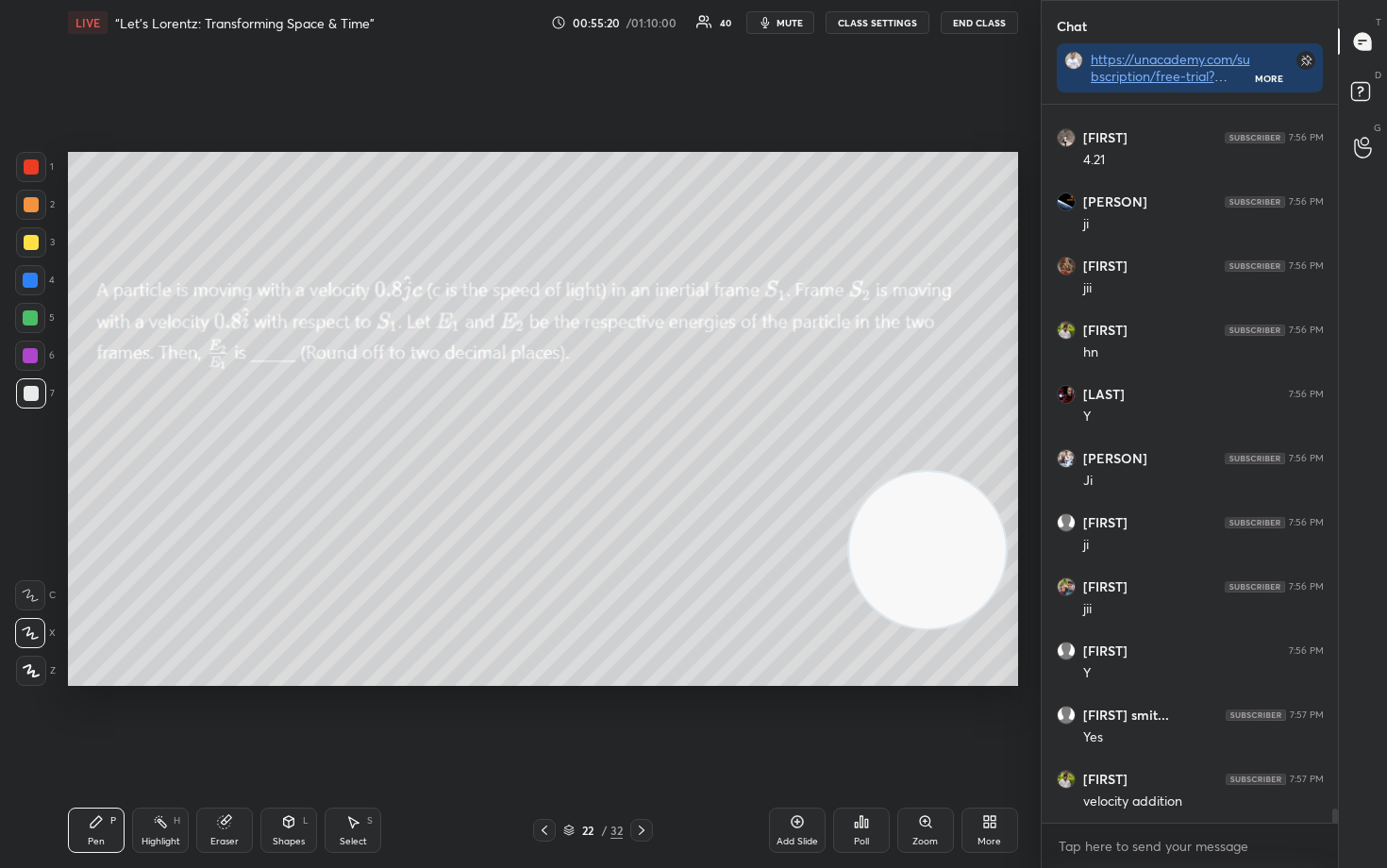 scroll, scrollTop: 36273, scrollLeft: 0, axis: vertical 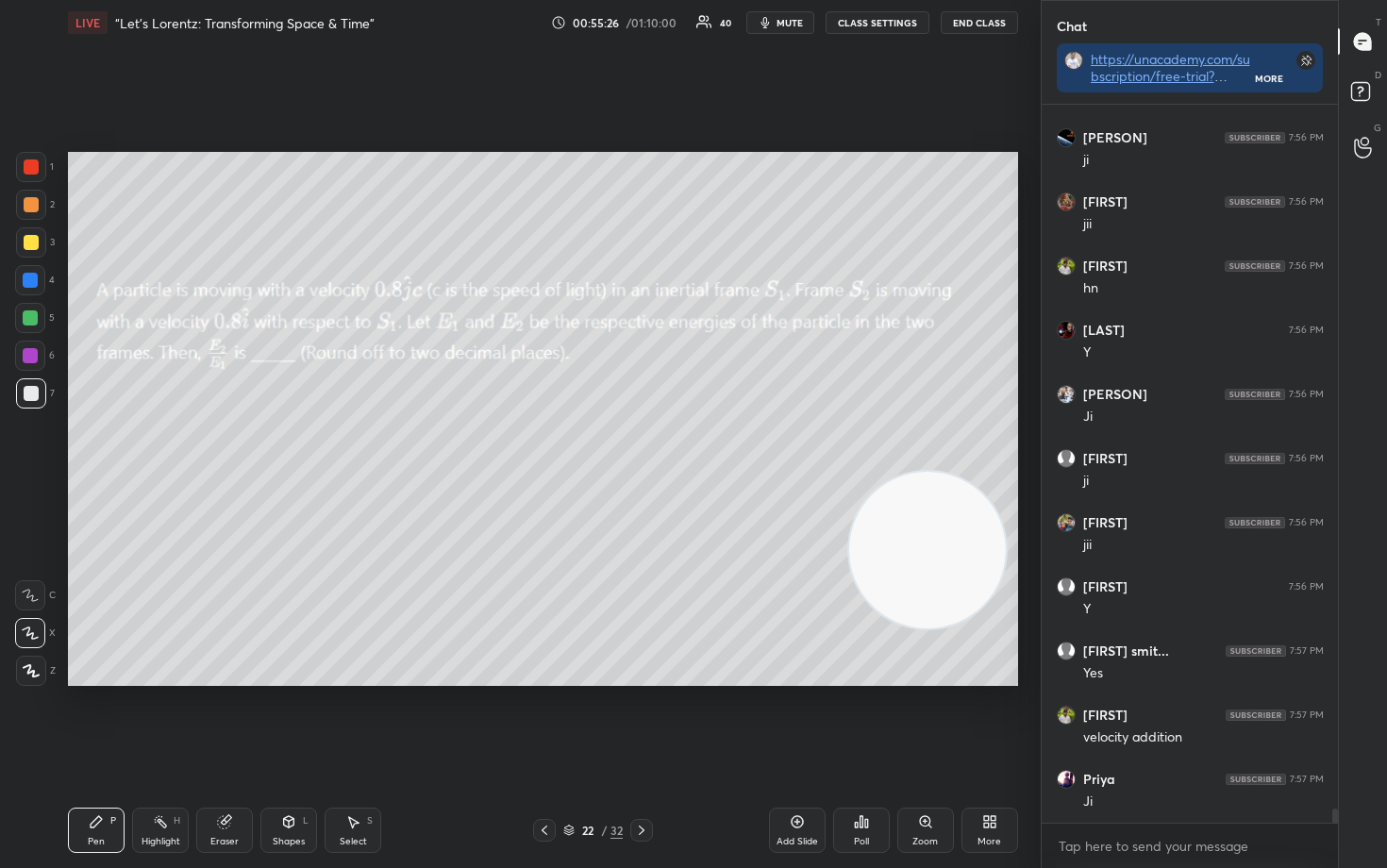 click on "Eraser" at bounding box center (225, 830) 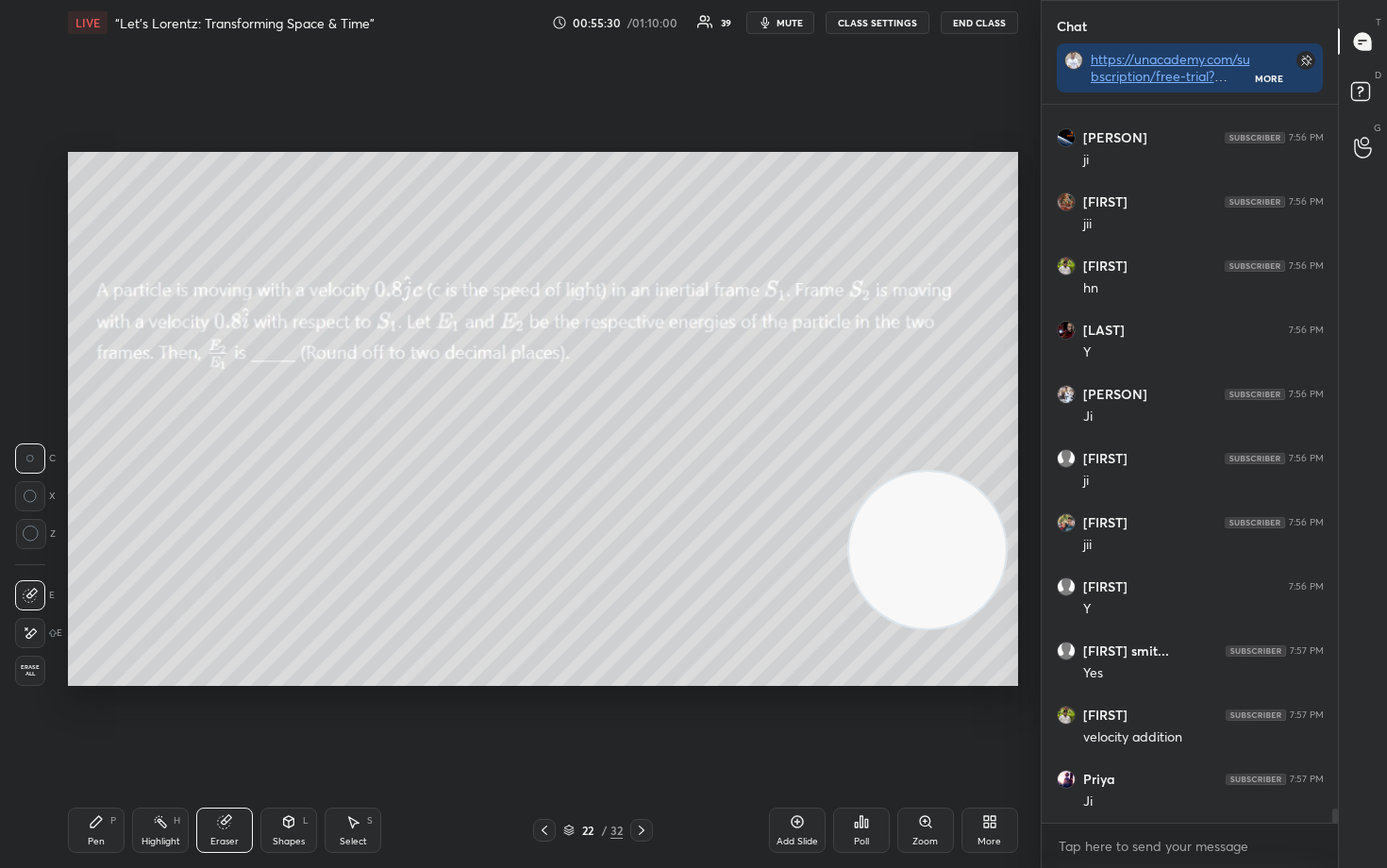 click 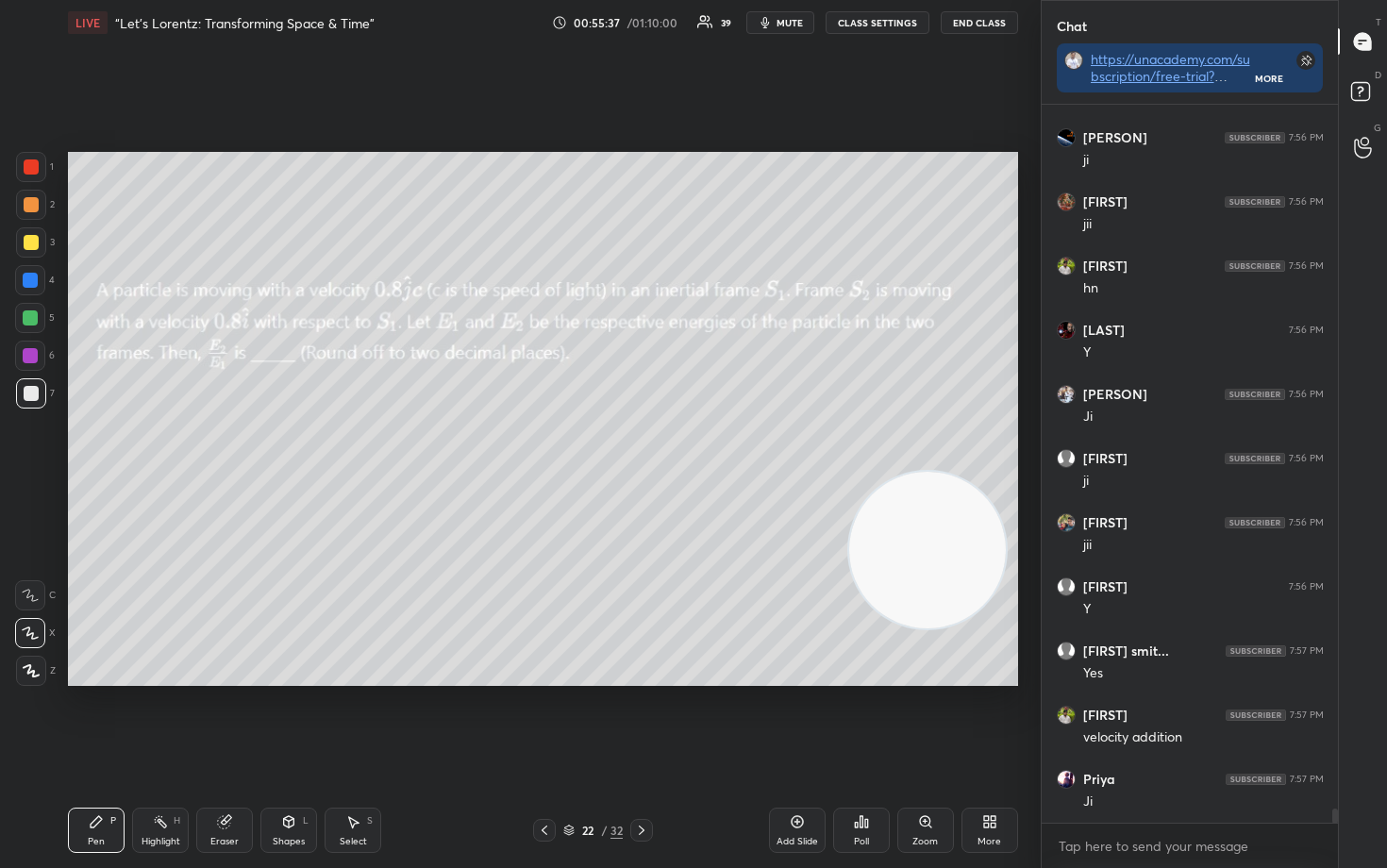 drag, startPoint x: 923, startPoint y: 575, endPoint x: 973, endPoint y: 331, distance: 249.07027 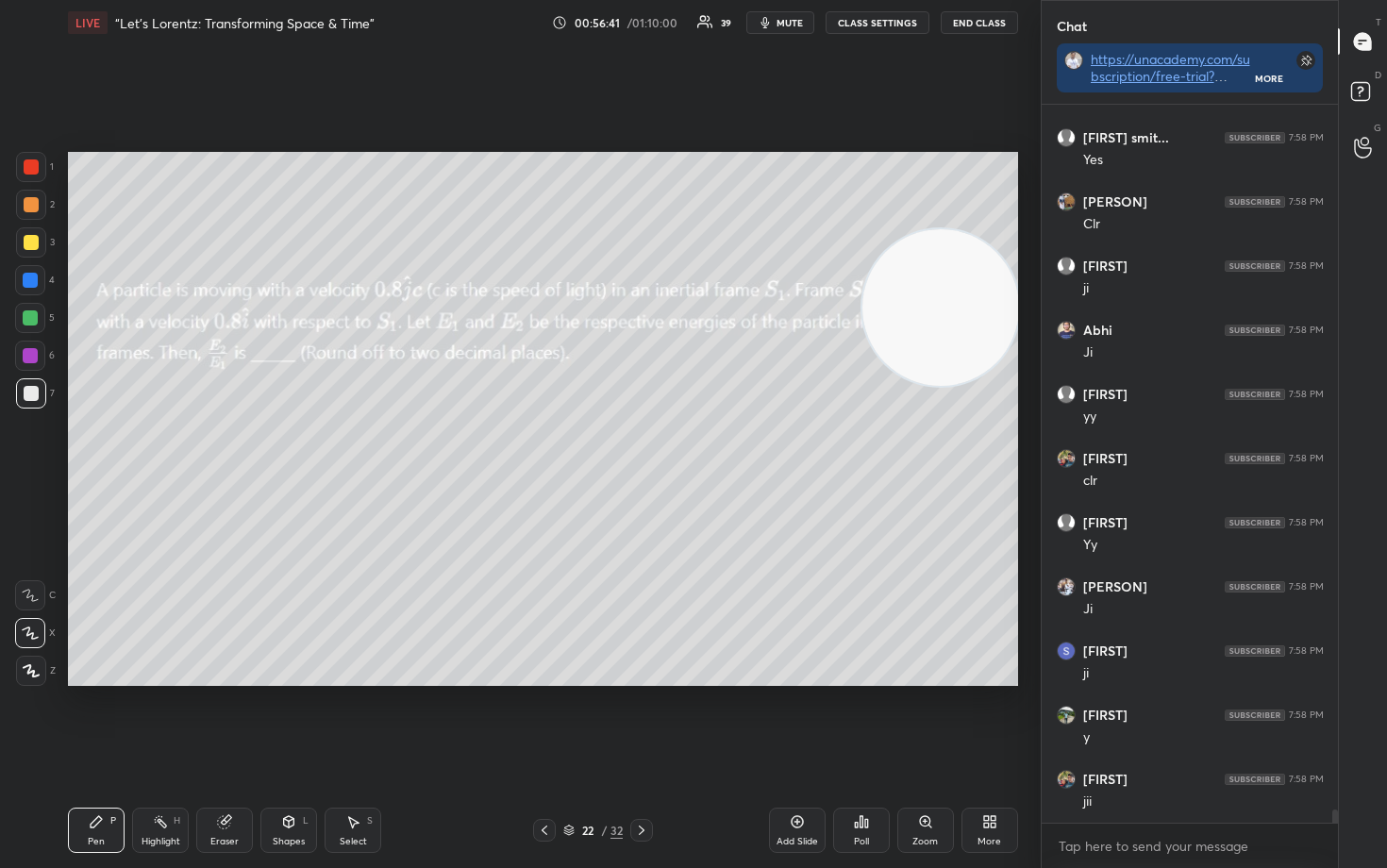 scroll, scrollTop: 38198, scrollLeft: 0, axis: vertical 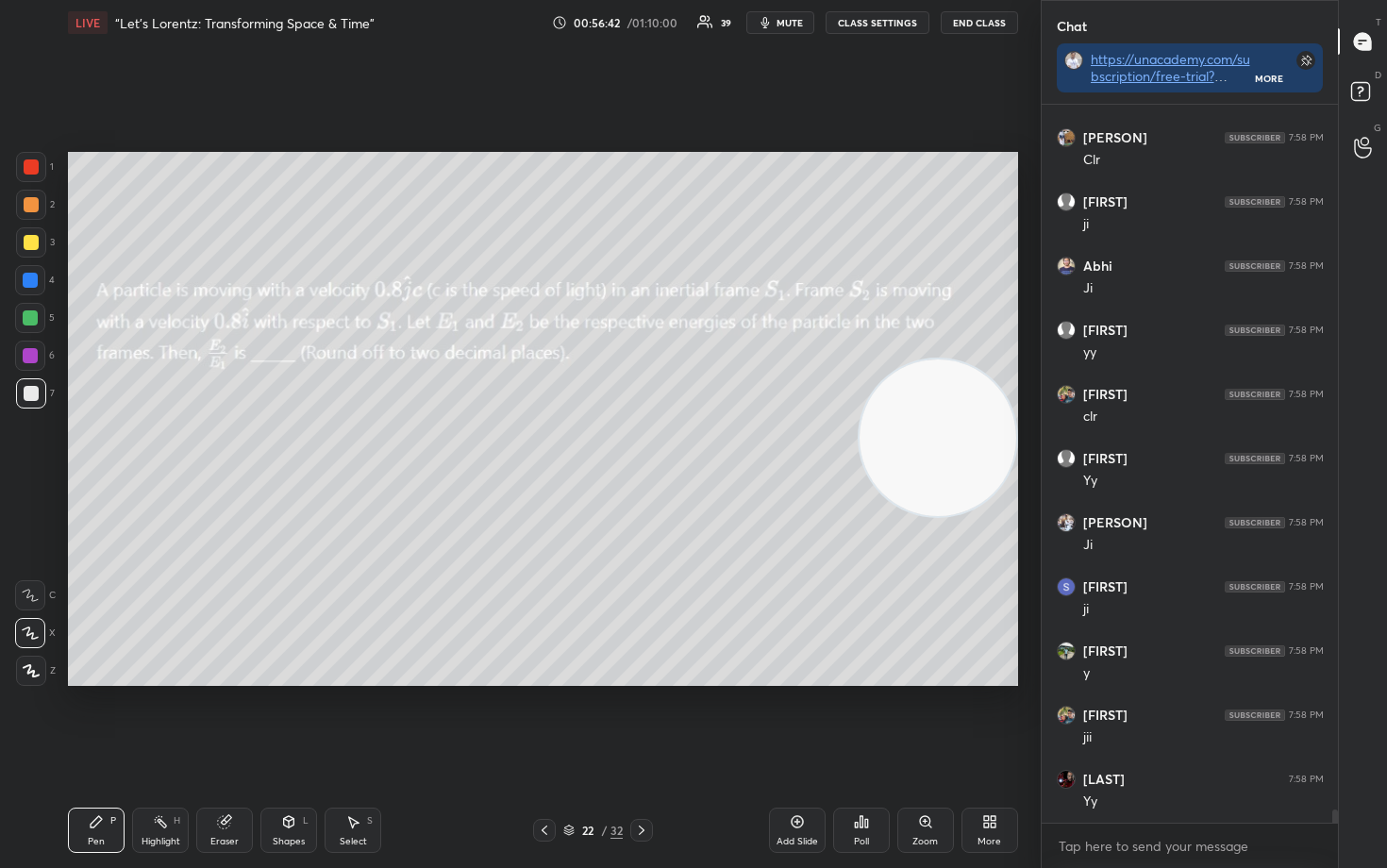 drag, startPoint x: 942, startPoint y: 324, endPoint x: 976, endPoint y: 518, distance: 196.95685 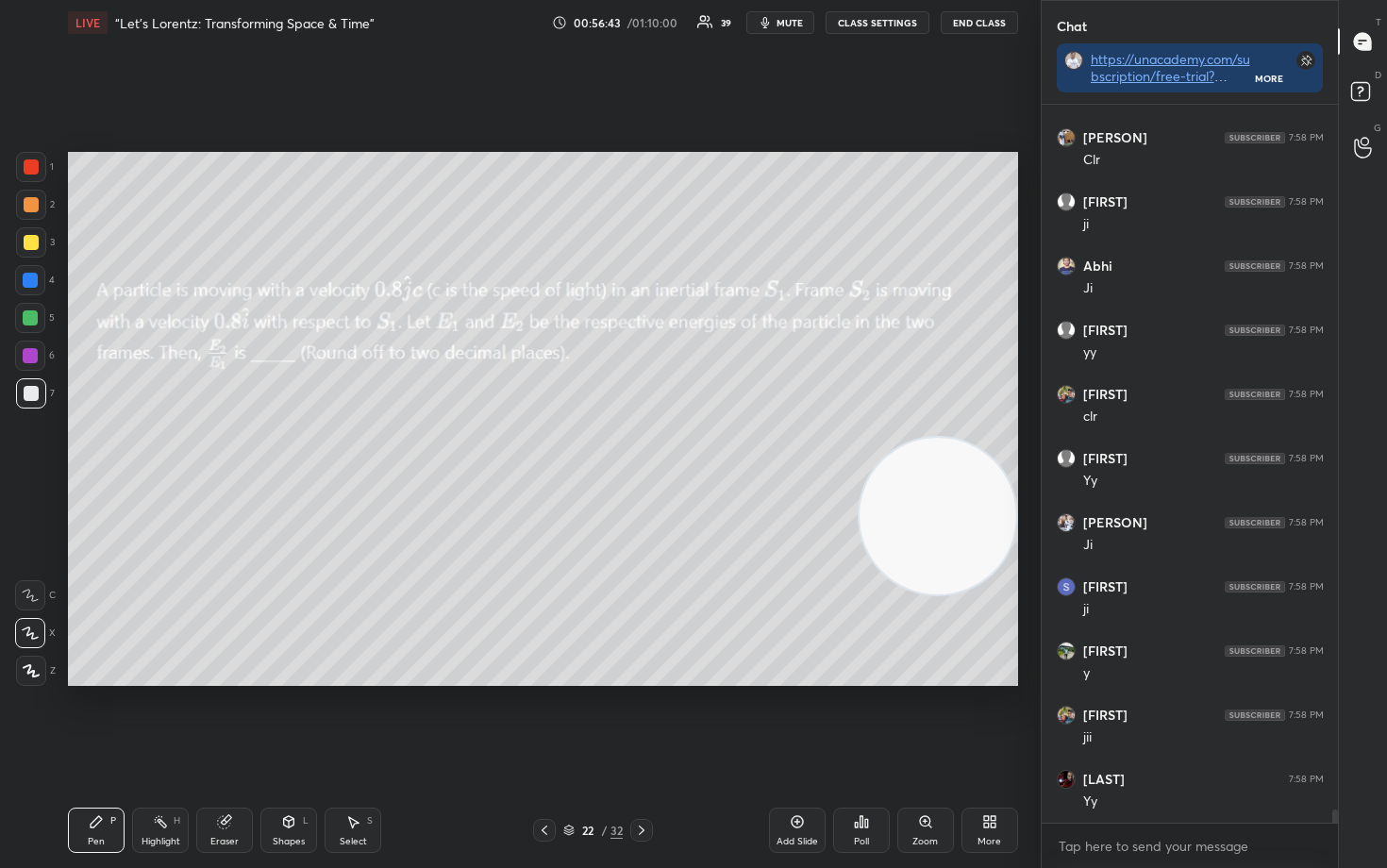 scroll, scrollTop: 38262, scrollLeft: 0, axis: vertical 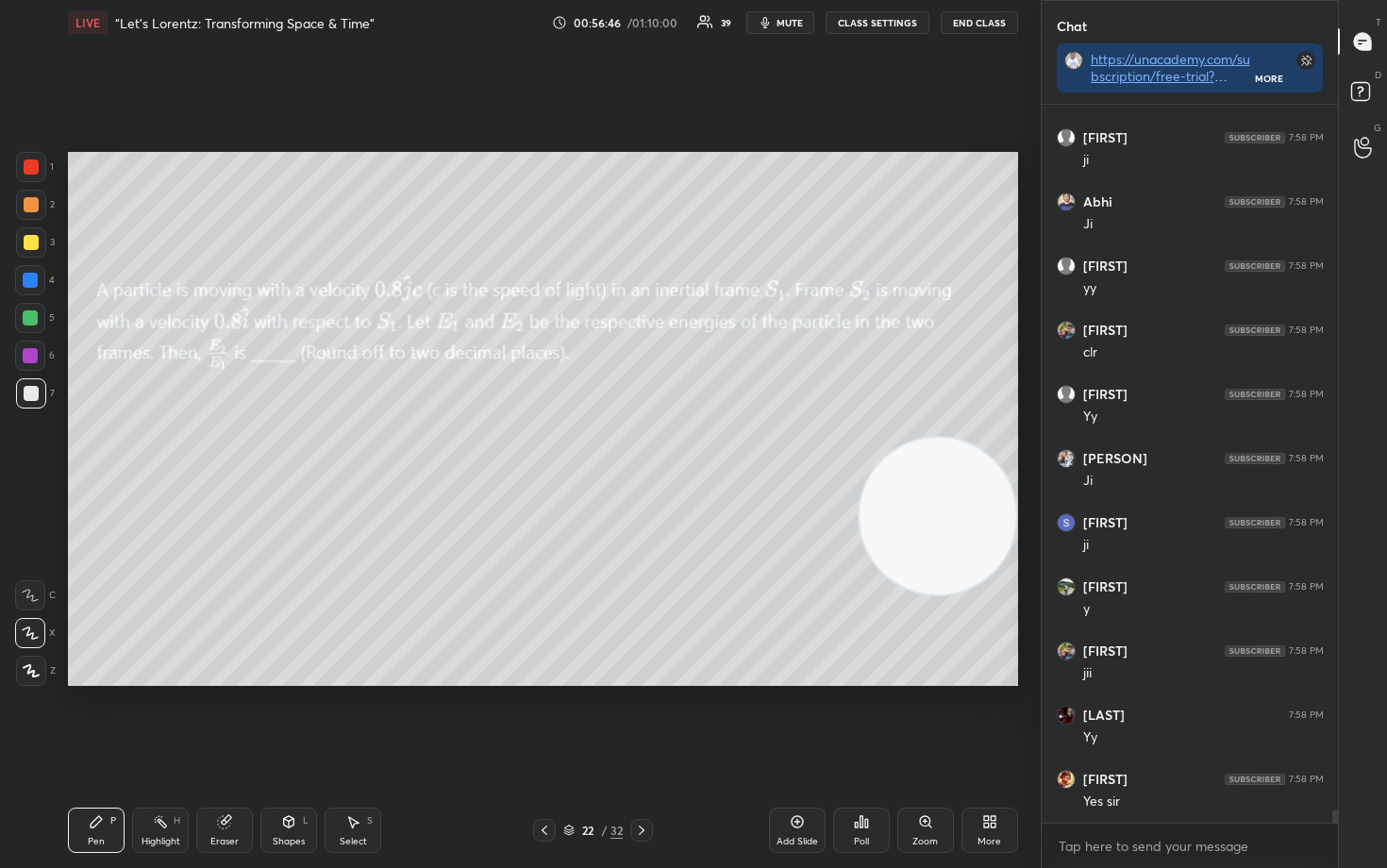 click at bounding box center (31, 242) 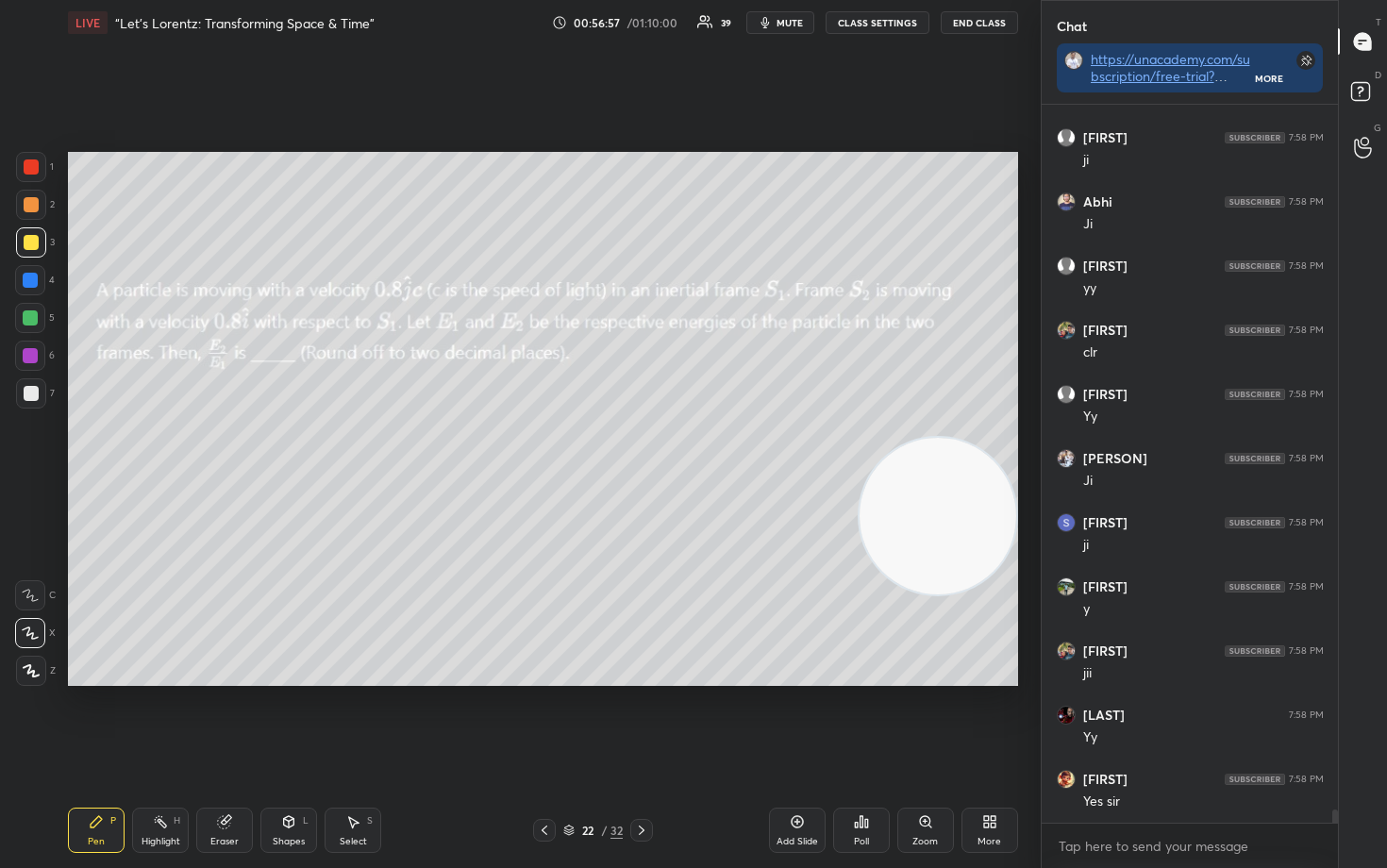 scroll, scrollTop: 38326, scrollLeft: 0, axis: vertical 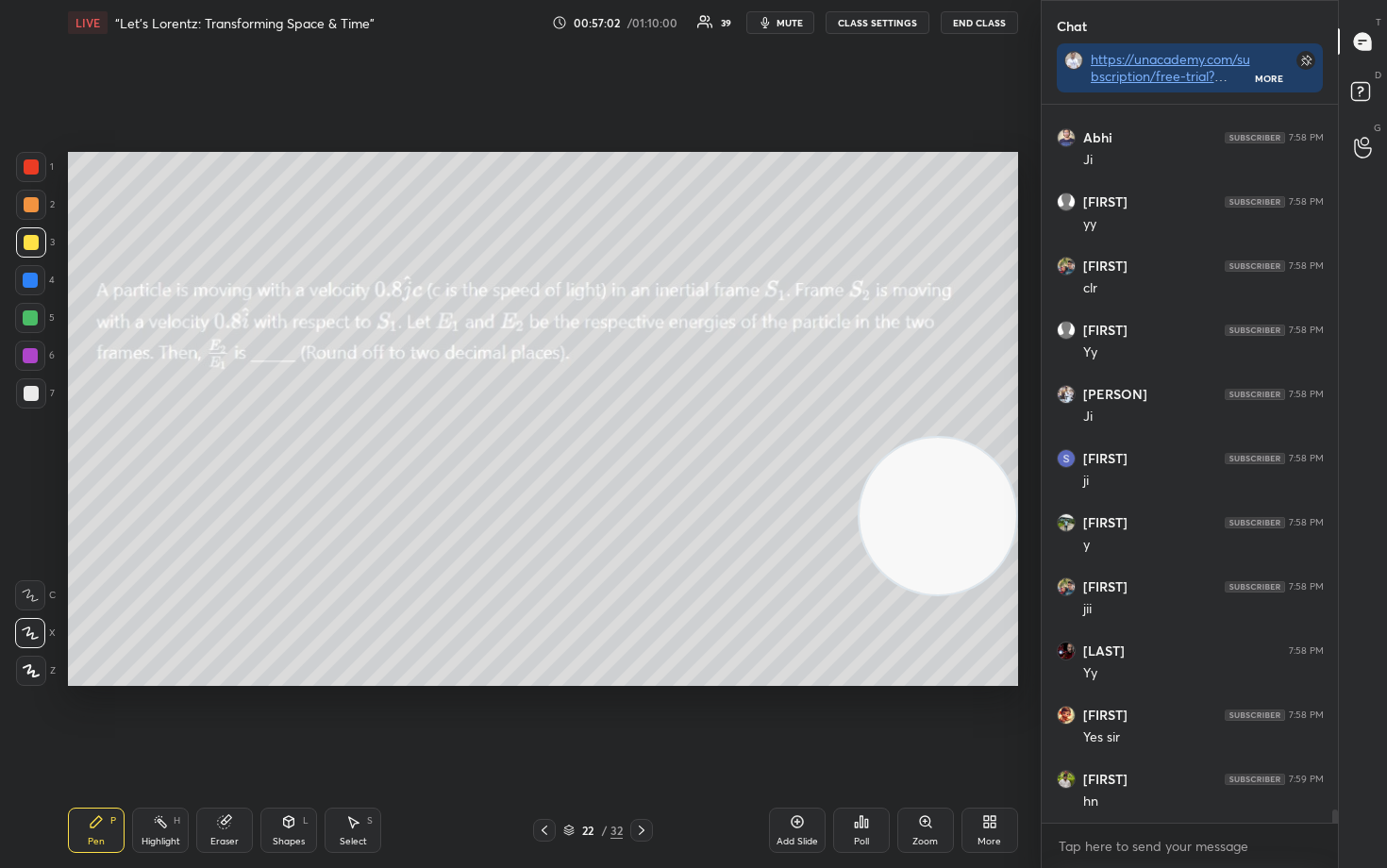 click 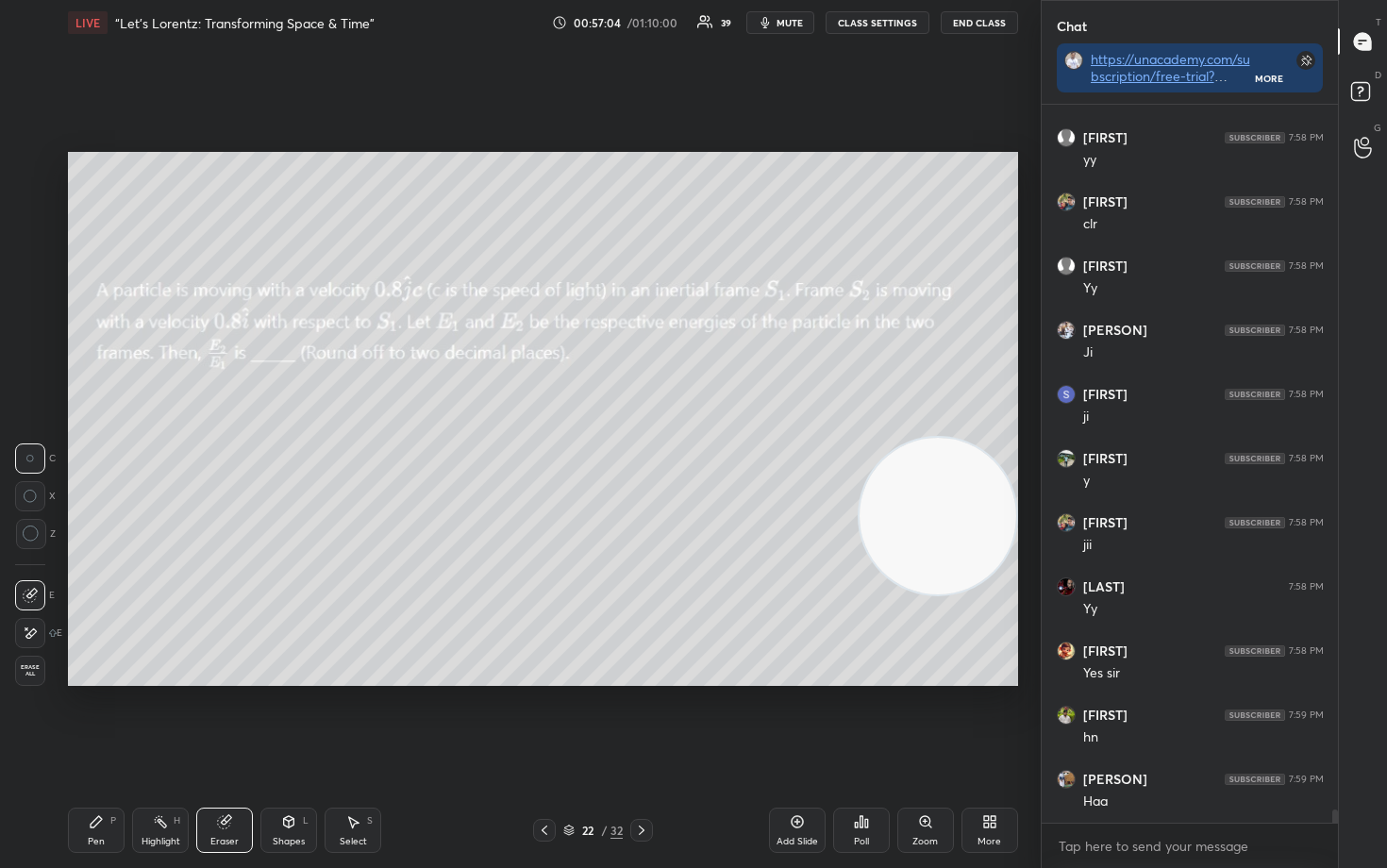 click on "Pen P" at bounding box center [96, 830] 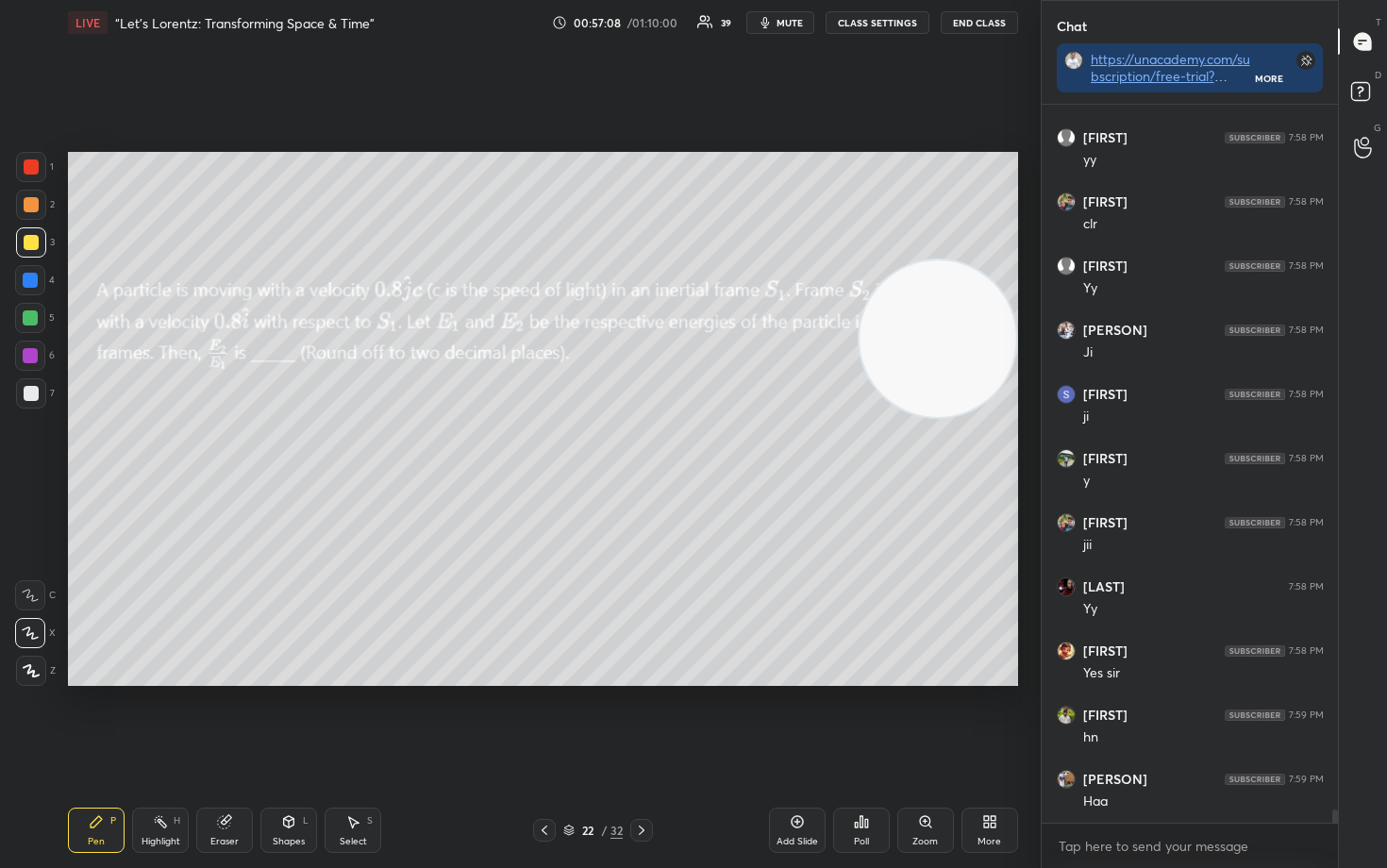 drag, startPoint x: 935, startPoint y: 476, endPoint x: 883, endPoint y: 392, distance: 98.792712 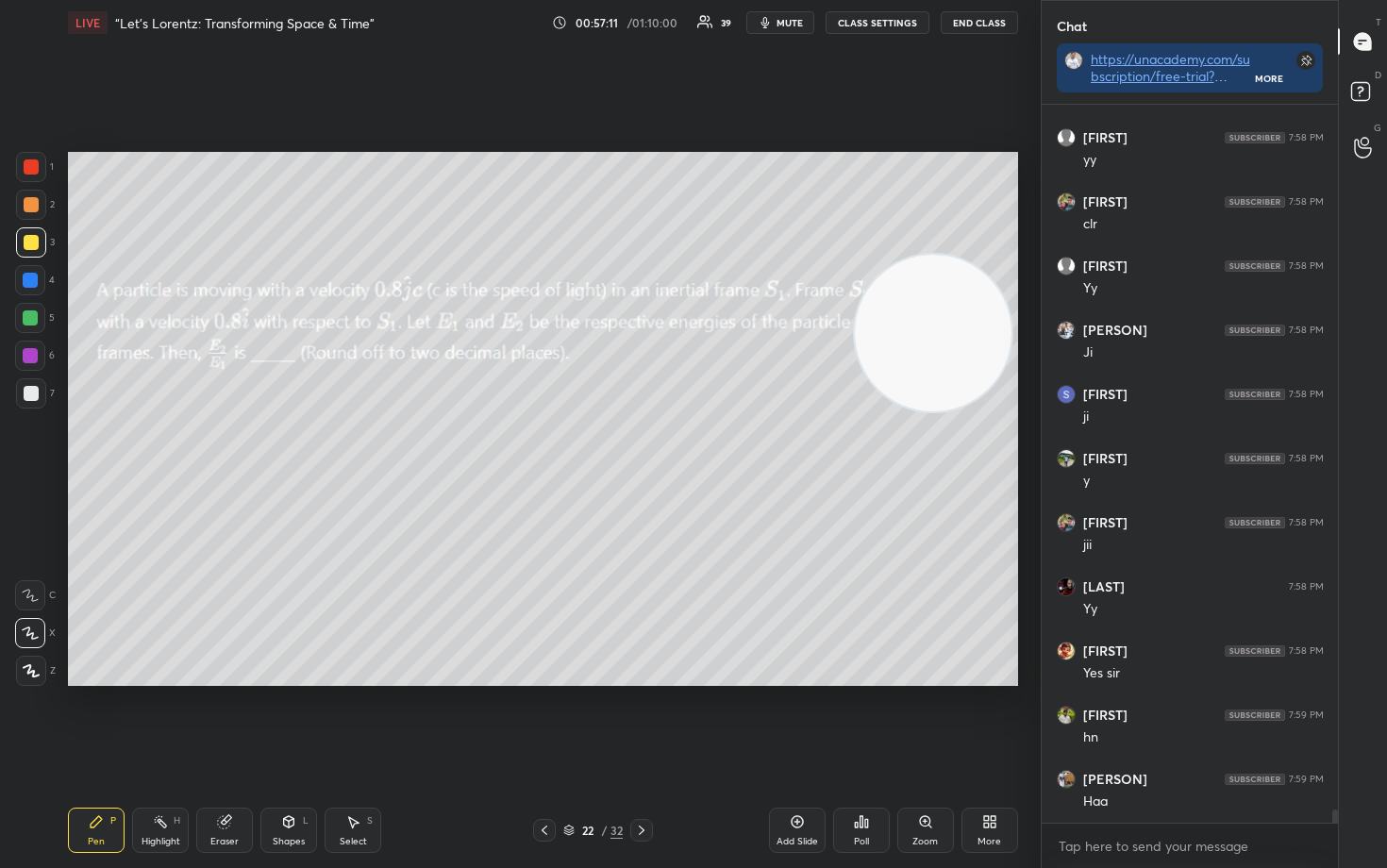 click 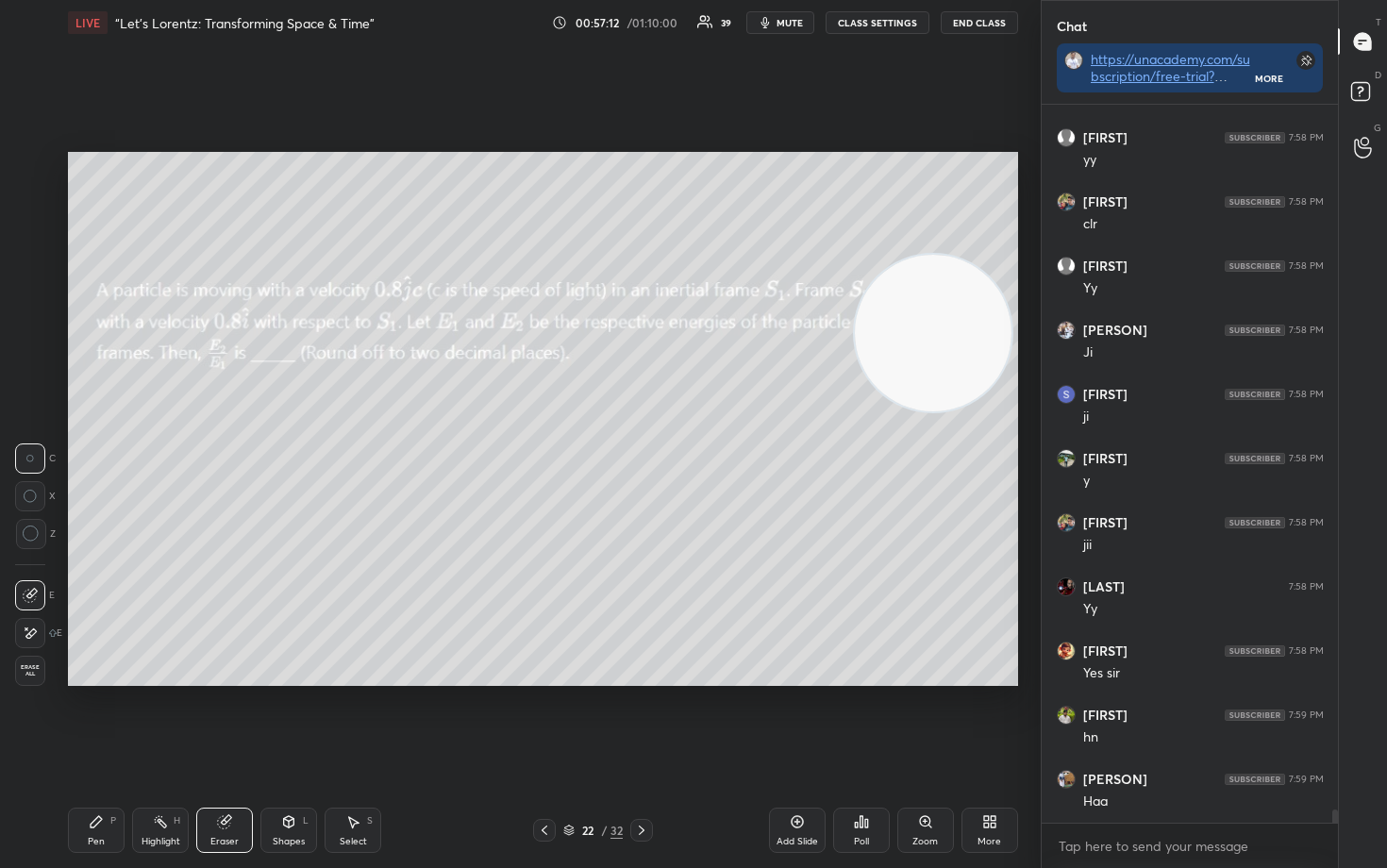 scroll, scrollTop: 38454, scrollLeft: 0, axis: vertical 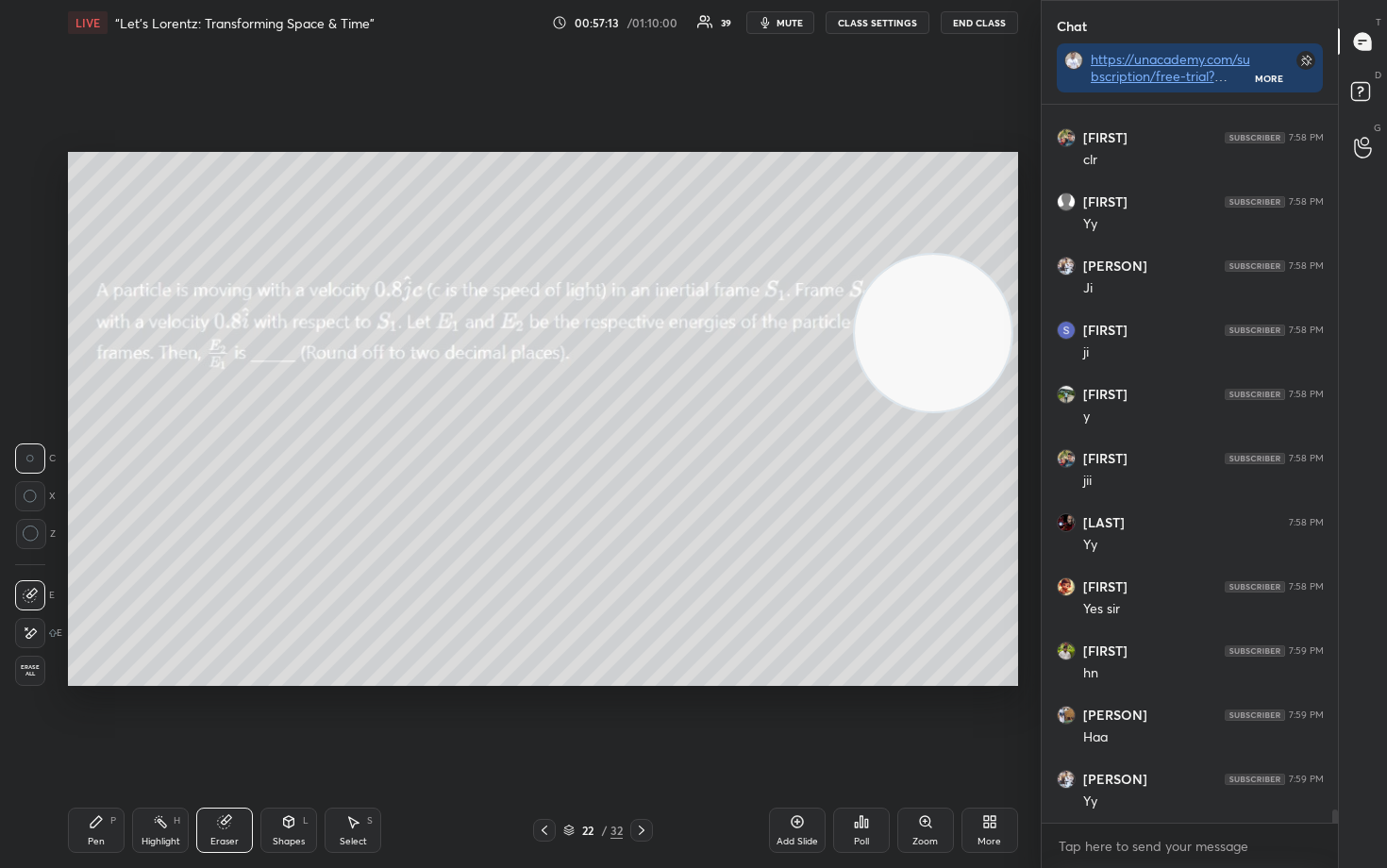 click 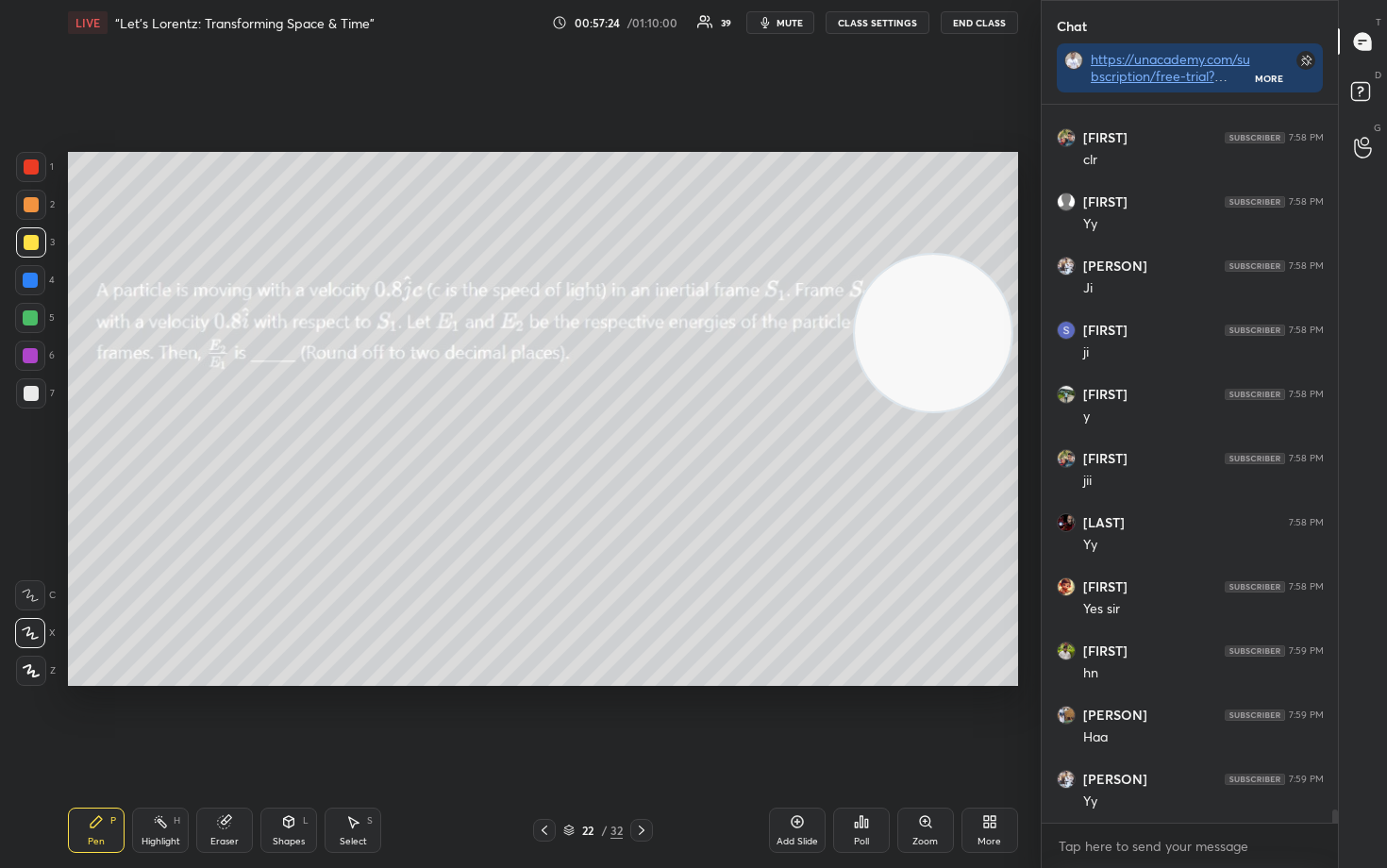 scroll, scrollTop: 38518, scrollLeft: 0, axis: vertical 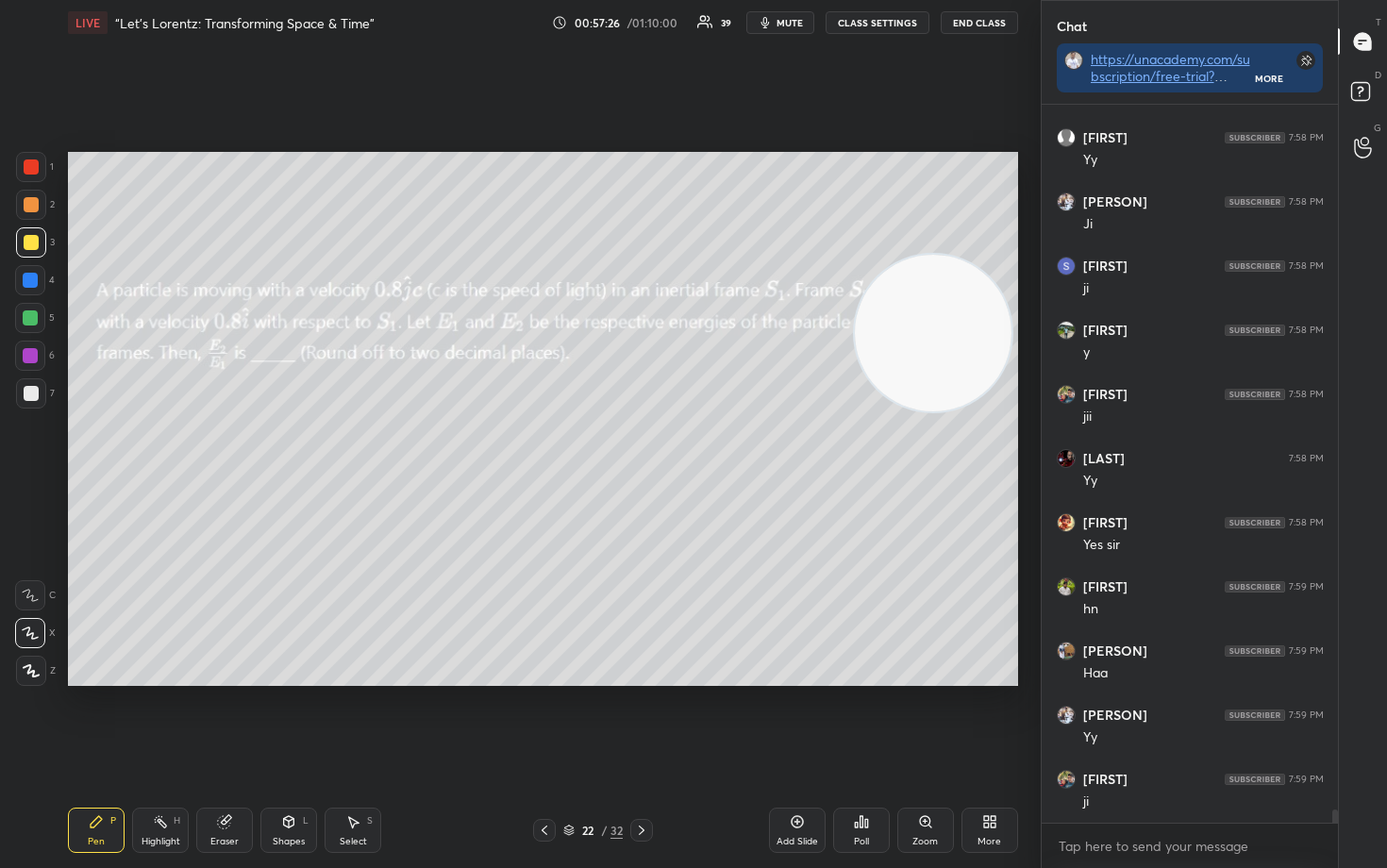 drag, startPoint x: 233, startPoint y: 822, endPoint x: 263, endPoint y: 804, distance: 34.985711 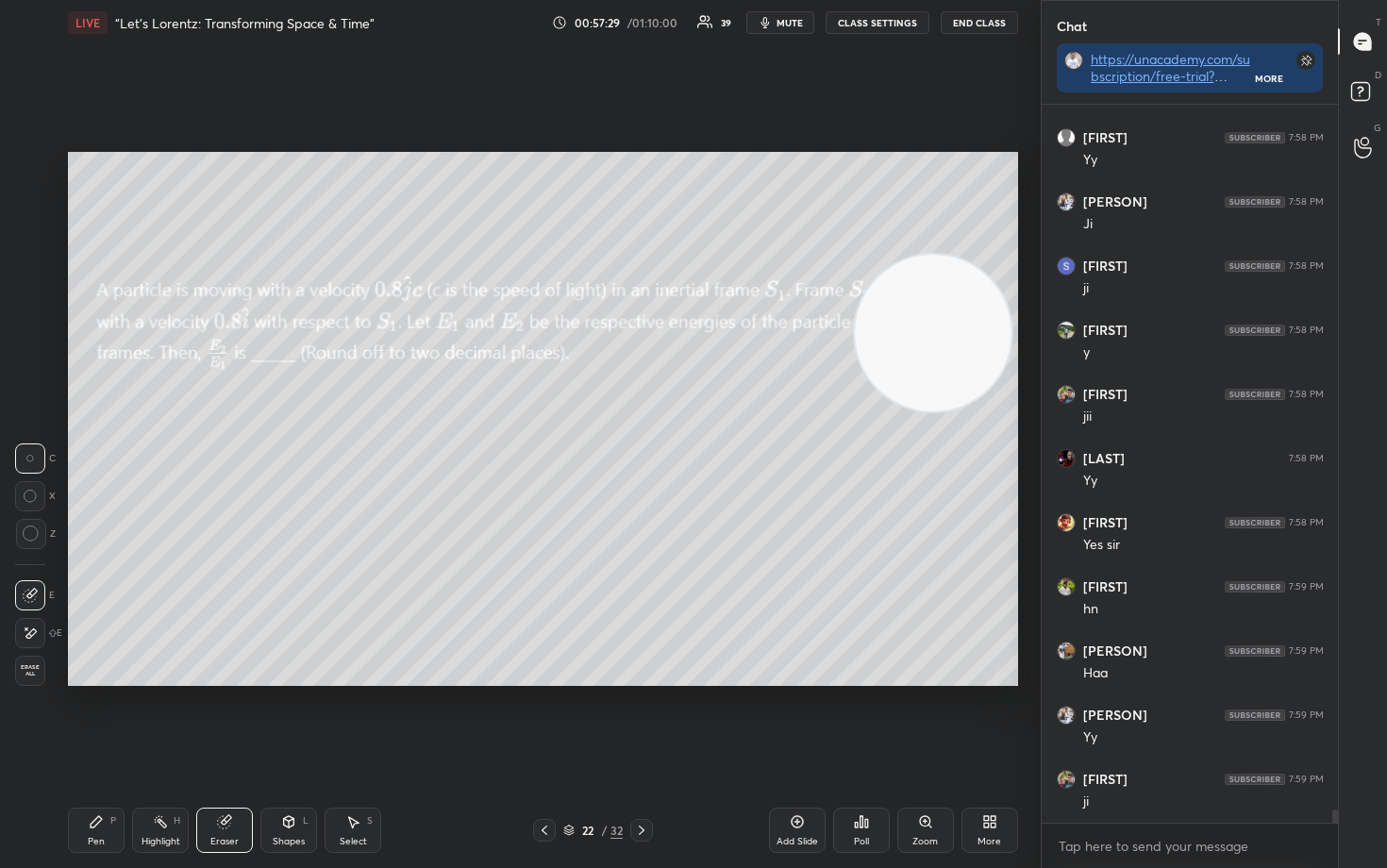 click on "Pen P" at bounding box center [96, 830] 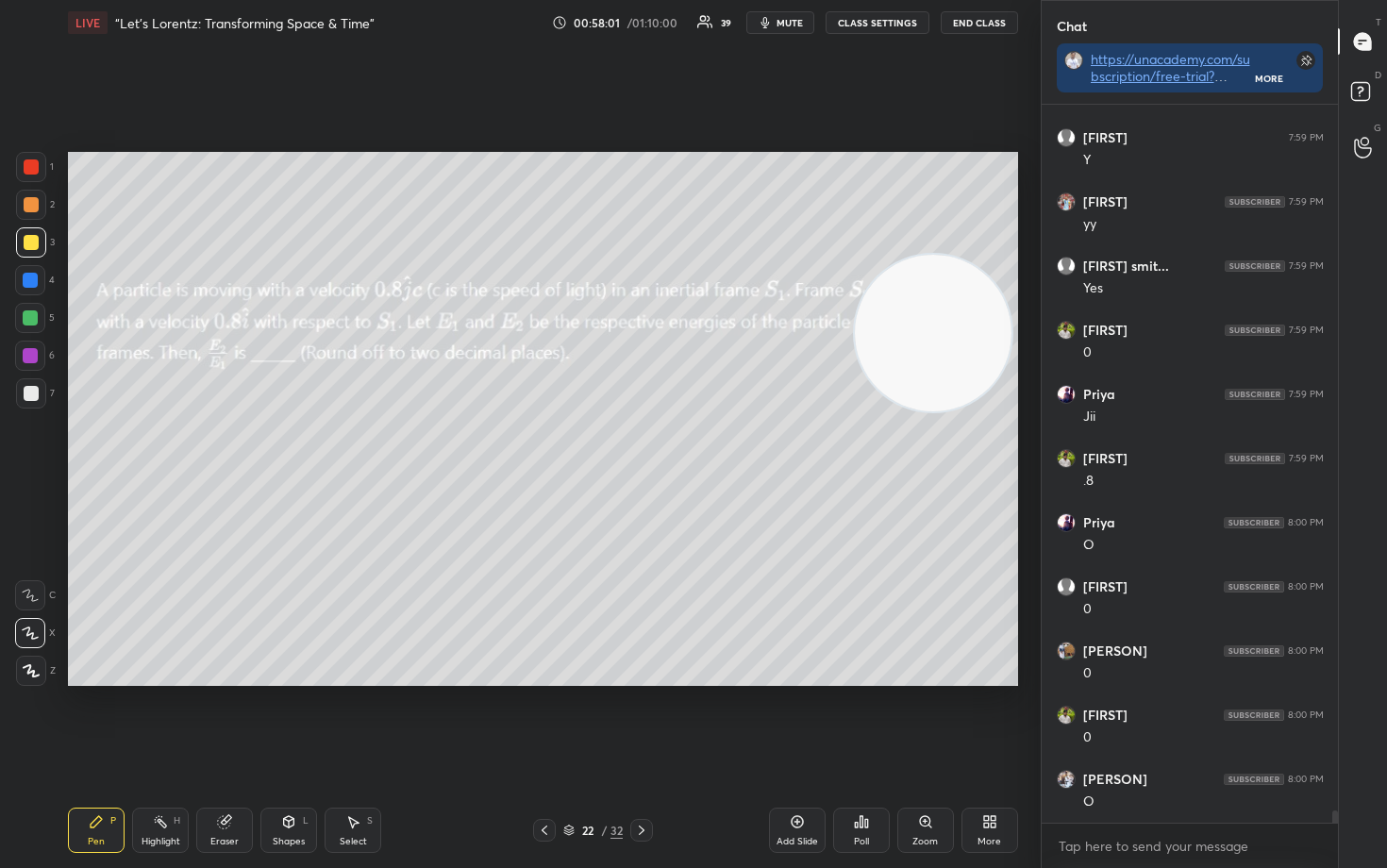 scroll, scrollTop: 39930, scrollLeft: 0, axis: vertical 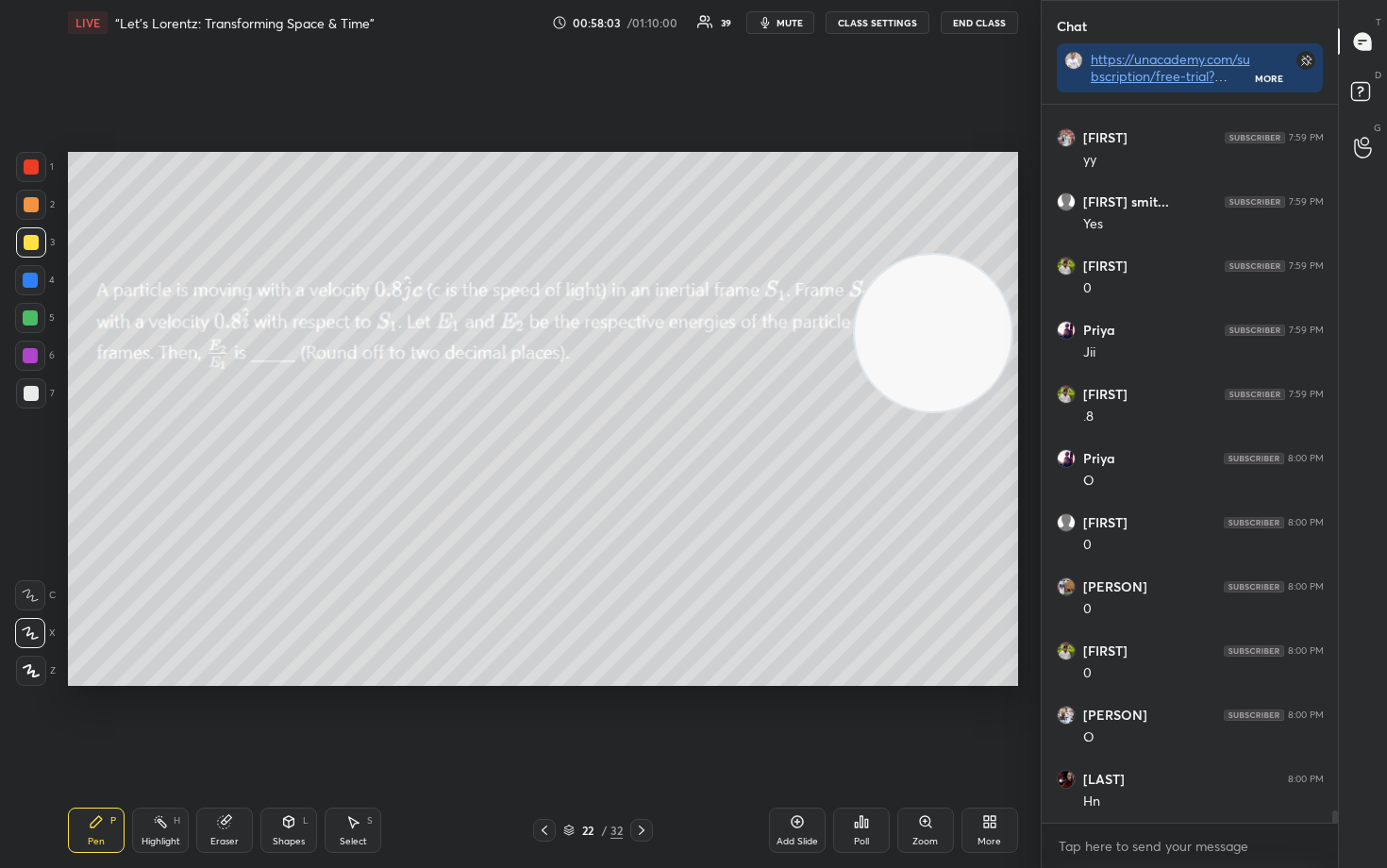 drag, startPoint x: 26, startPoint y: 392, endPoint x: 67, endPoint y: 409, distance: 44.384682 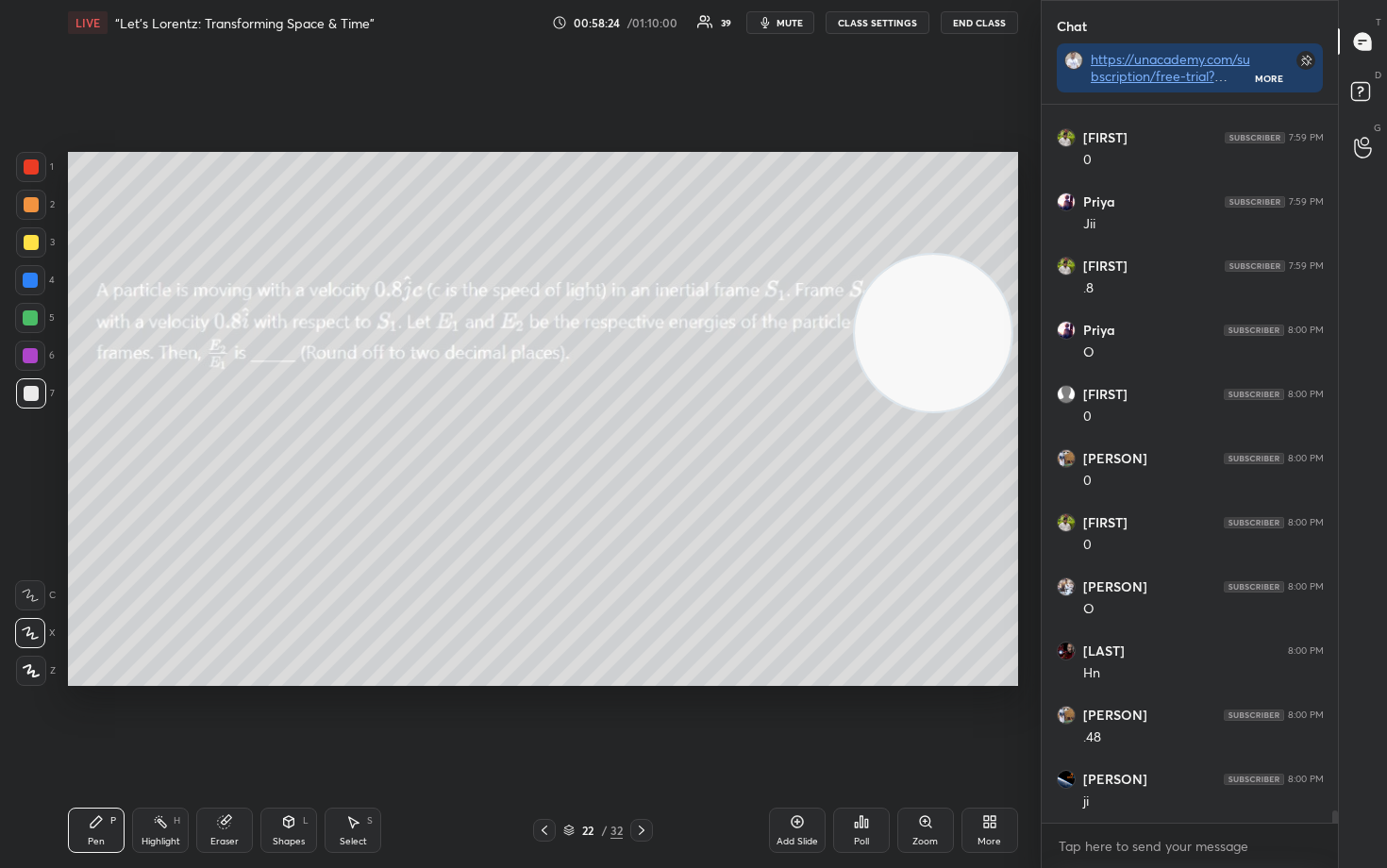 scroll, scrollTop: 40122, scrollLeft: 0, axis: vertical 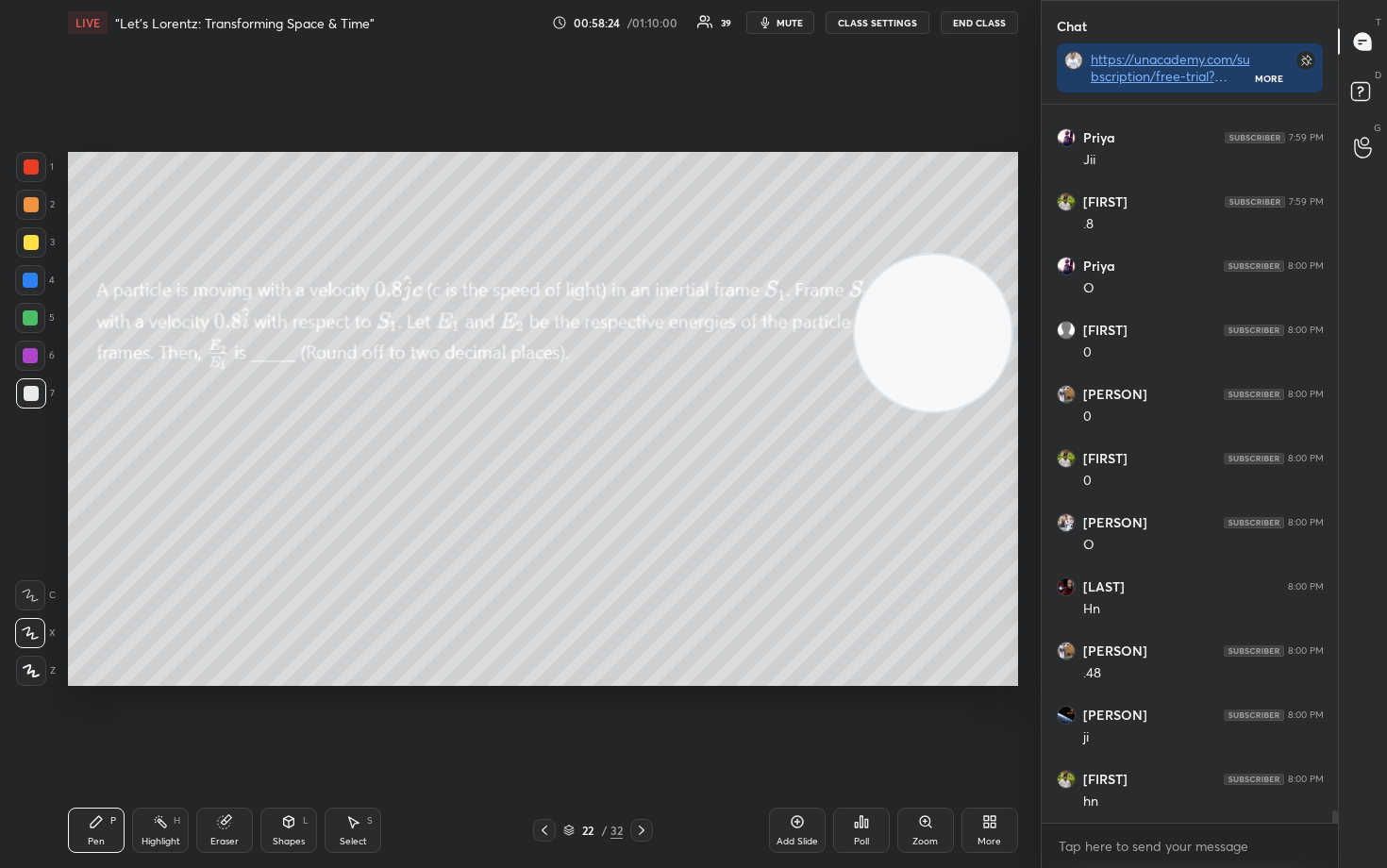 click at bounding box center (31, 242) 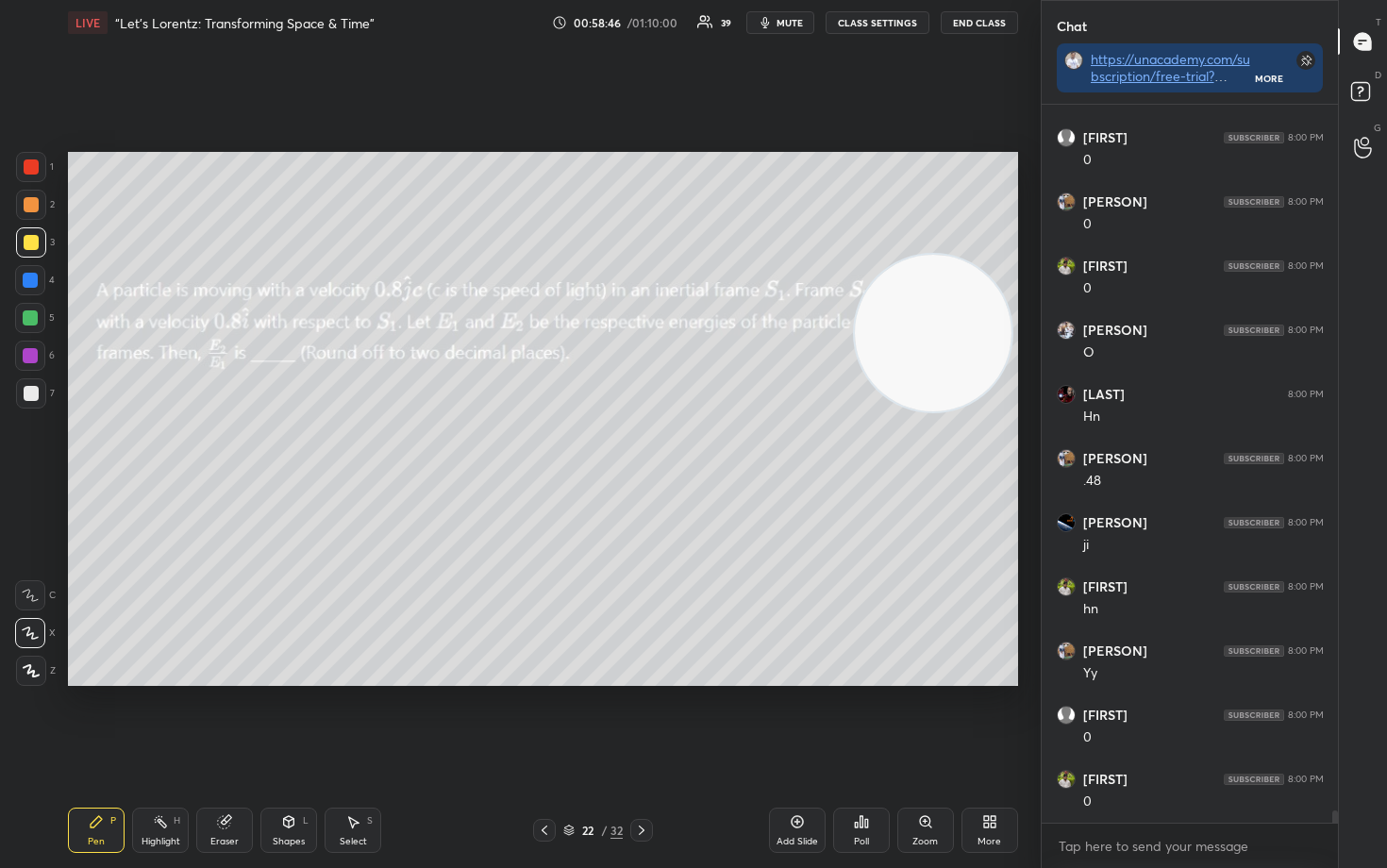 scroll, scrollTop: 40507, scrollLeft: 0, axis: vertical 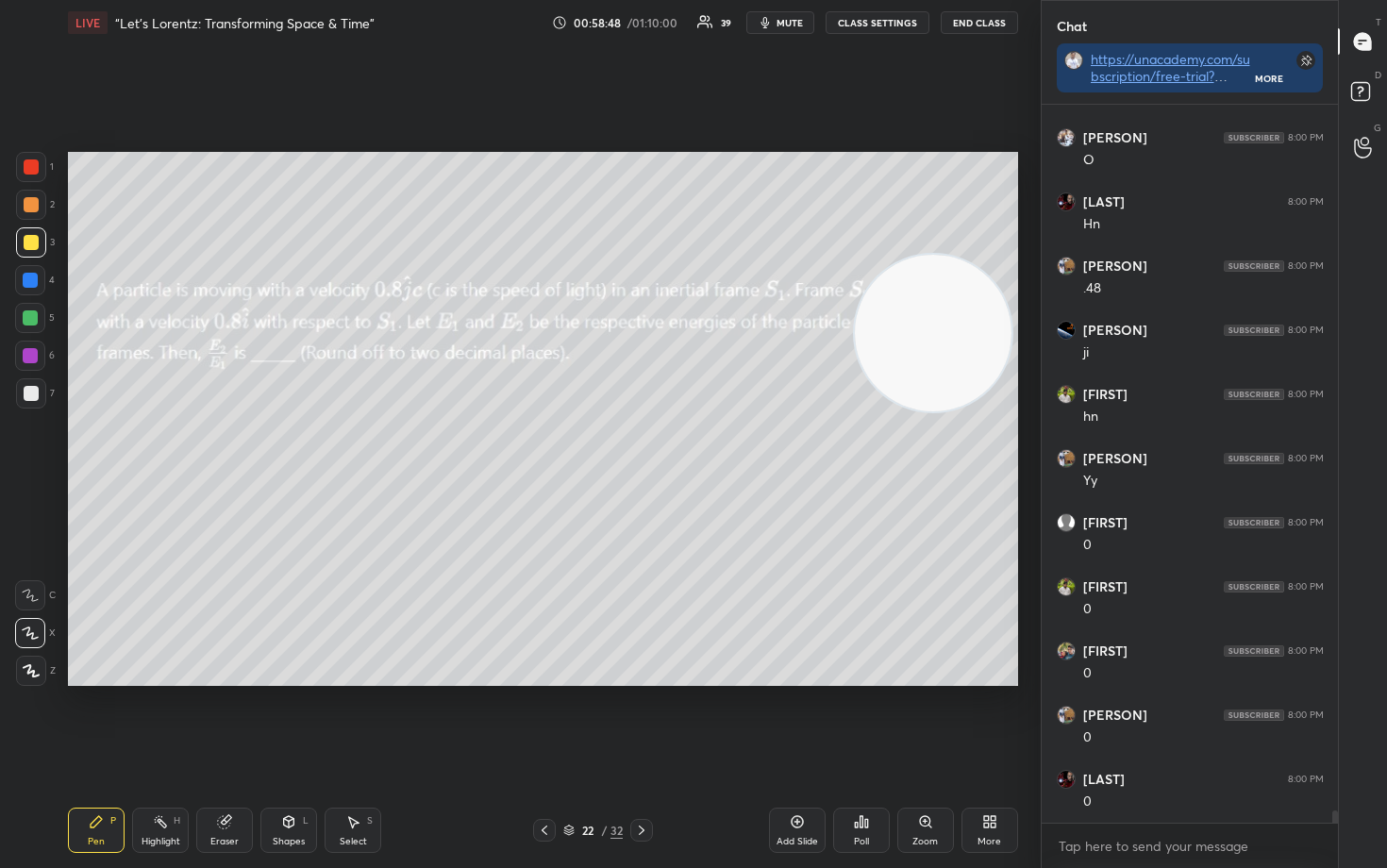 click at bounding box center (31, 205) 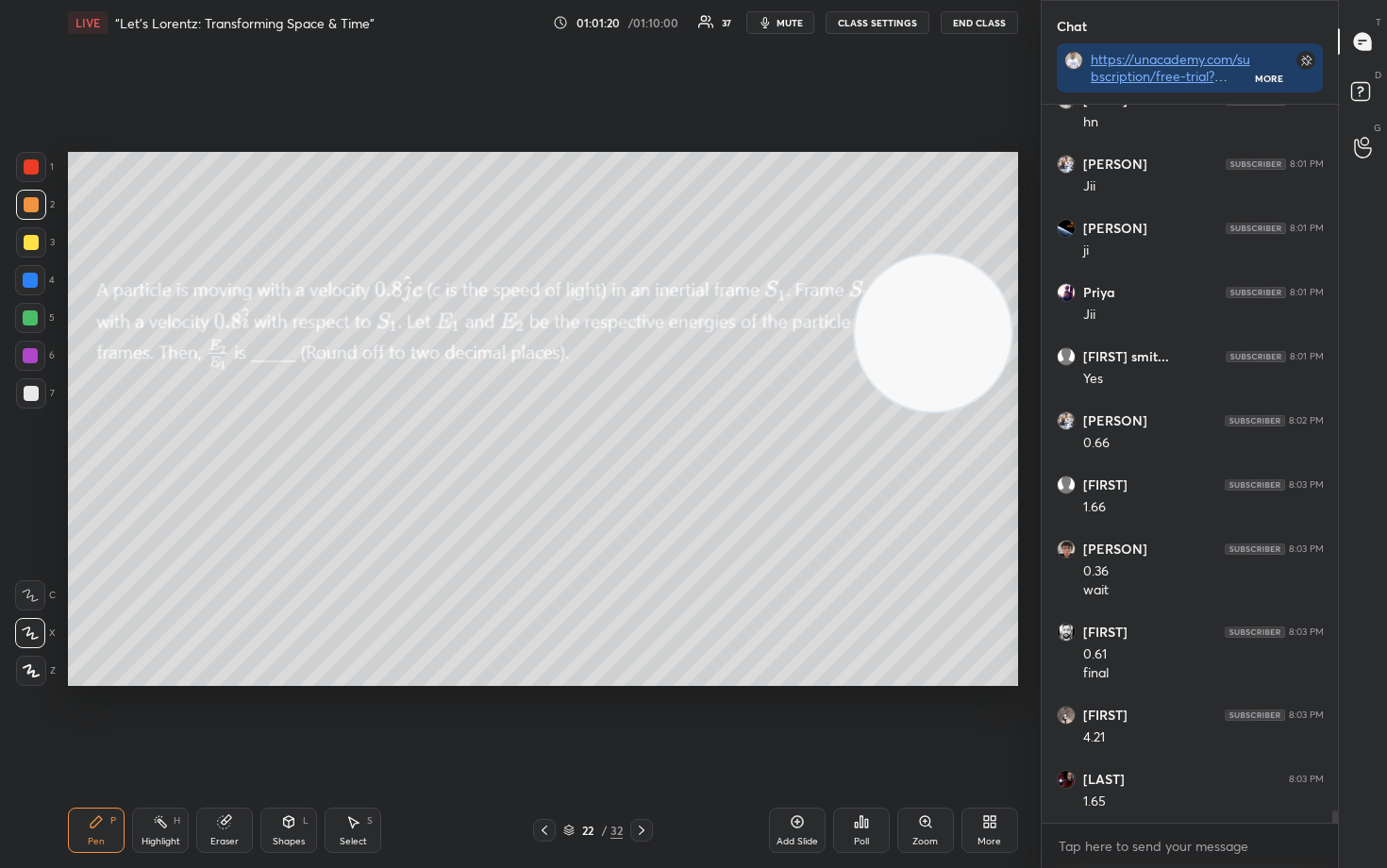 scroll, scrollTop: 41507, scrollLeft: 0, axis: vertical 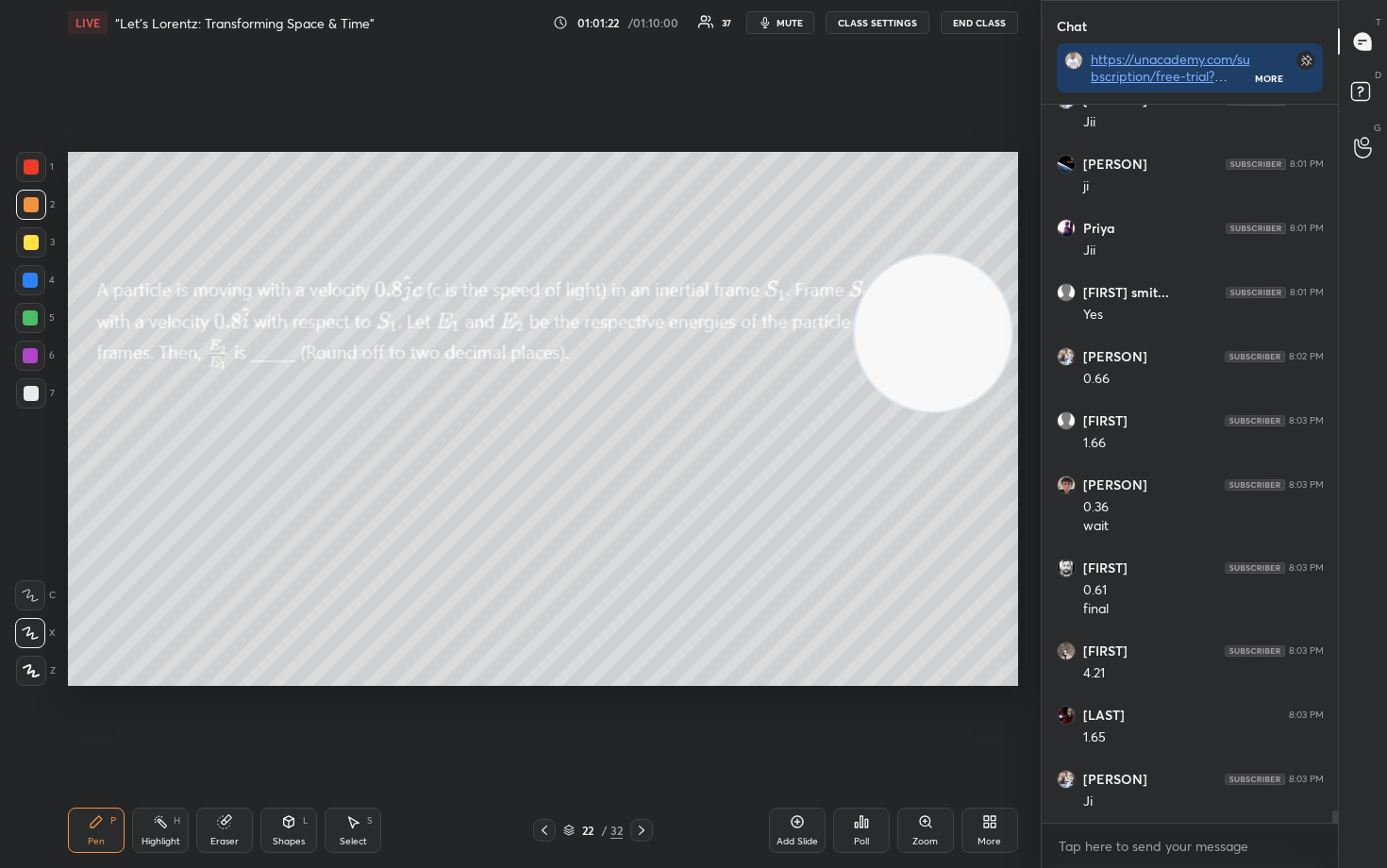 click on "End Class" at bounding box center [979, 23] 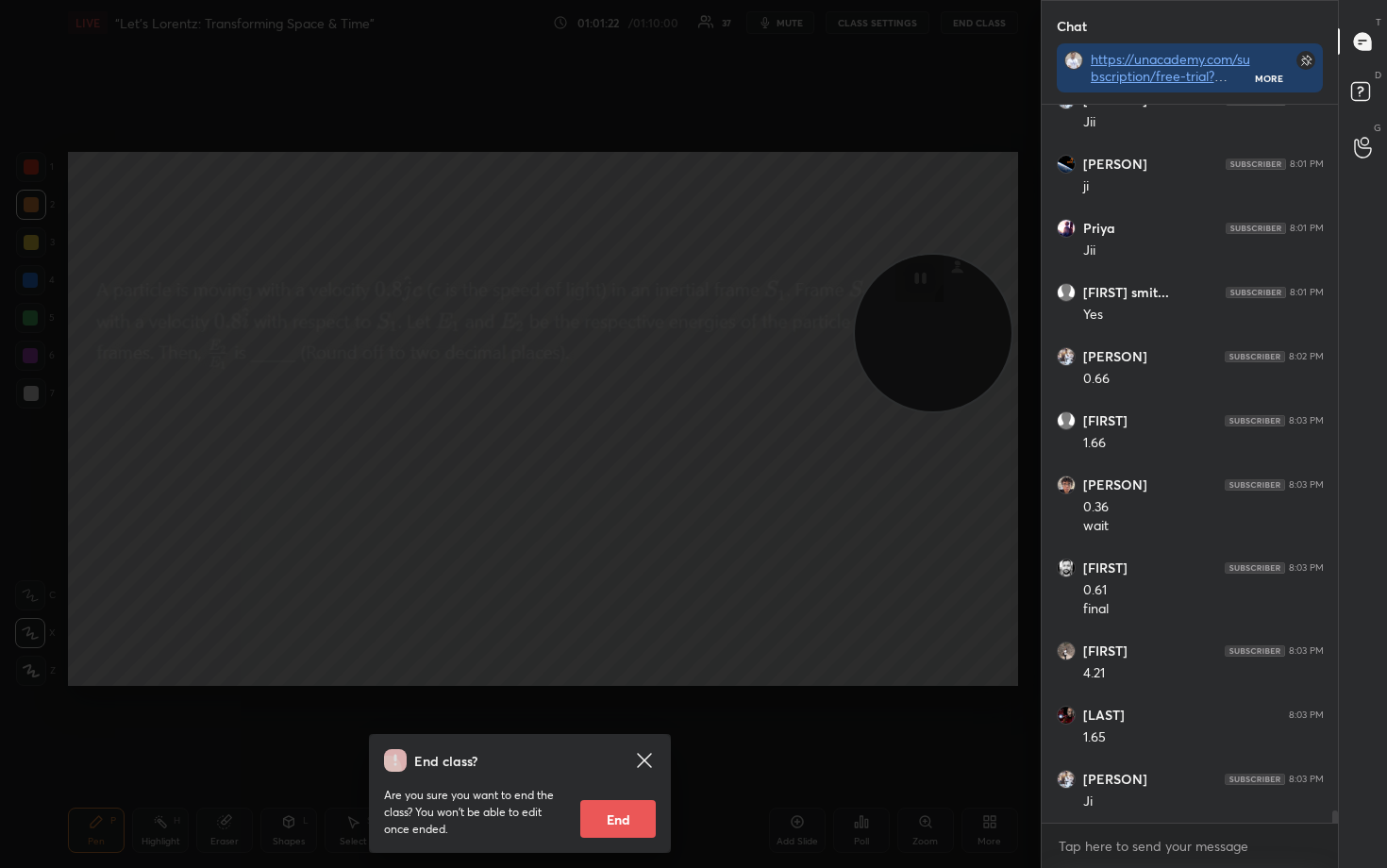 scroll, scrollTop: 41572, scrollLeft: 0, axis: vertical 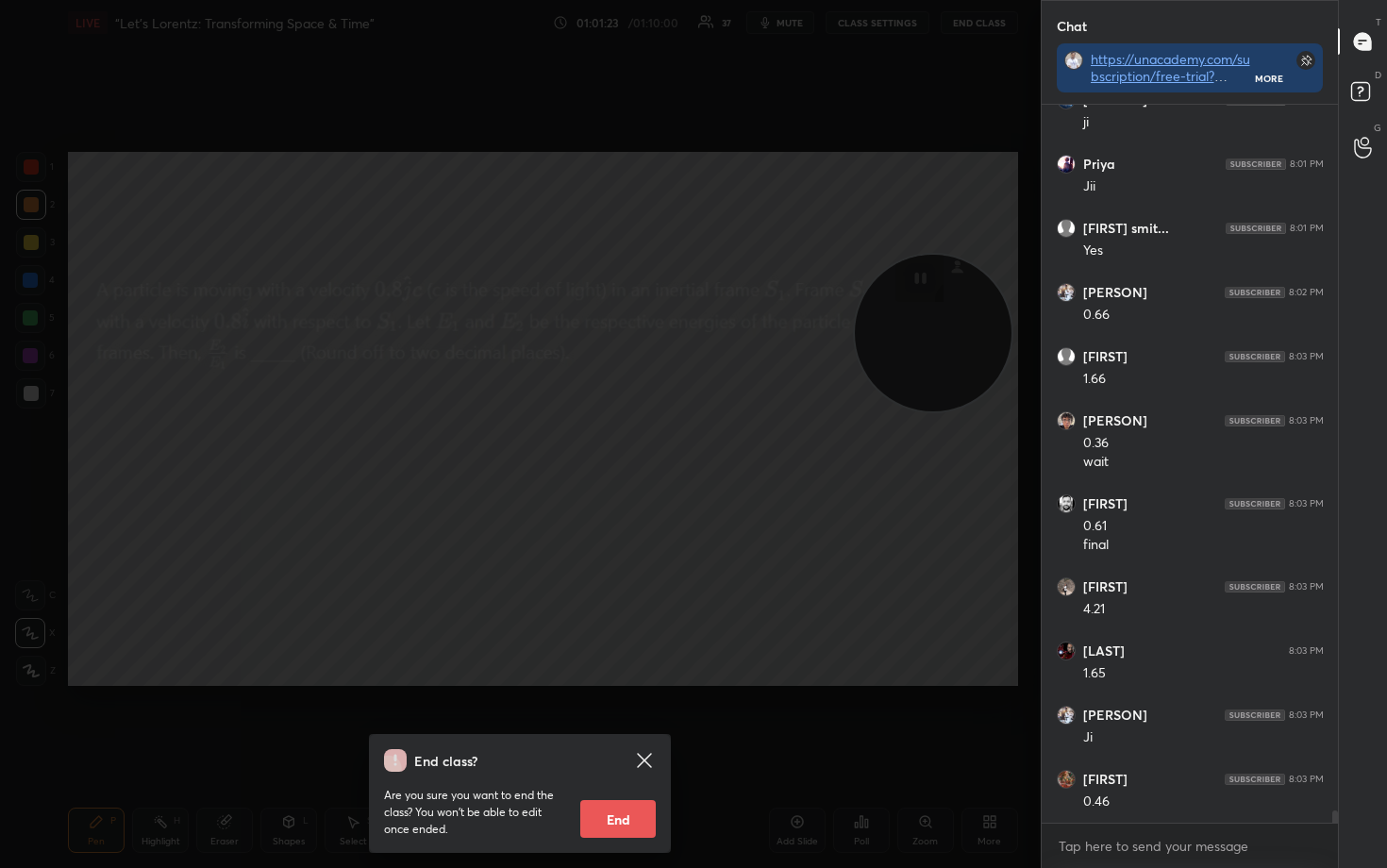 click on "End" at bounding box center (618, 819) 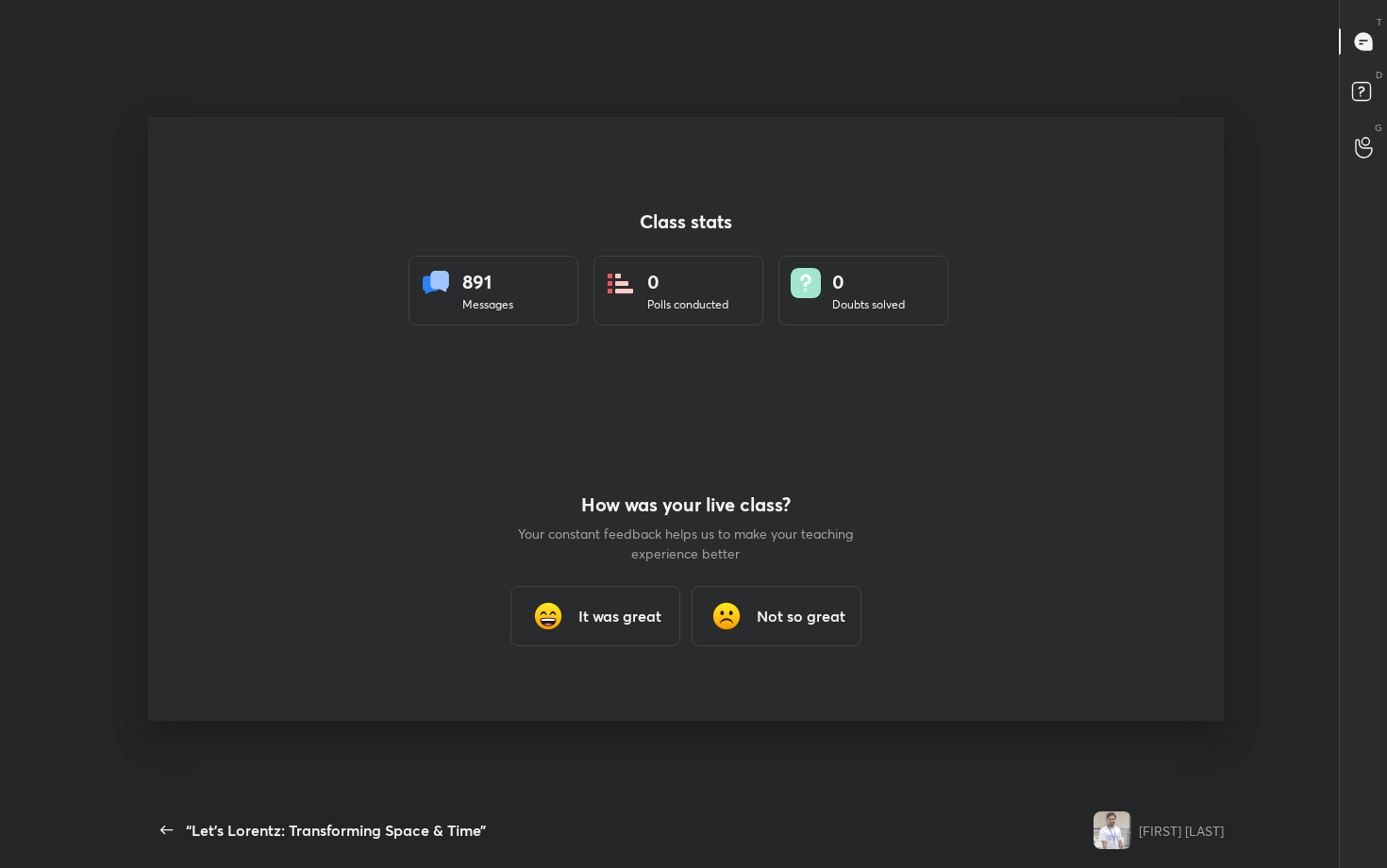 scroll, scrollTop: 93601, scrollLeft: 92988, axis: both 